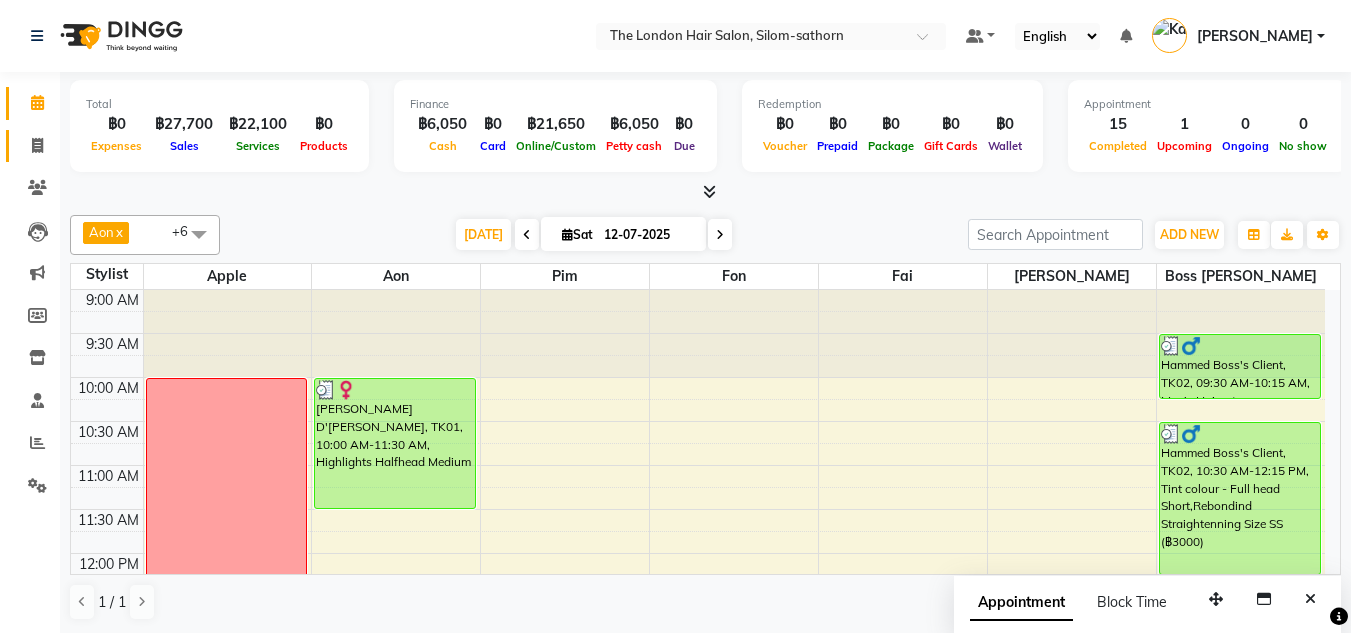 scroll, scrollTop: 0, scrollLeft: 0, axis: both 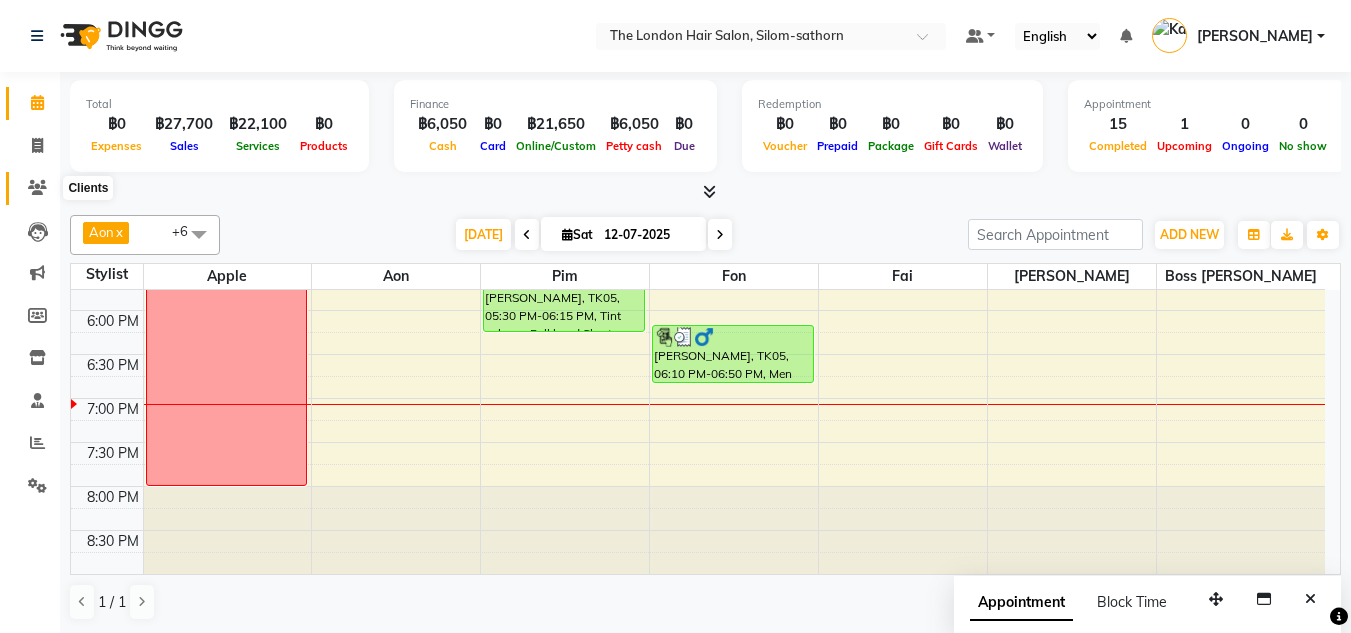 click 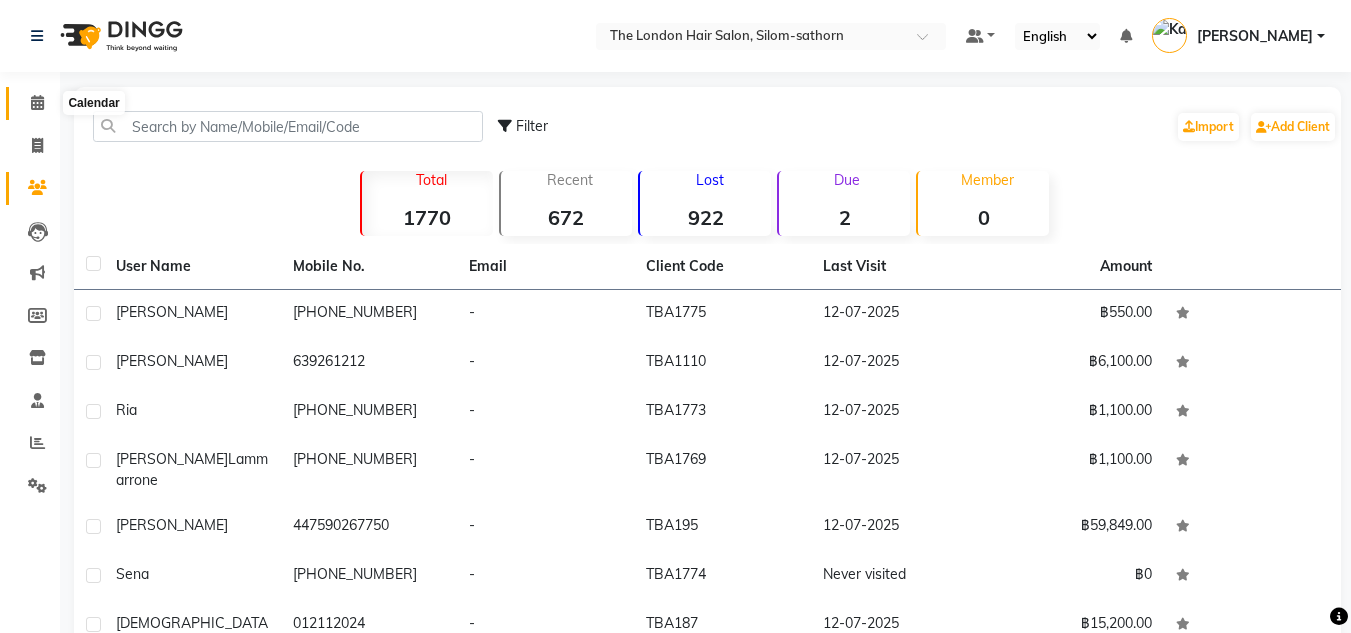 click 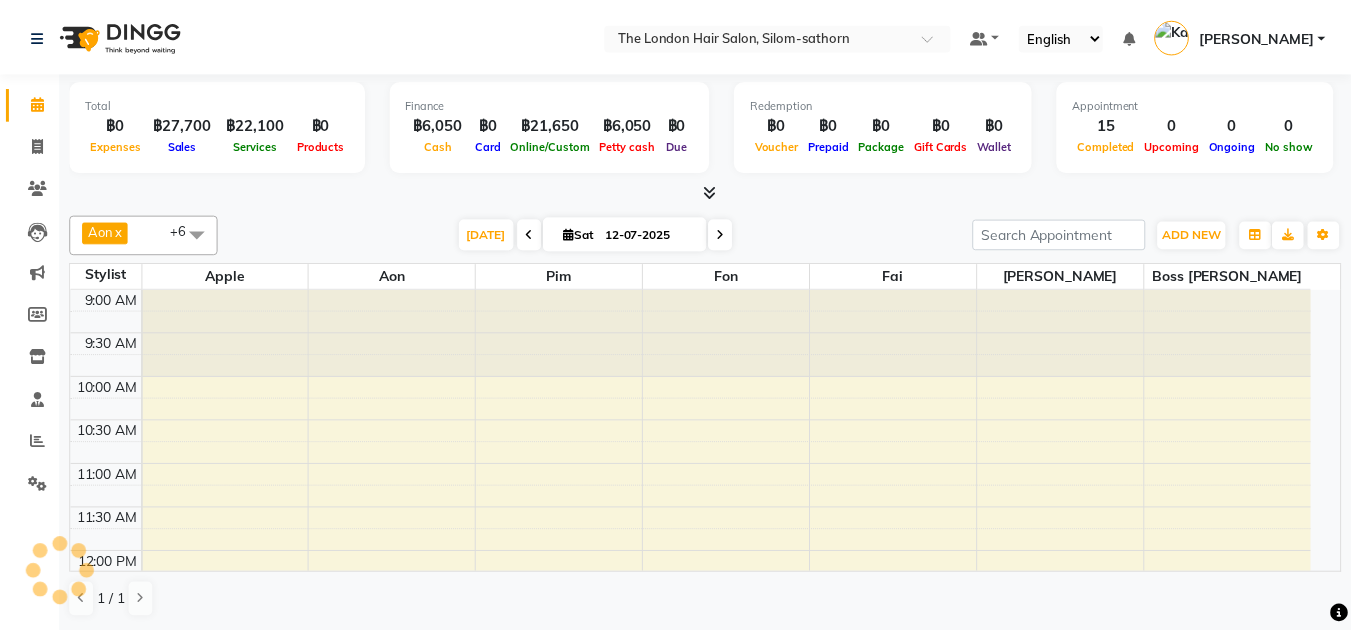 scroll, scrollTop: 0, scrollLeft: 0, axis: both 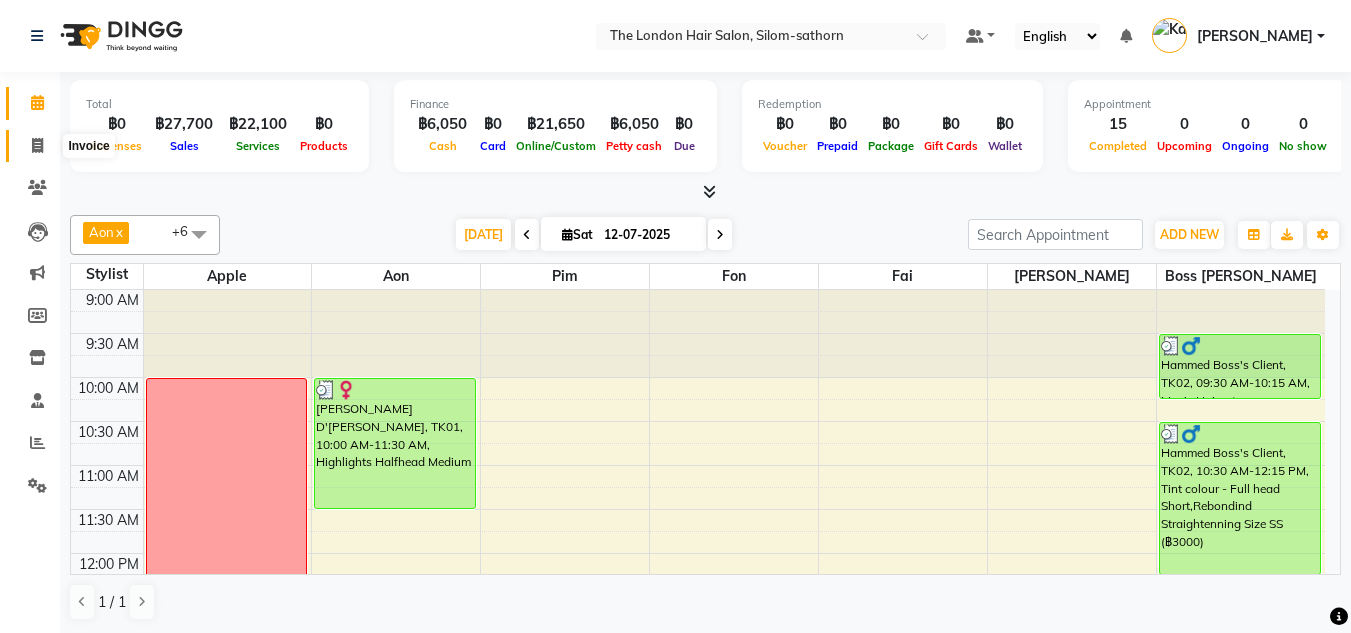 click 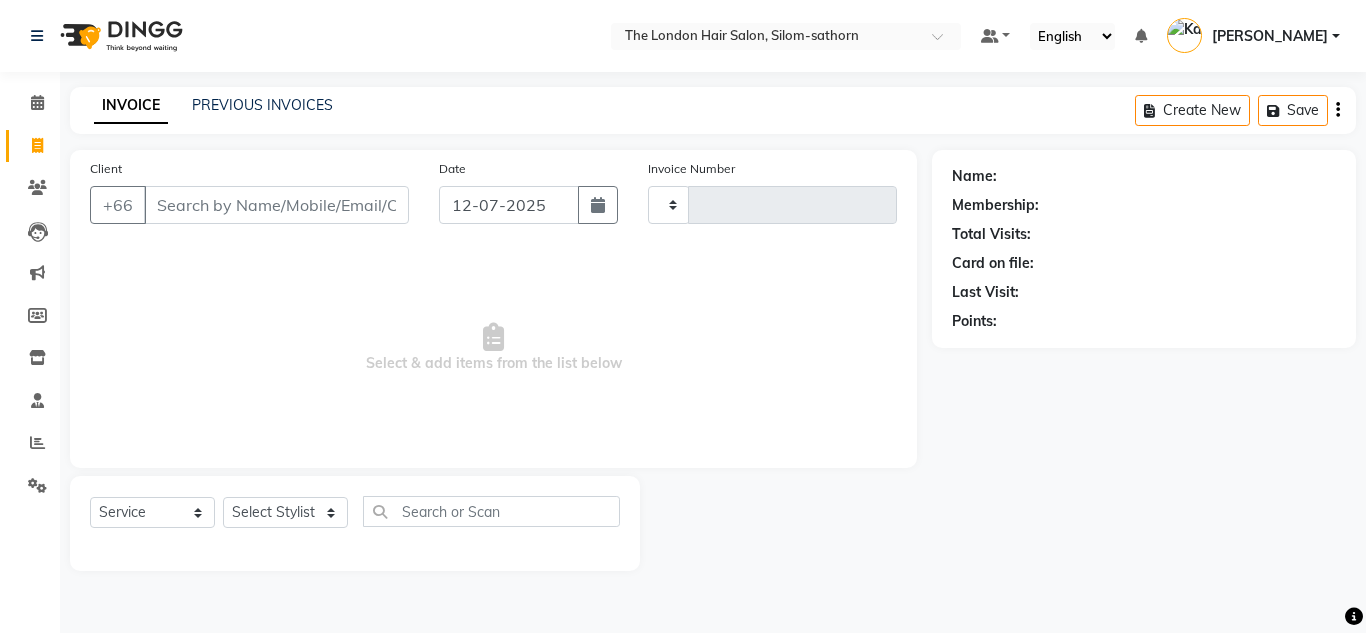 type on "0974" 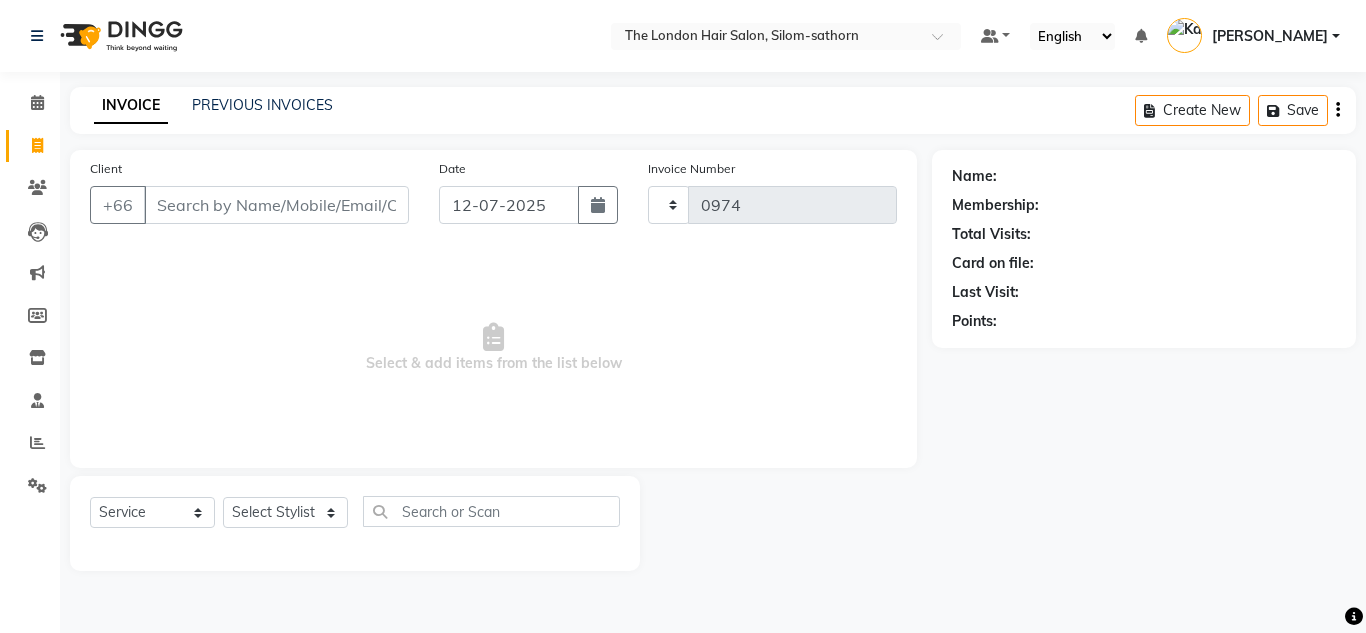 select on "6977" 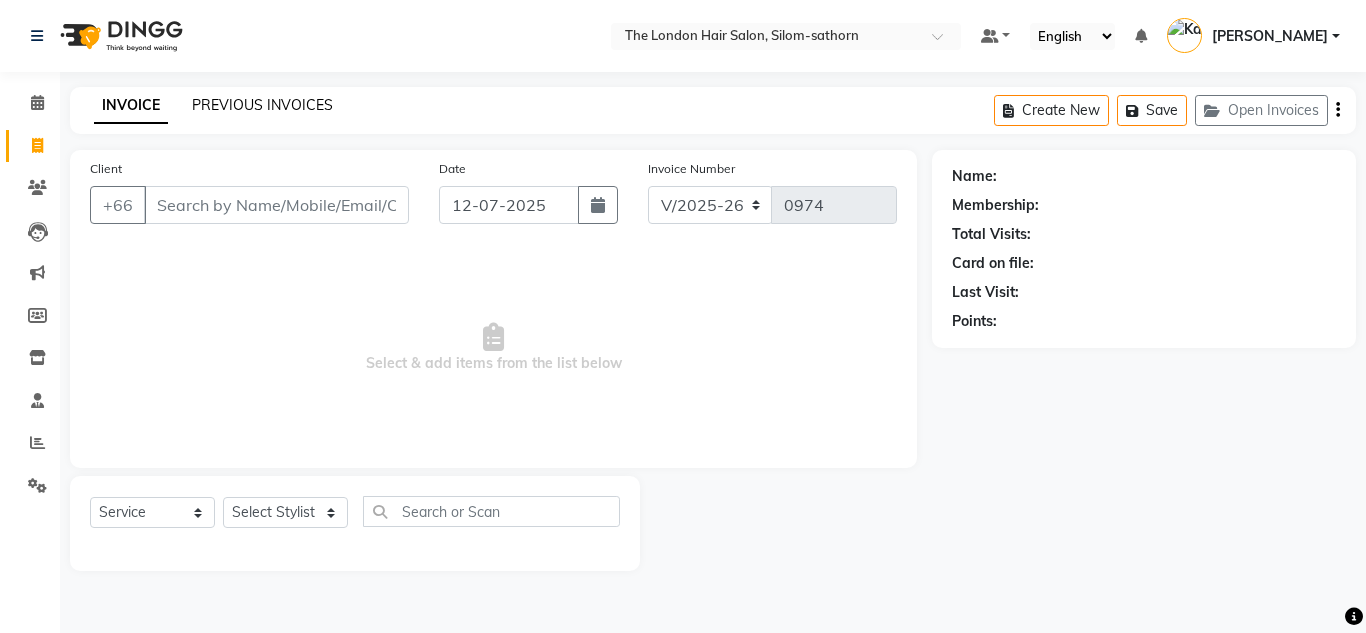 click on "PREVIOUS INVOICES" 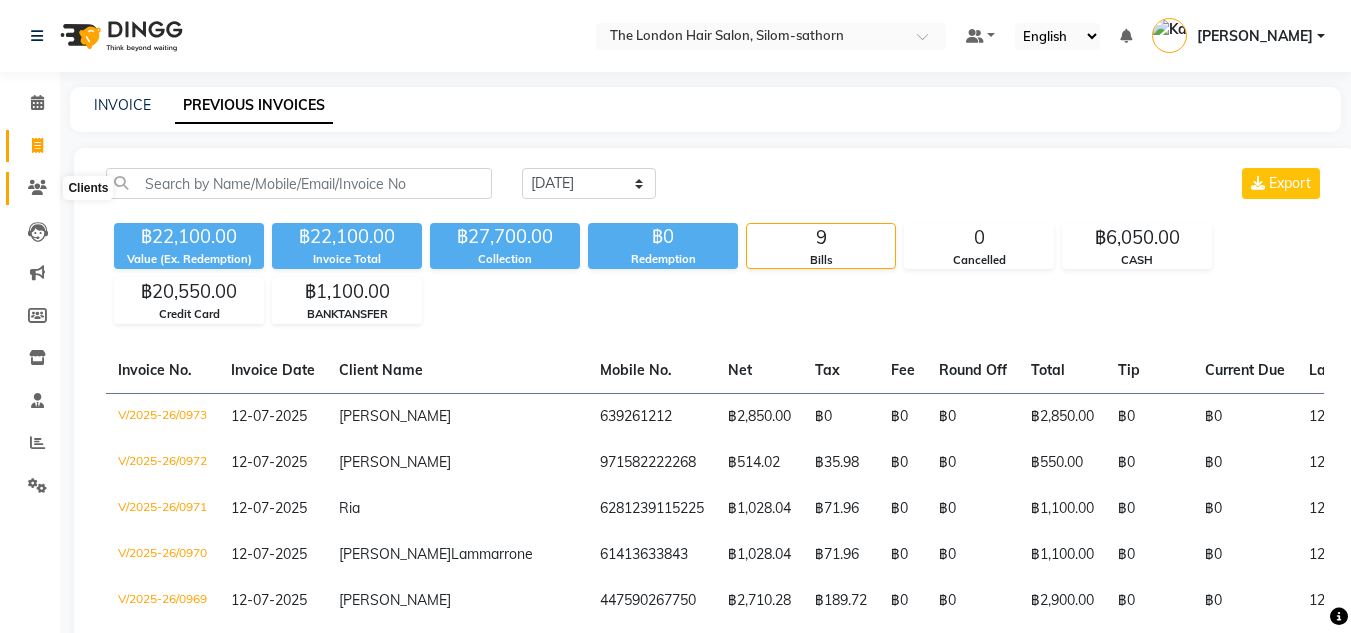 click 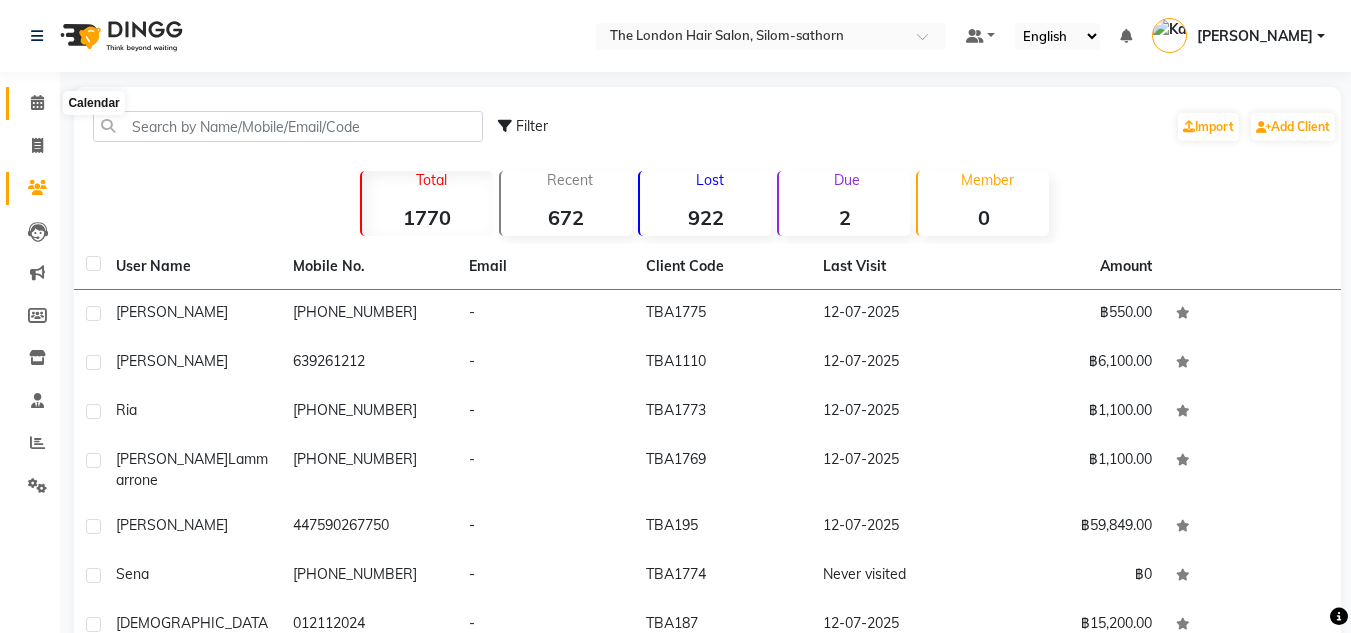 click 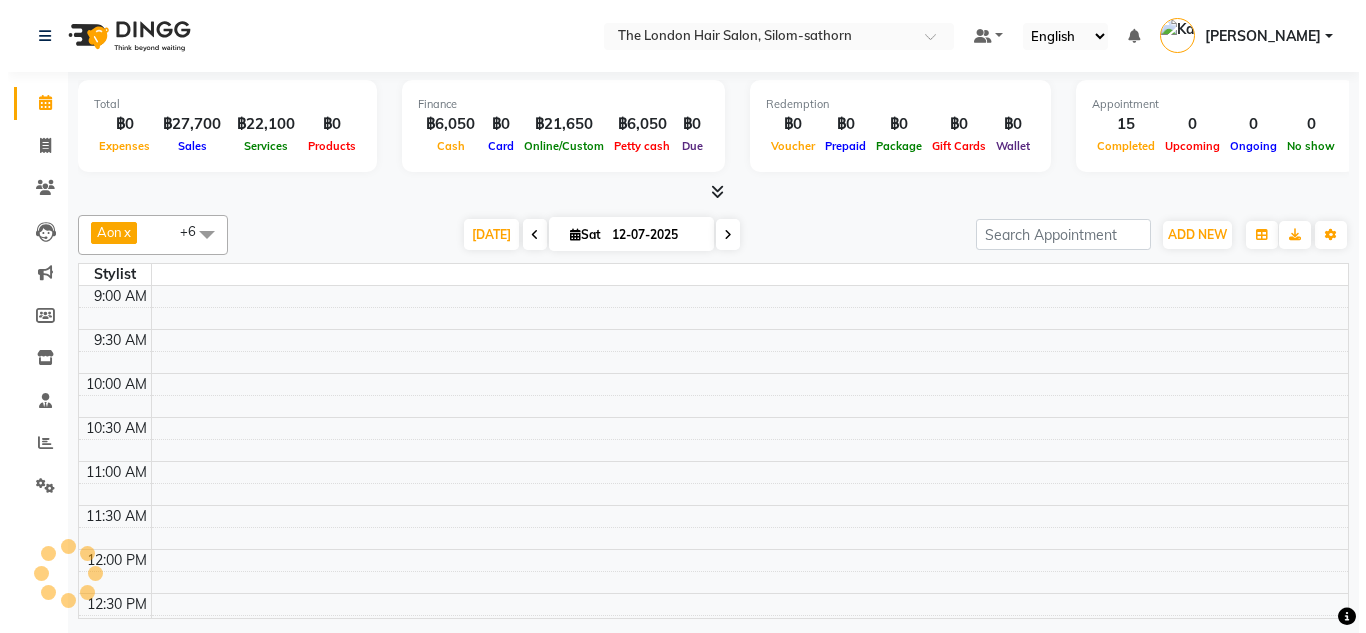 scroll, scrollTop: 0, scrollLeft: 0, axis: both 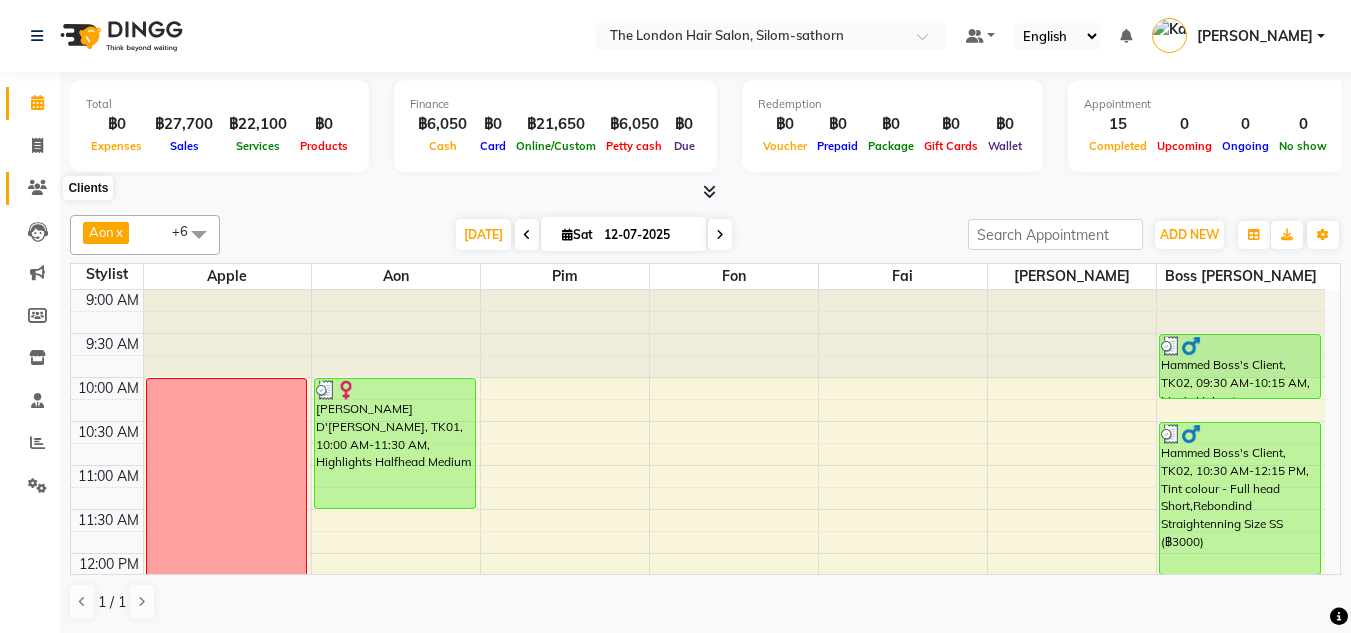 click 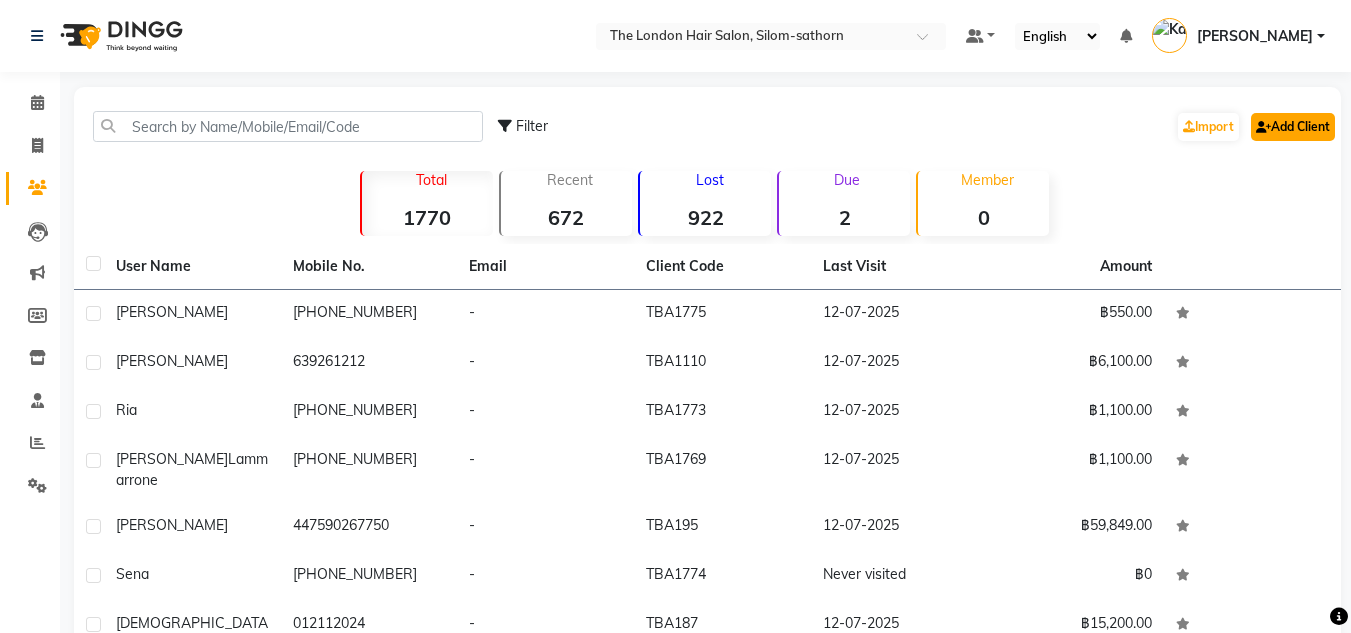 click on "Add Client" 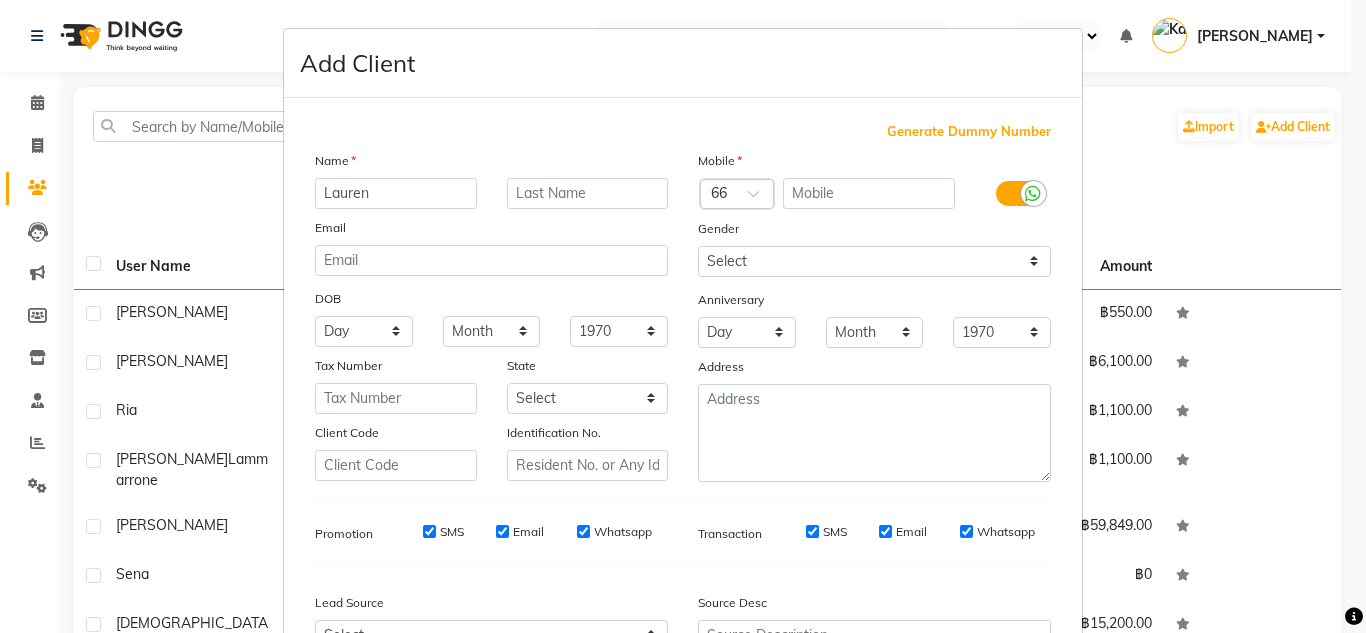 type on "Lauren" 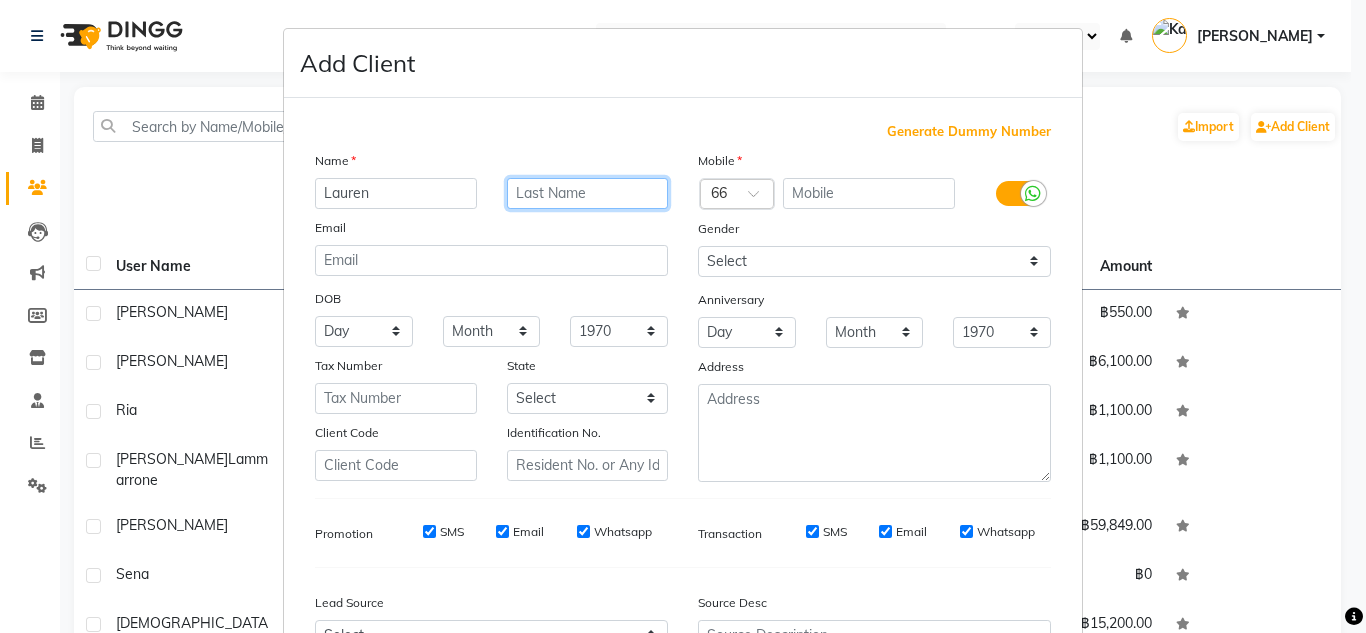 click at bounding box center (588, 193) 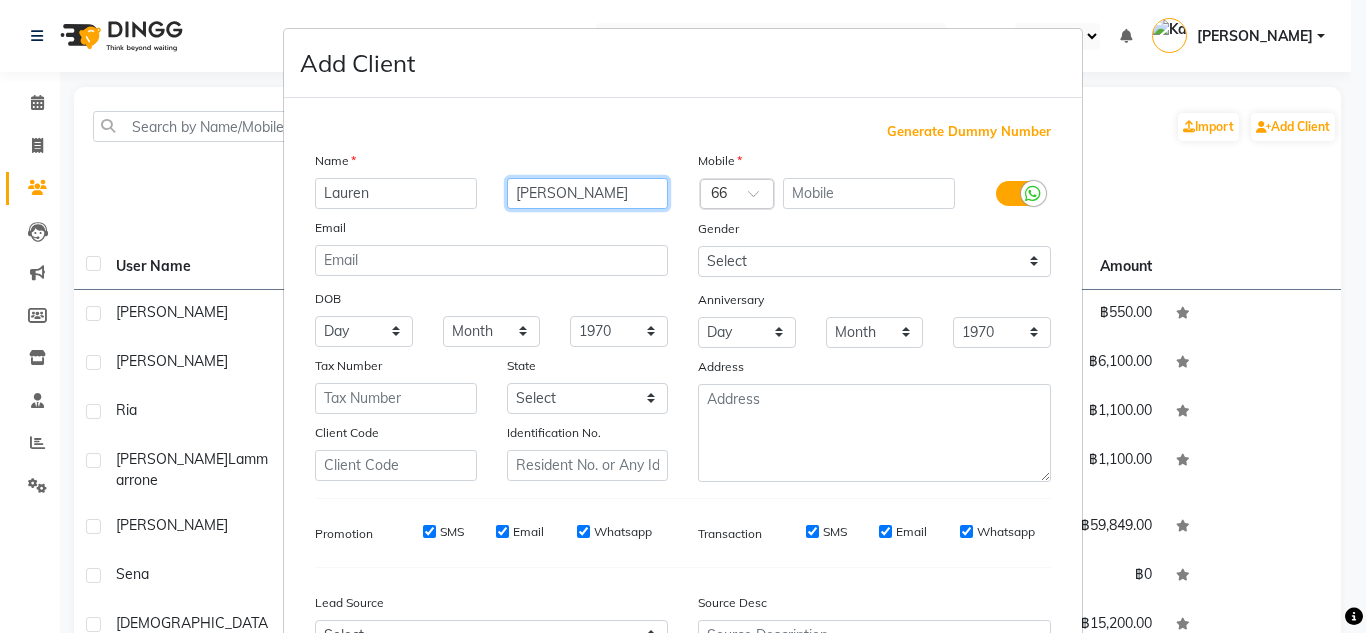 type on "[PERSON_NAME]" 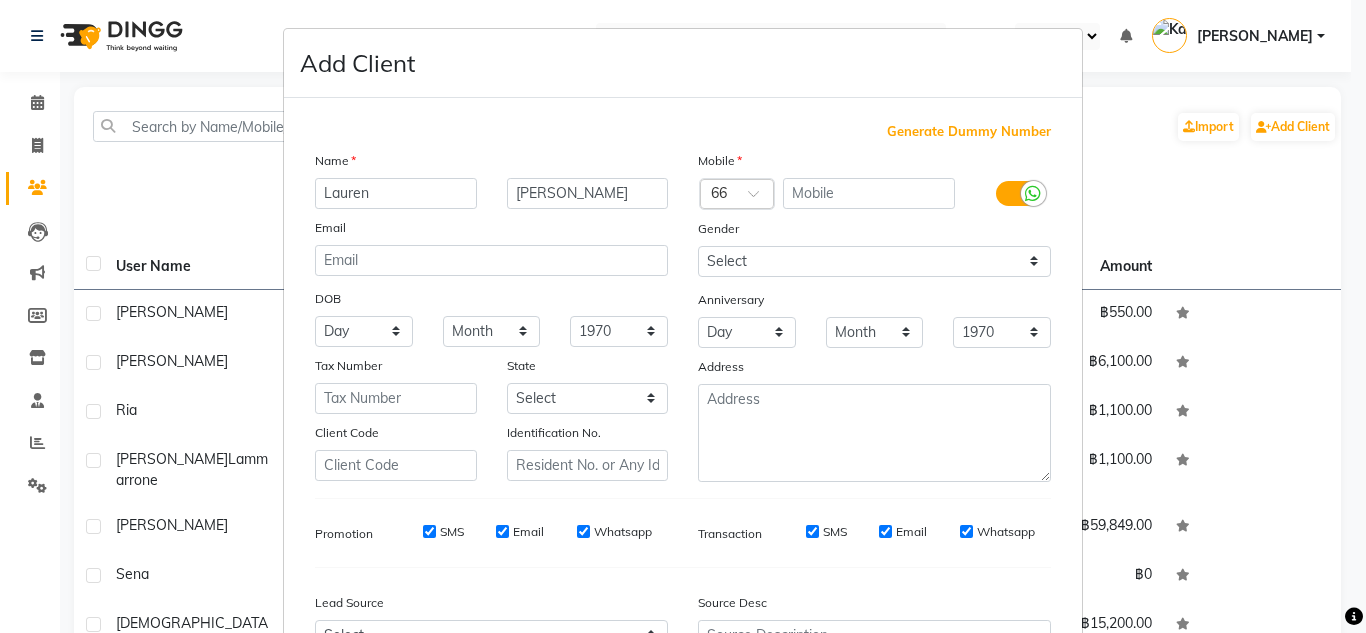click on "Mobile" at bounding box center [874, 164] 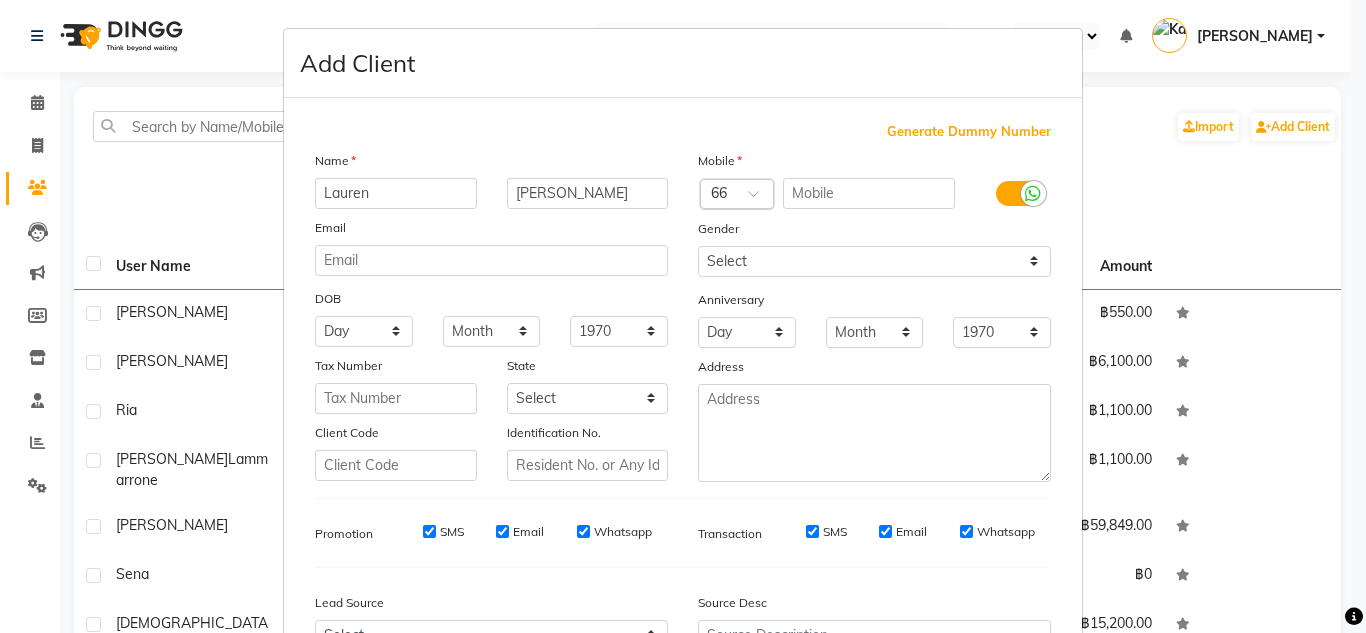 click at bounding box center (717, 195) 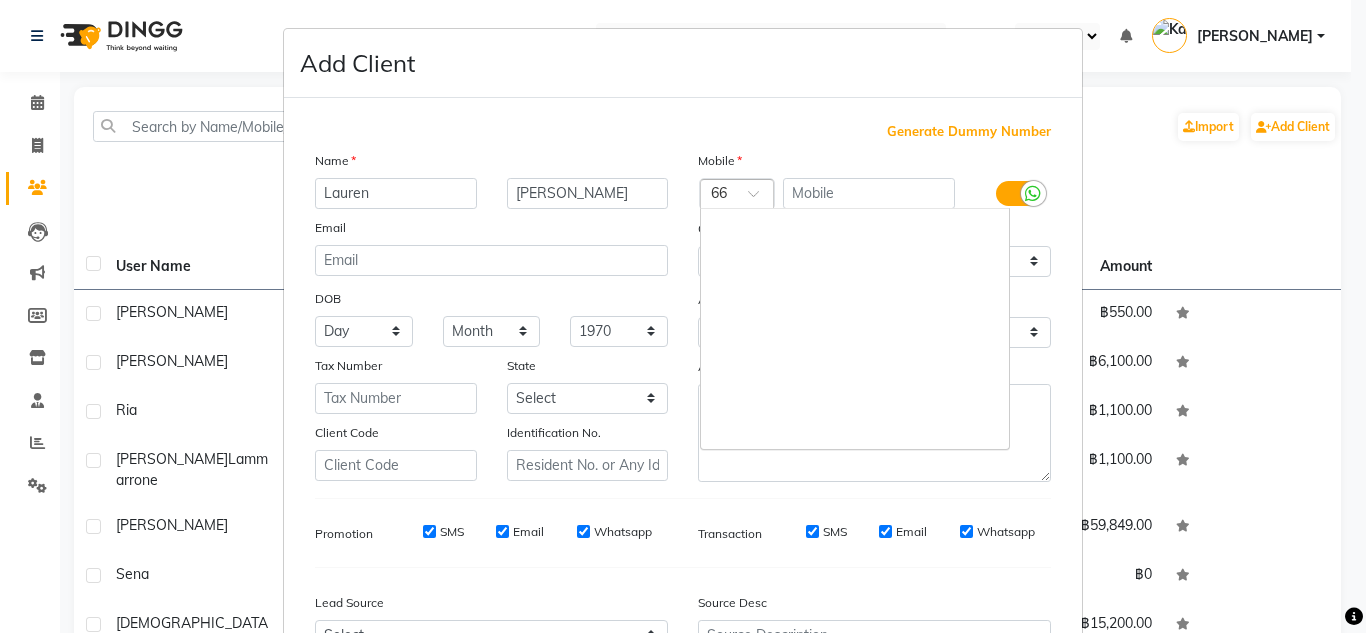 scroll, scrollTop: 7770, scrollLeft: 0, axis: vertical 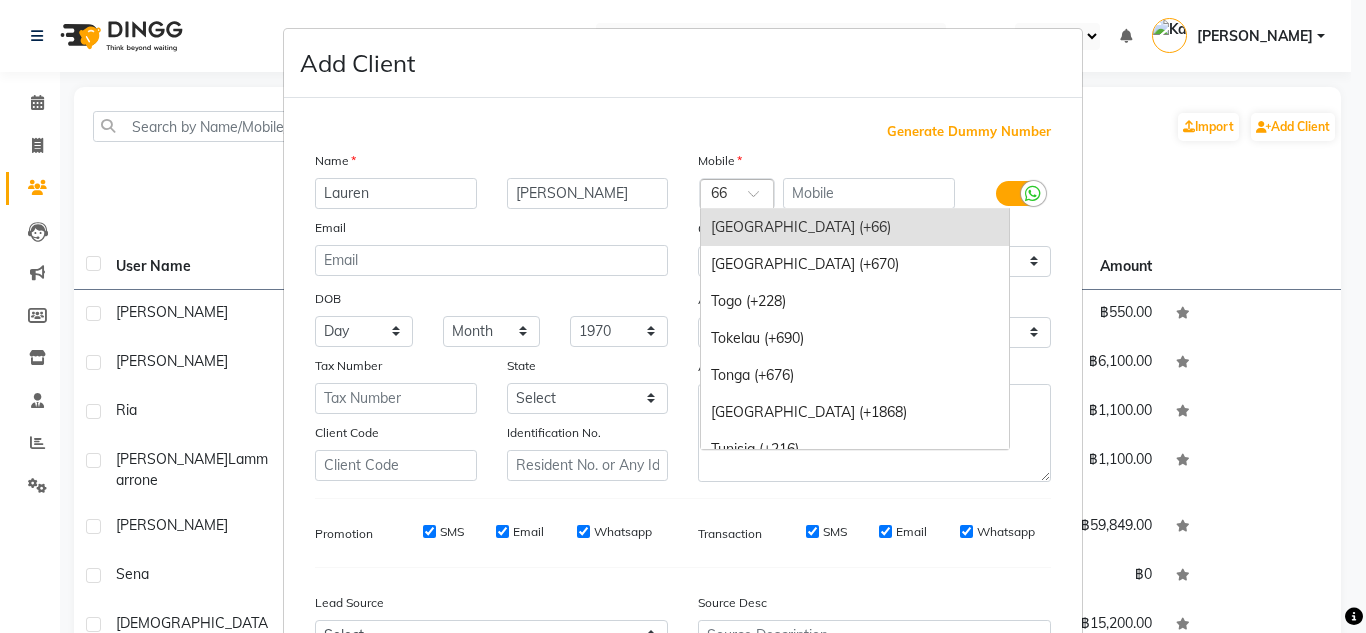 type on "1" 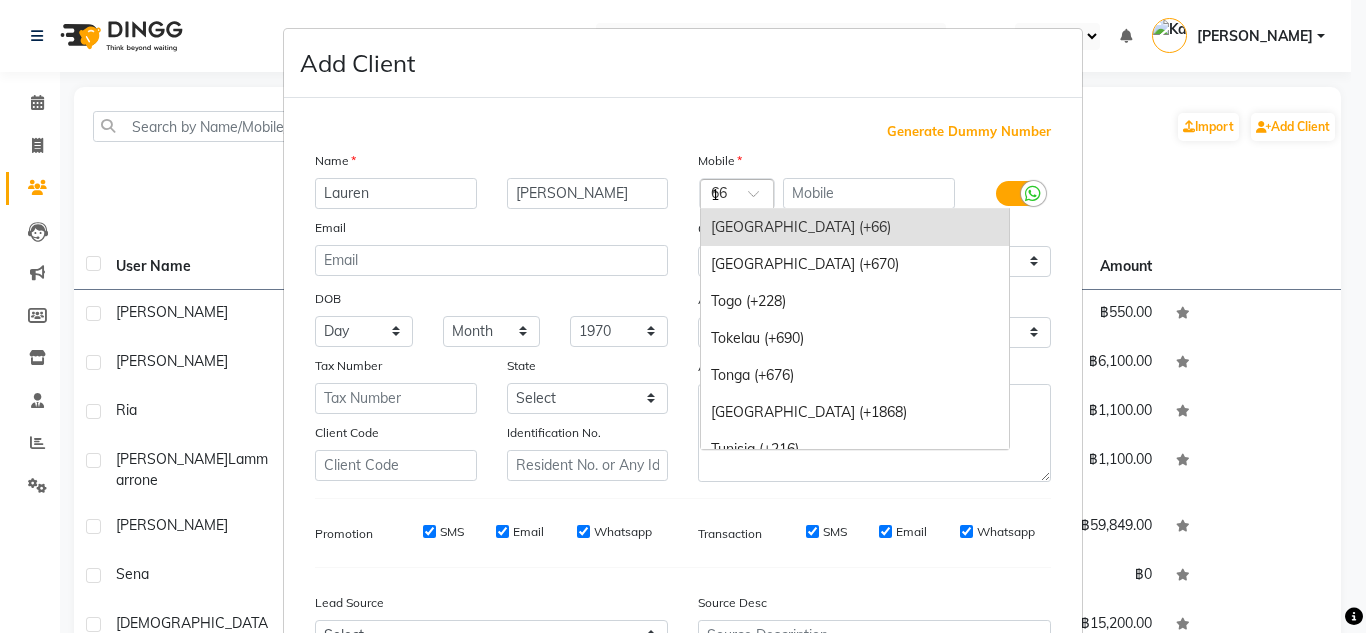 scroll, scrollTop: 1721, scrollLeft: 0, axis: vertical 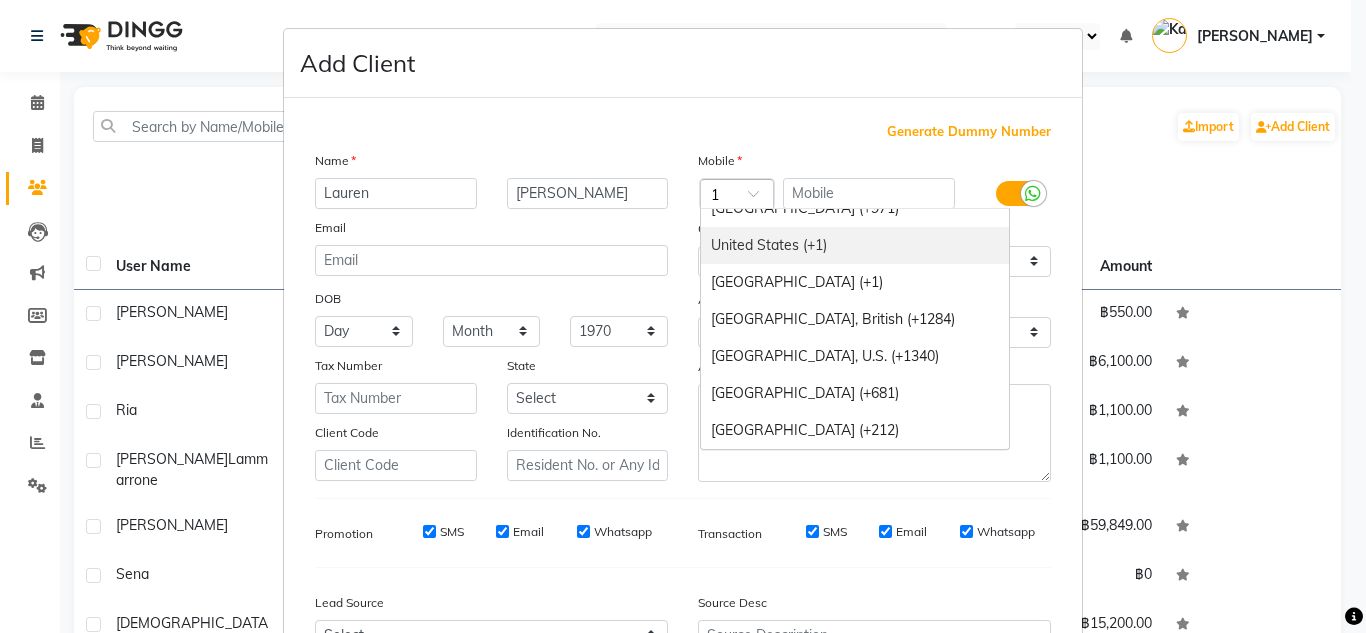 click on "United States (+1)" at bounding box center [855, 245] 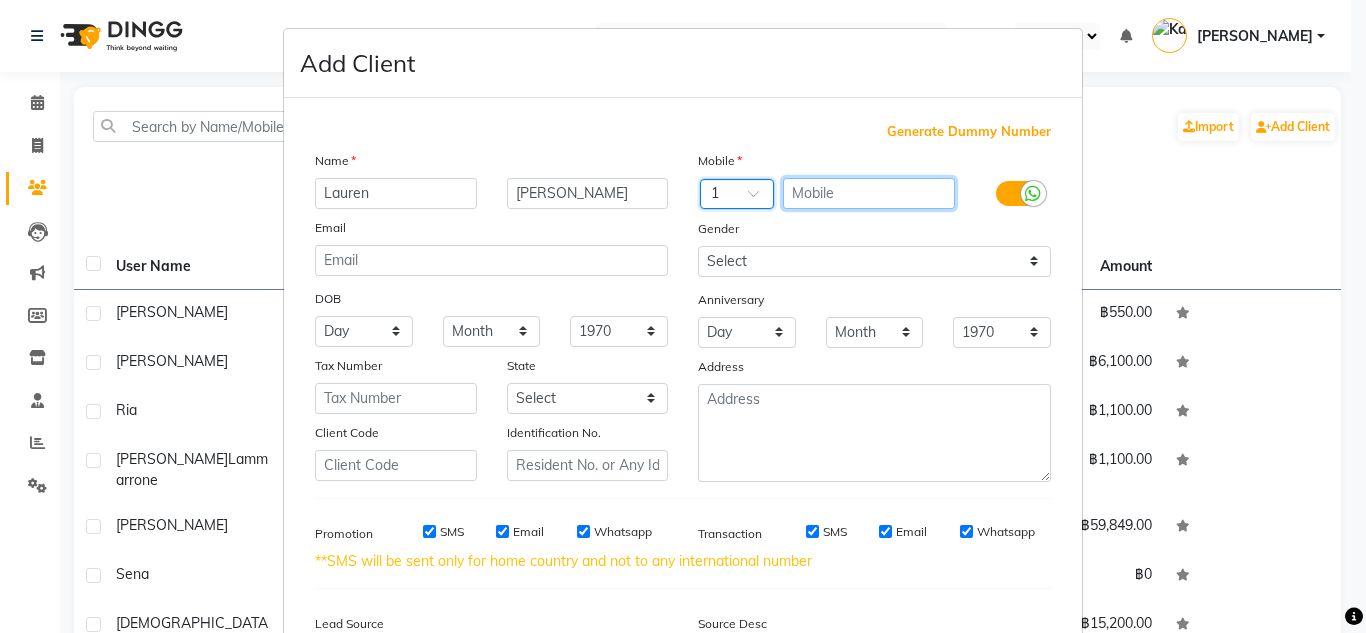 click at bounding box center (869, 193) 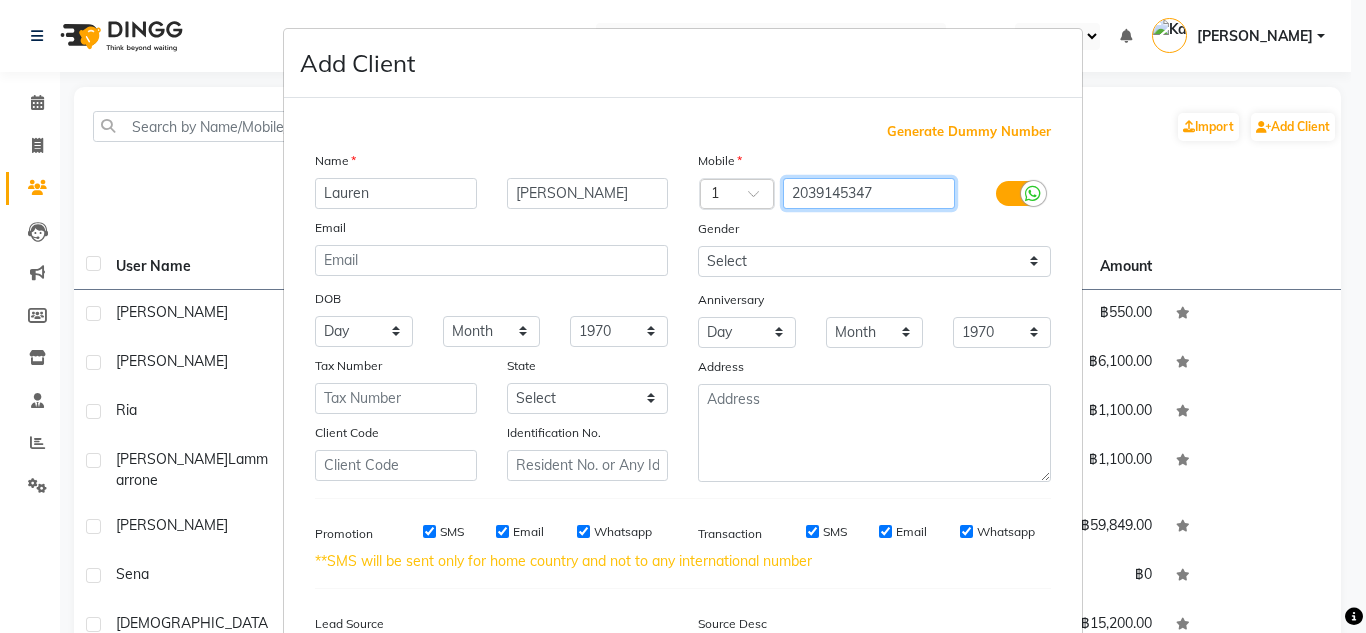 type on "2039145347" 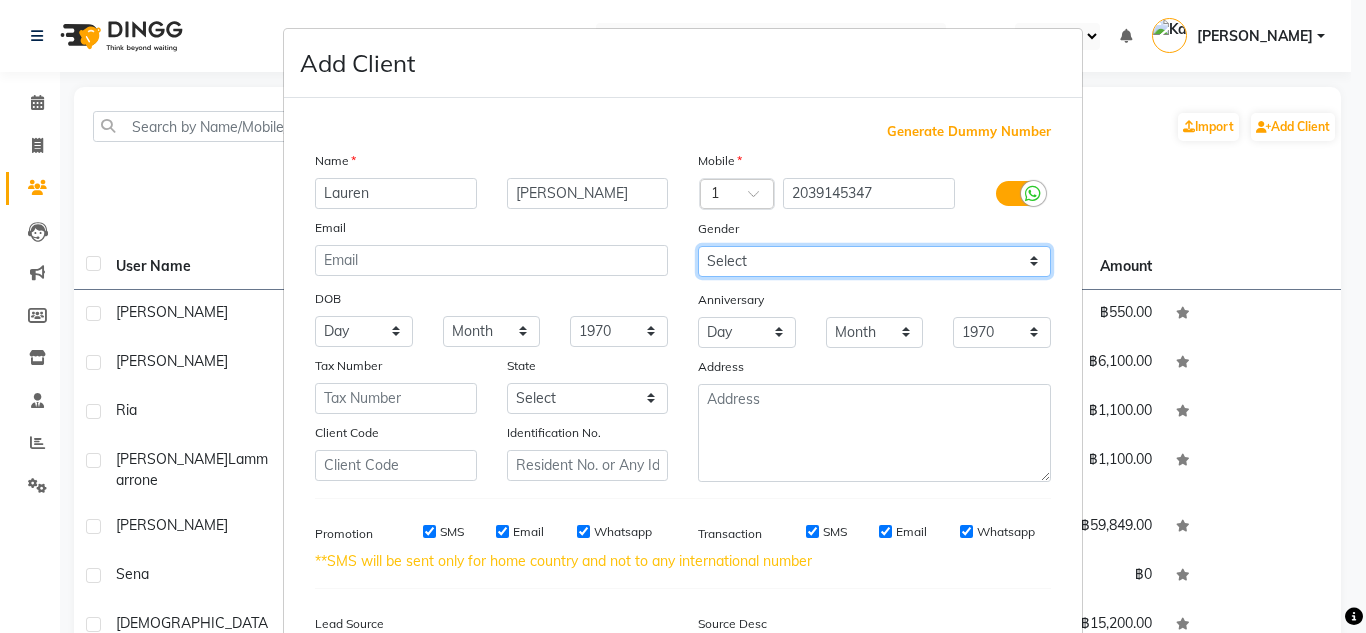 click on "Select [DEMOGRAPHIC_DATA] [DEMOGRAPHIC_DATA] Other Prefer Not To Say" at bounding box center (874, 261) 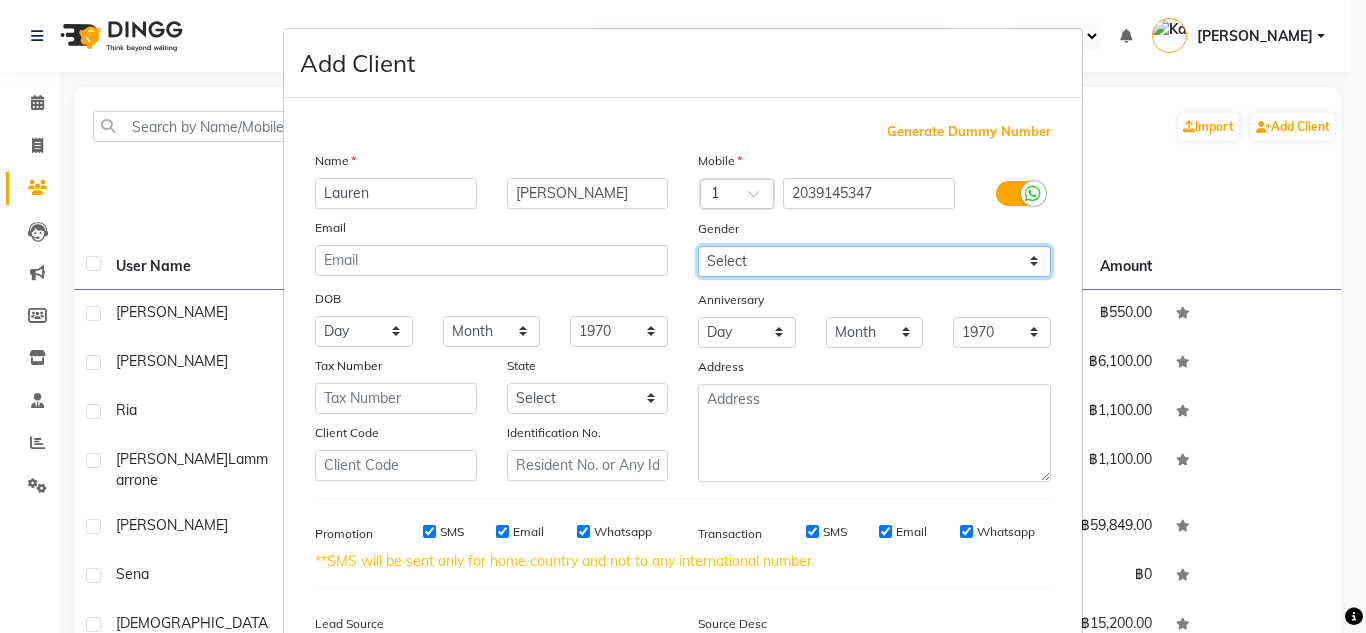 select on "female" 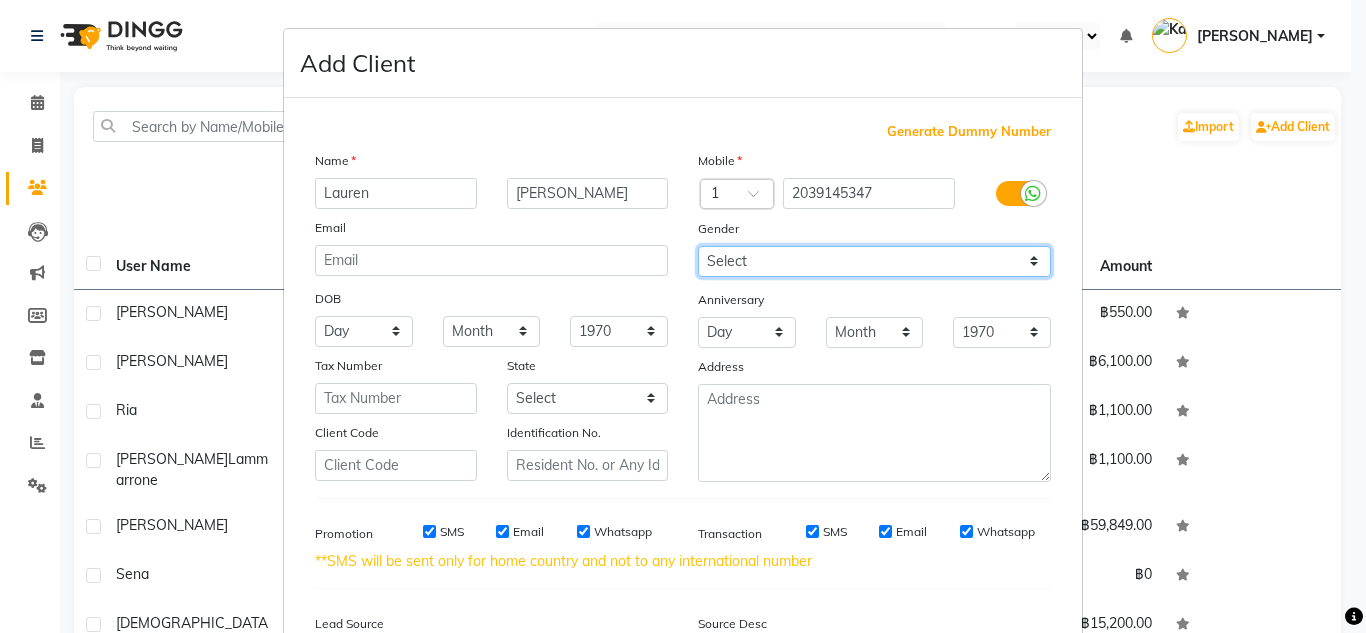 click on "Select [DEMOGRAPHIC_DATA] [DEMOGRAPHIC_DATA] Other Prefer Not To Say" at bounding box center [874, 261] 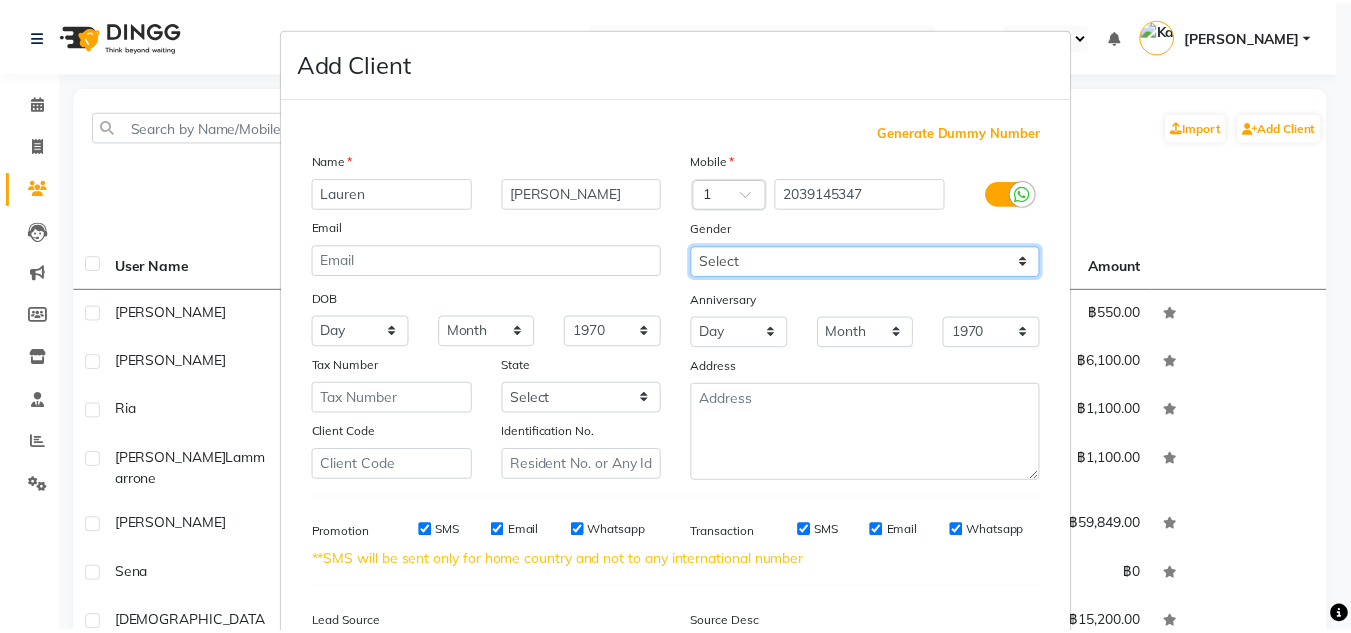 scroll, scrollTop: 237, scrollLeft: 0, axis: vertical 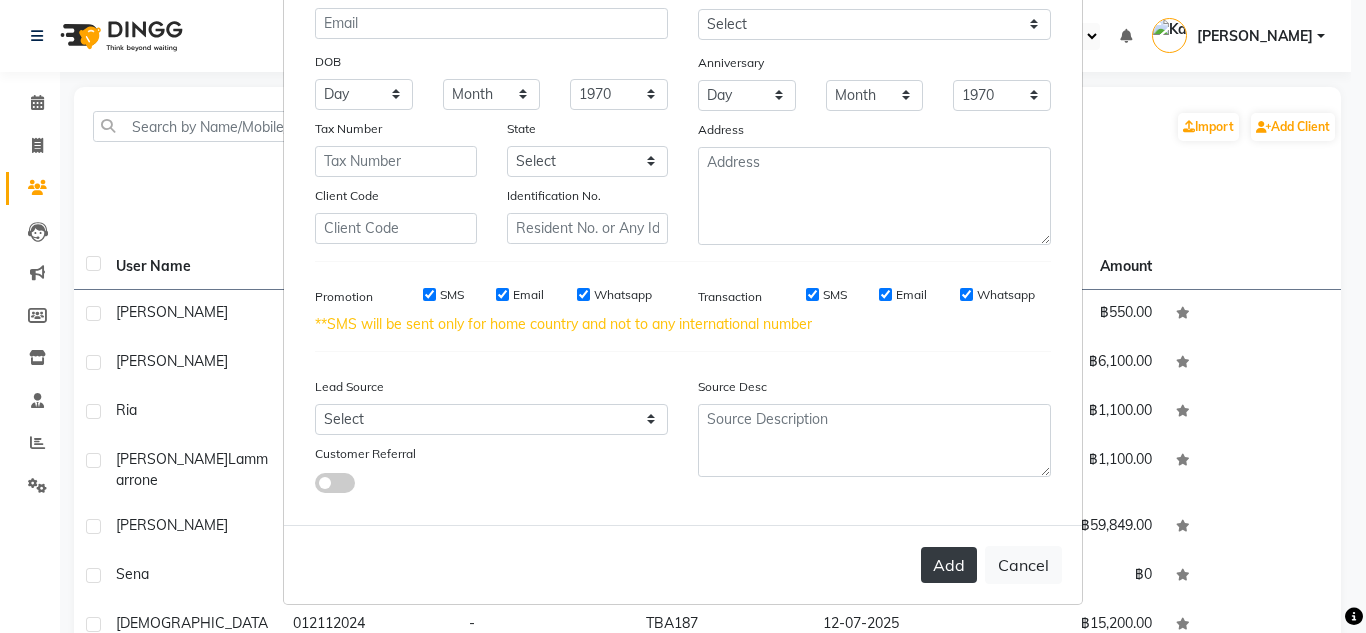 click on "Add" at bounding box center (949, 565) 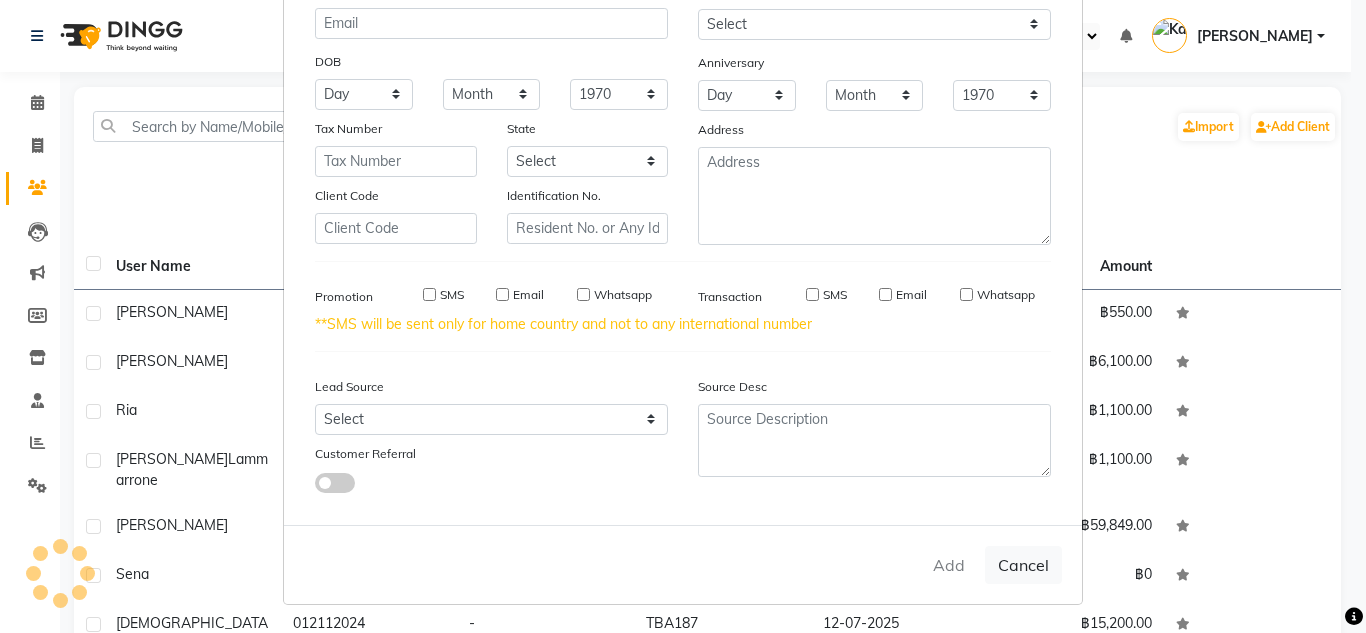 type 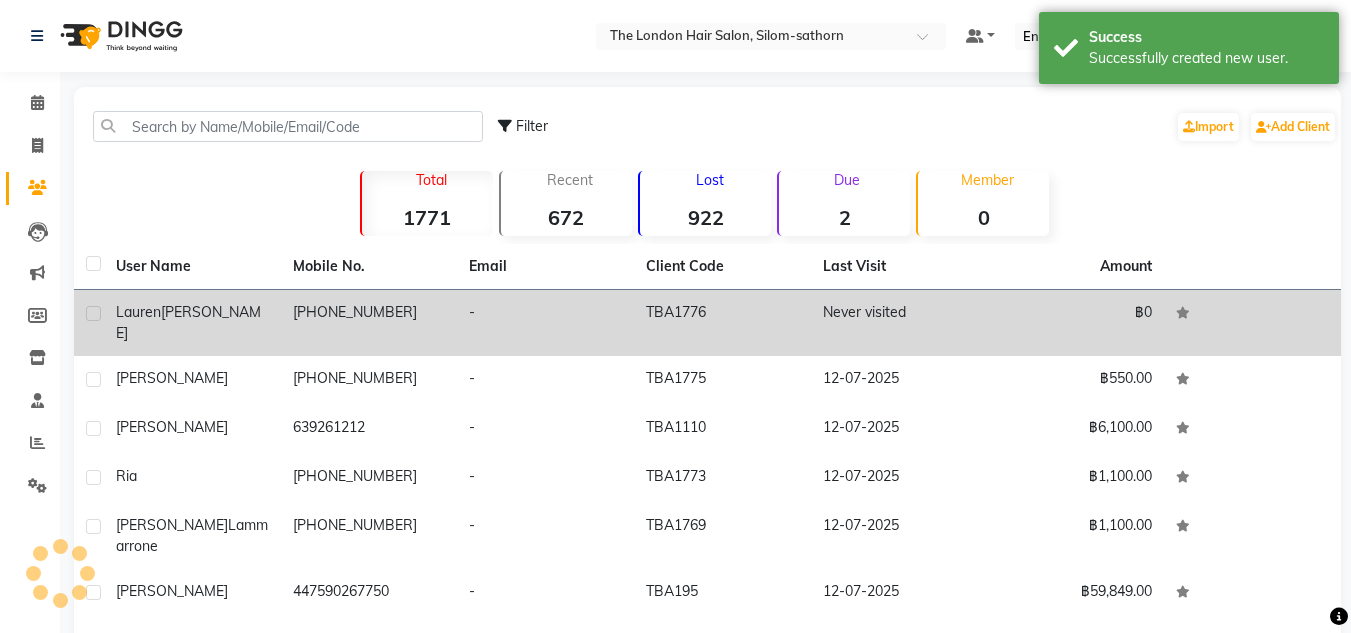 click on "-" 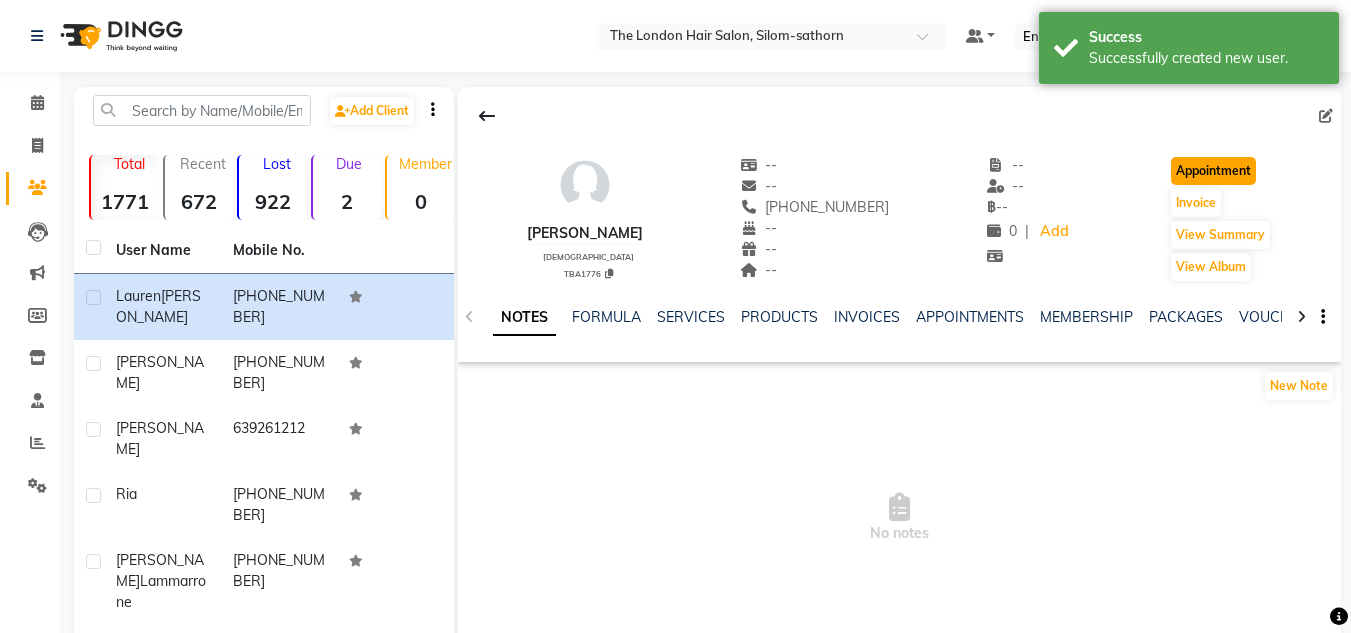 click on "Appointment" 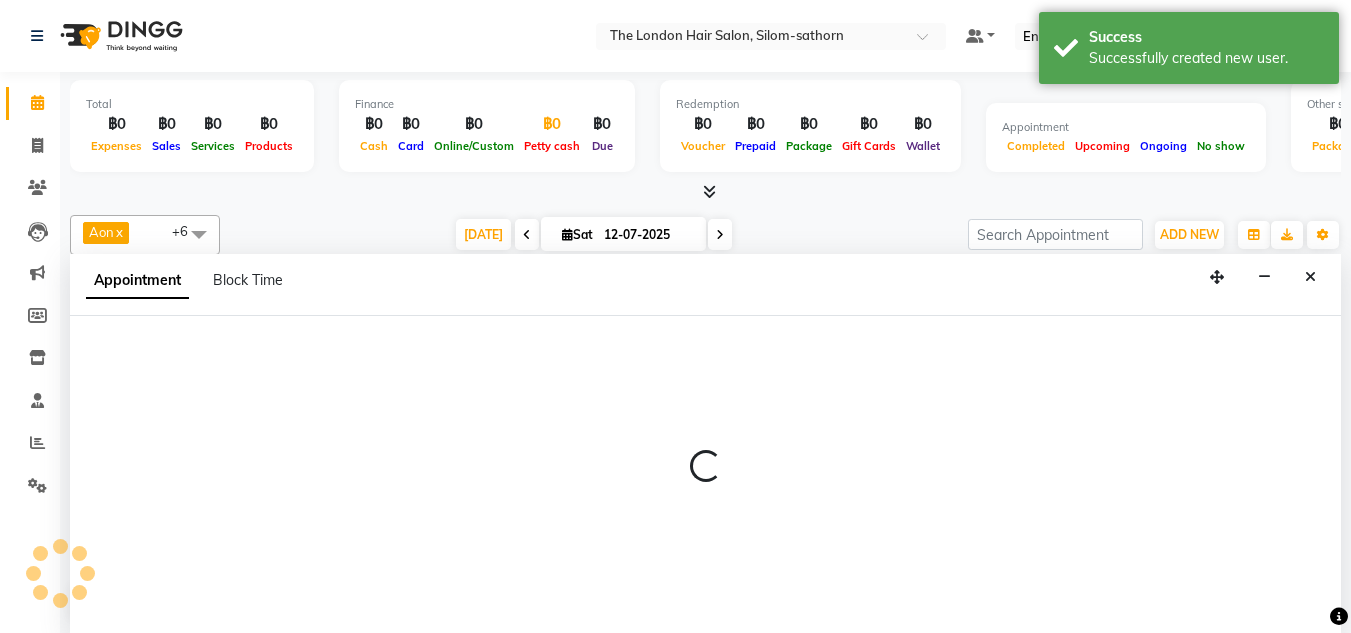 scroll, scrollTop: 0, scrollLeft: 0, axis: both 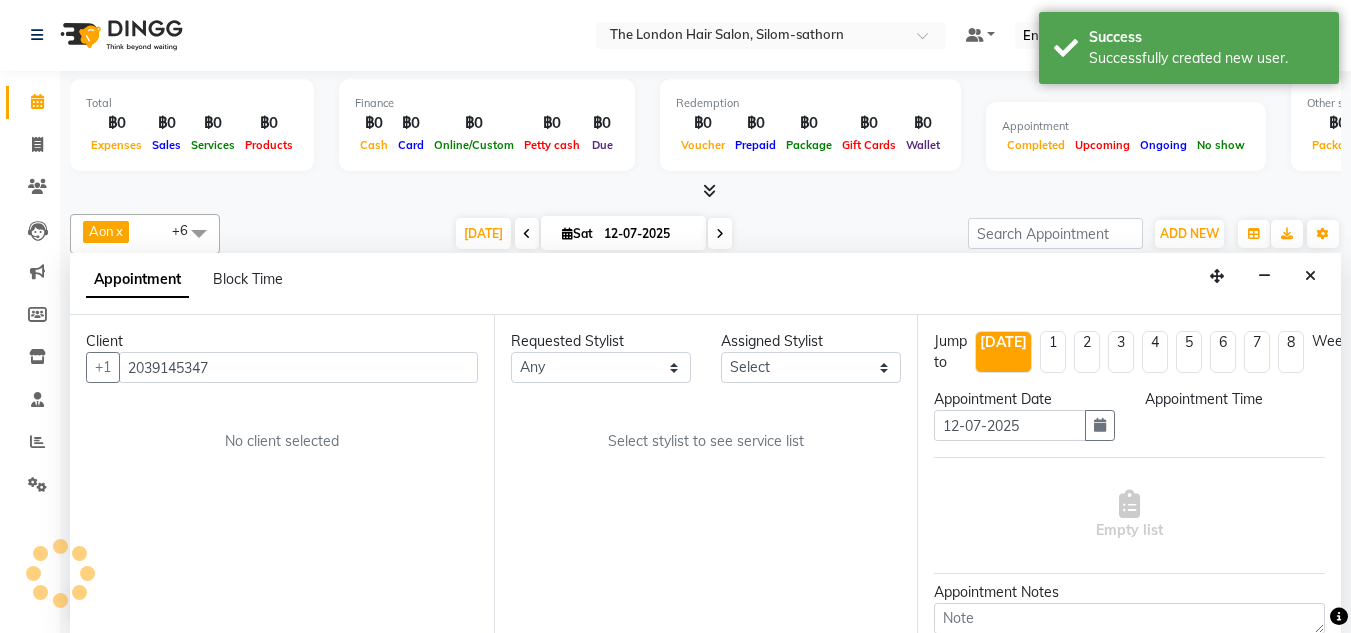 select on "600" 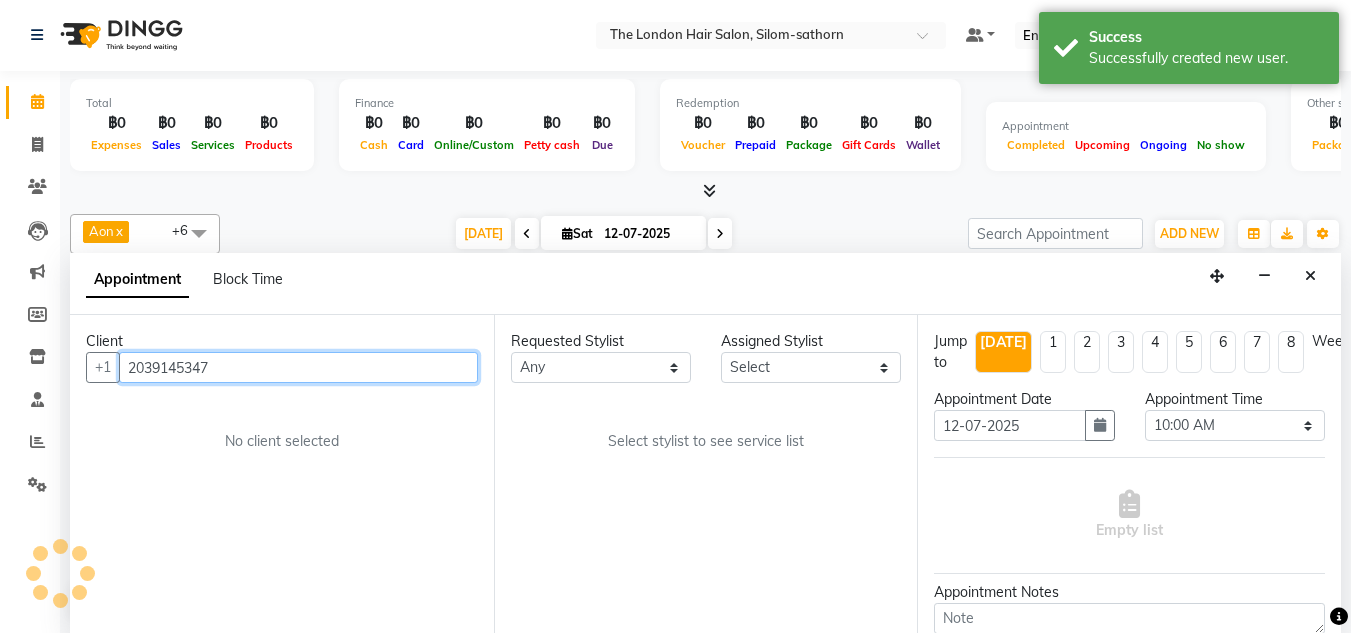 scroll, scrollTop: 771, scrollLeft: 0, axis: vertical 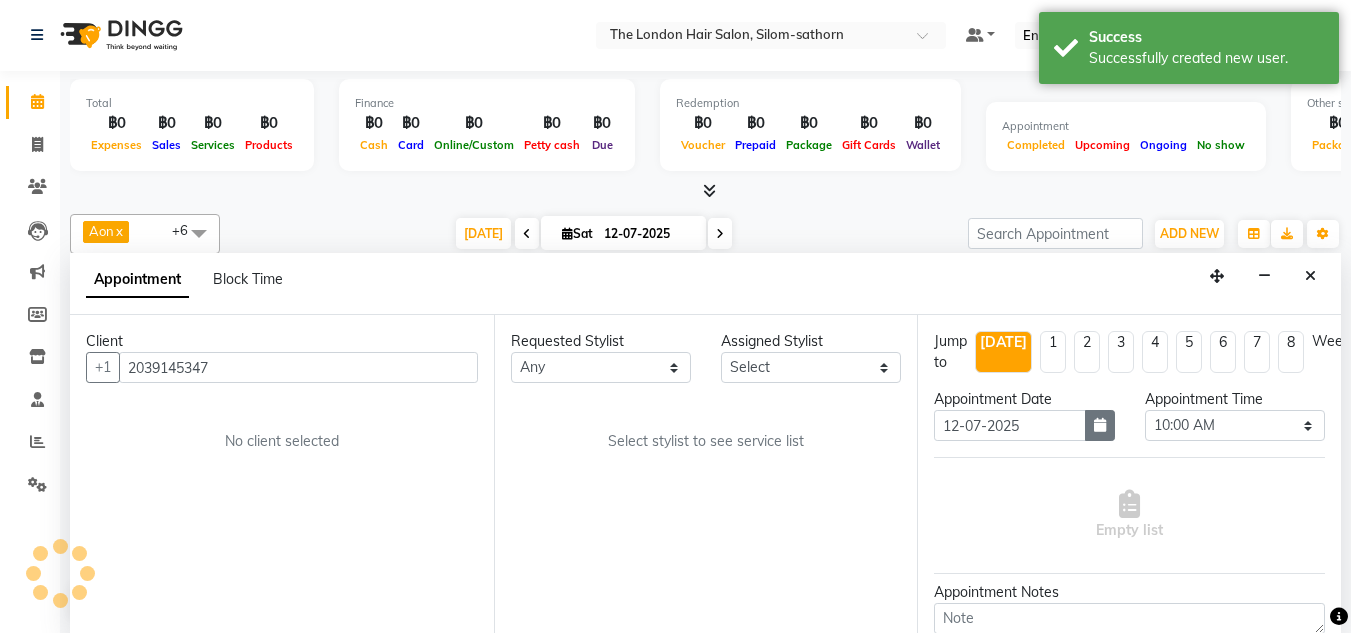 click at bounding box center (1100, 425) 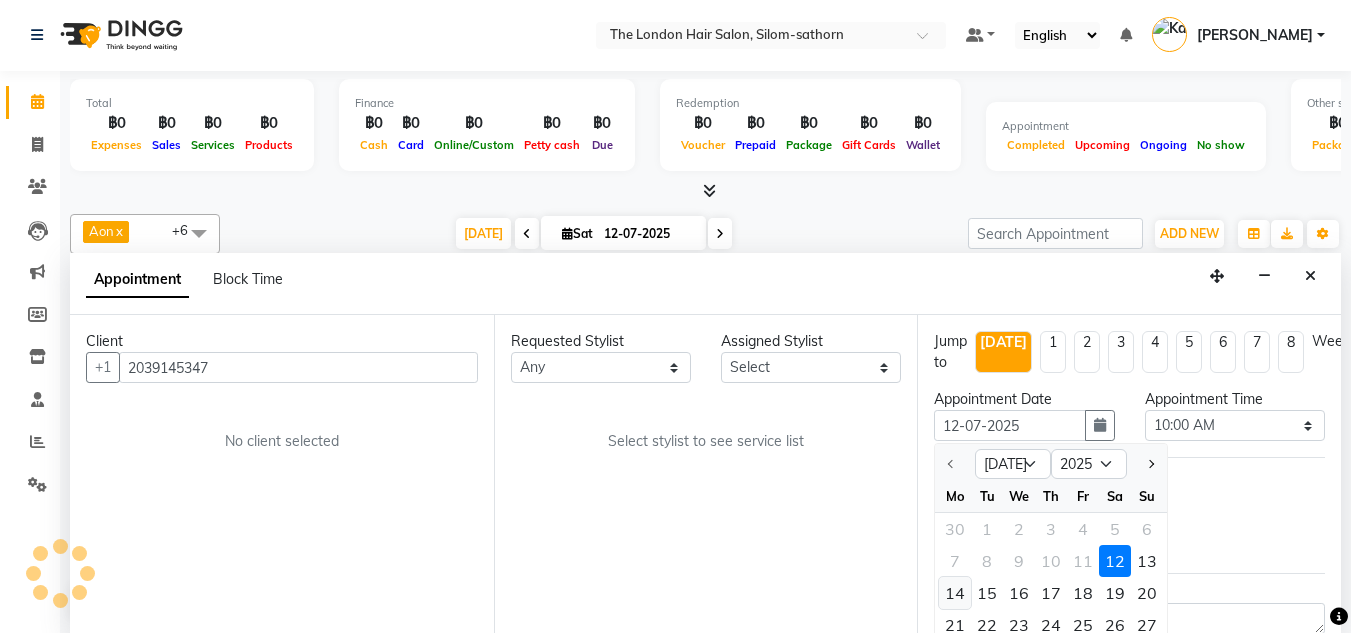 click on "14" at bounding box center [955, 593] 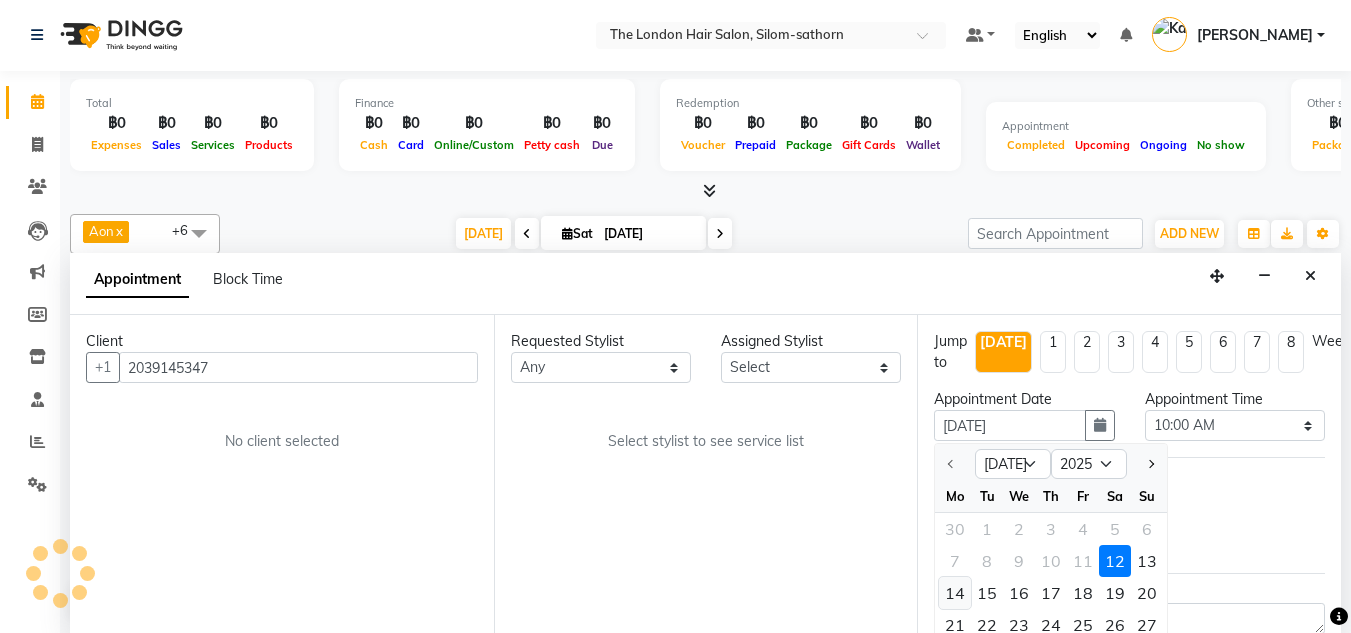 scroll, scrollTop: 0, scrollLeft: 0, axis: both 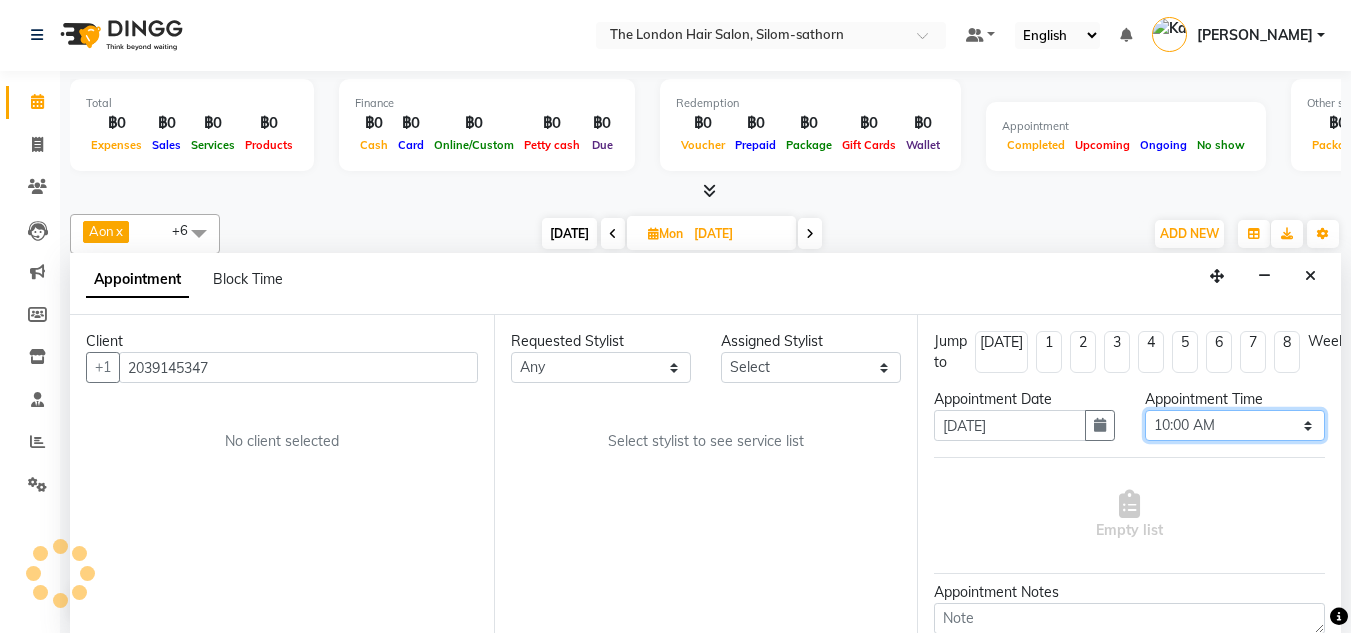 drag, startPoint x: 1182, startPoint y: 425, endPoint x: 598, endPoint y: 371, distance: 586.4913 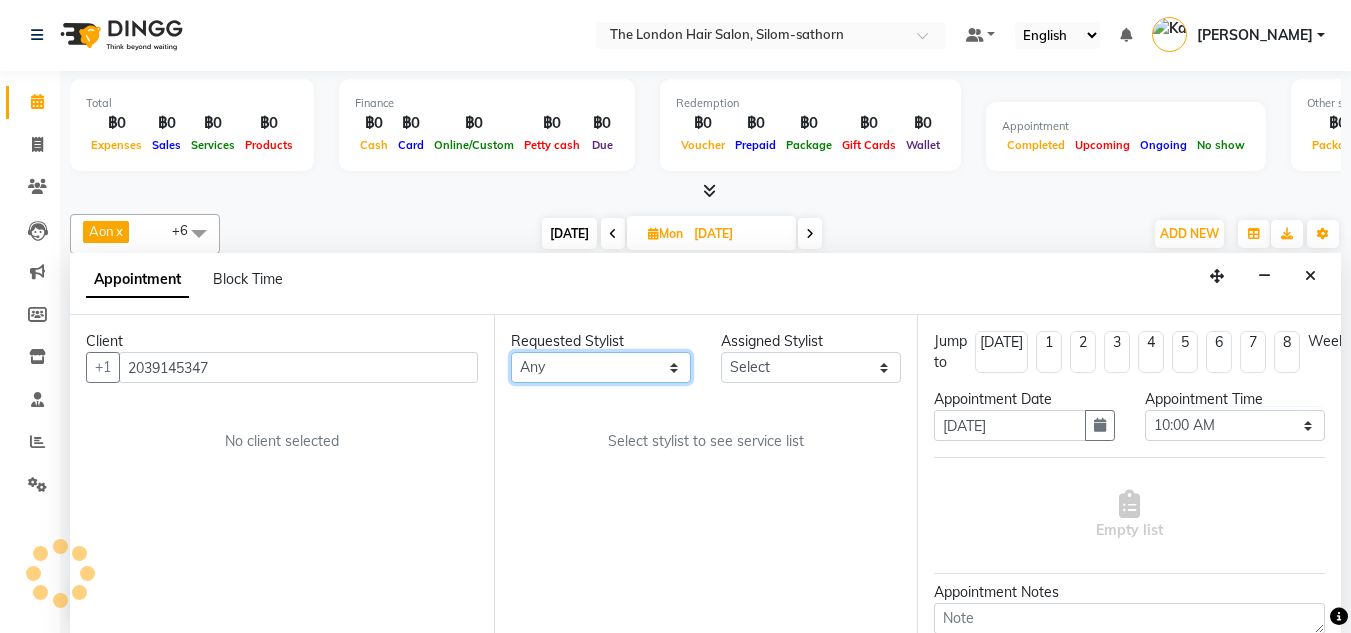 click on "Any Aon Apple   Boss [PERSON_NAME]  [PERSON_NAME]" at bounding box center [601, 367] 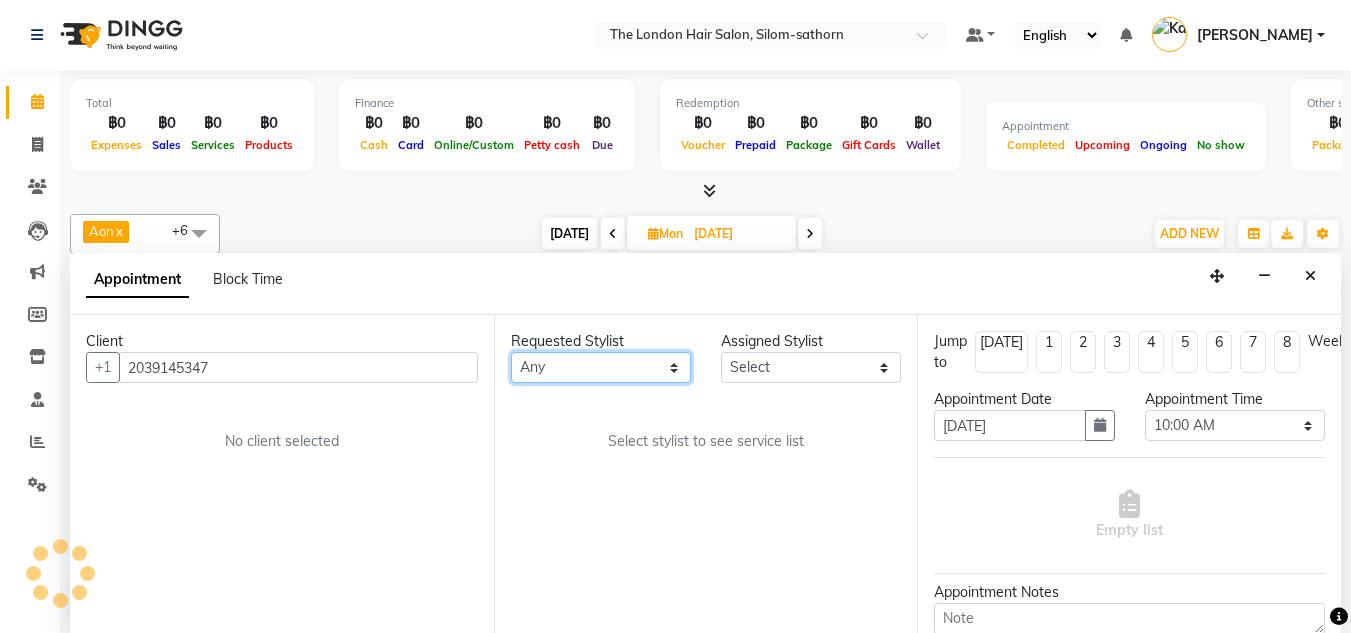 select on "56710" 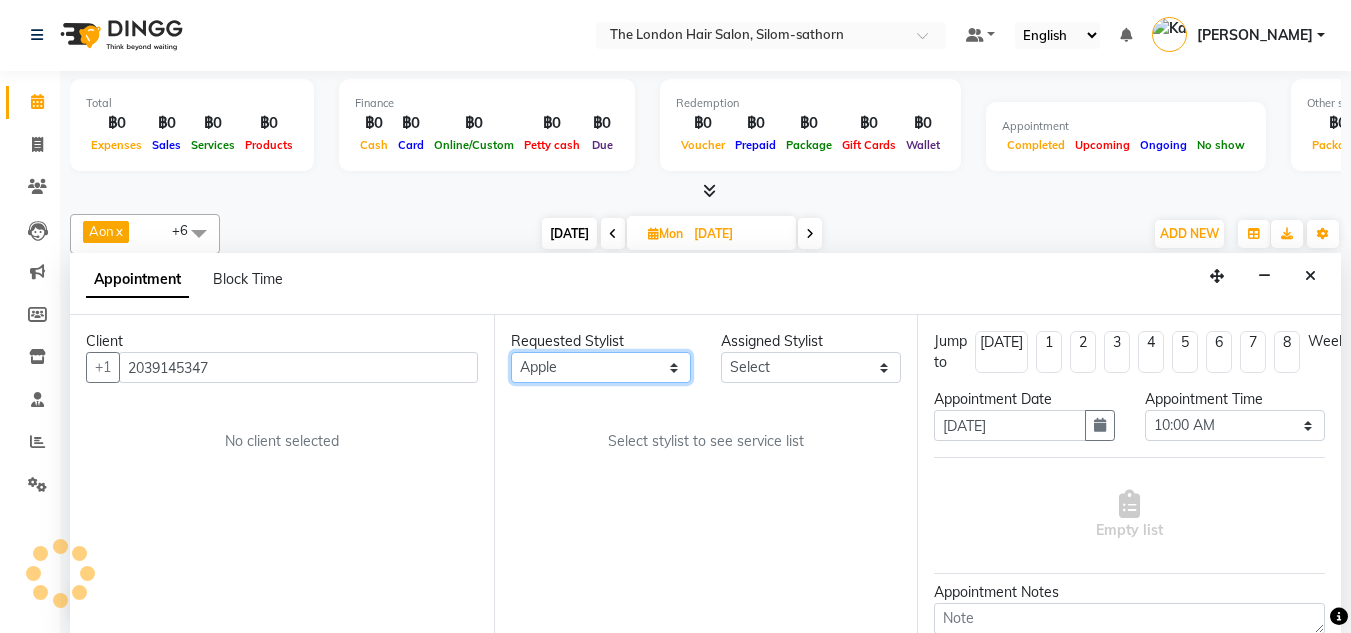 click on "Any Aon Apple   Boss [PERSON_NAME]  [PERSON_NAME]" at bounding box center [601, 367] 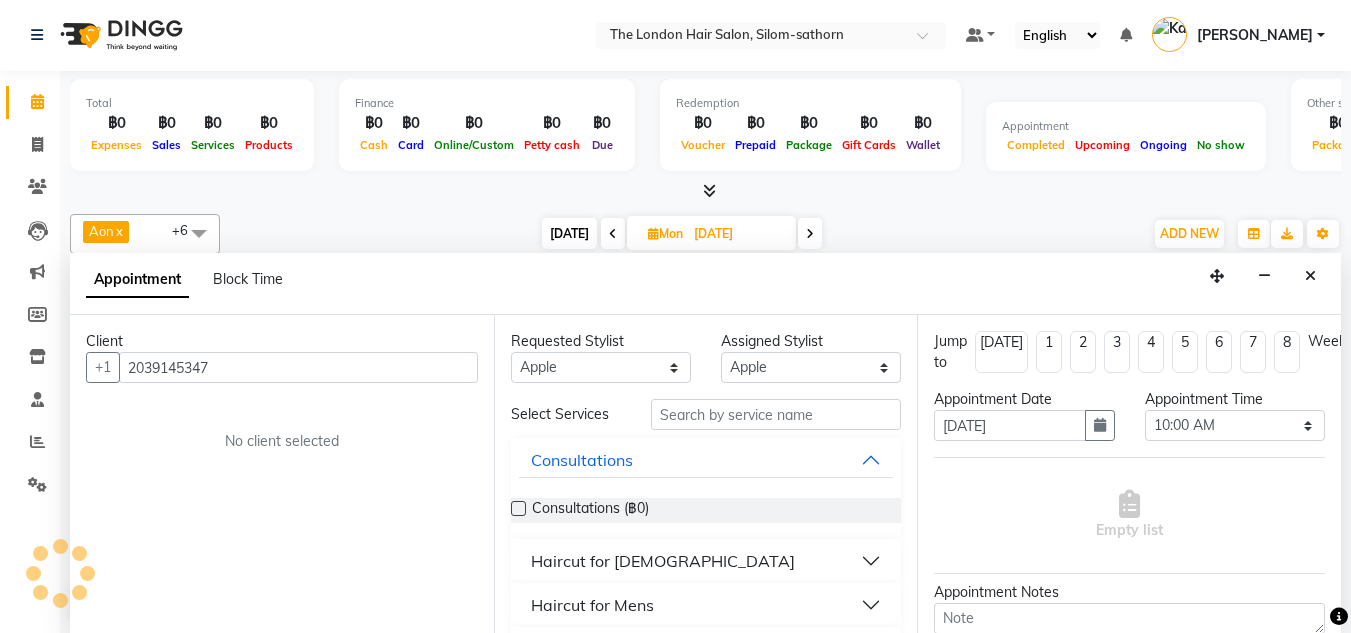 click on "Haircut for [DEMOGRAPHIC_DATA]" at bounding box center [663, 561] 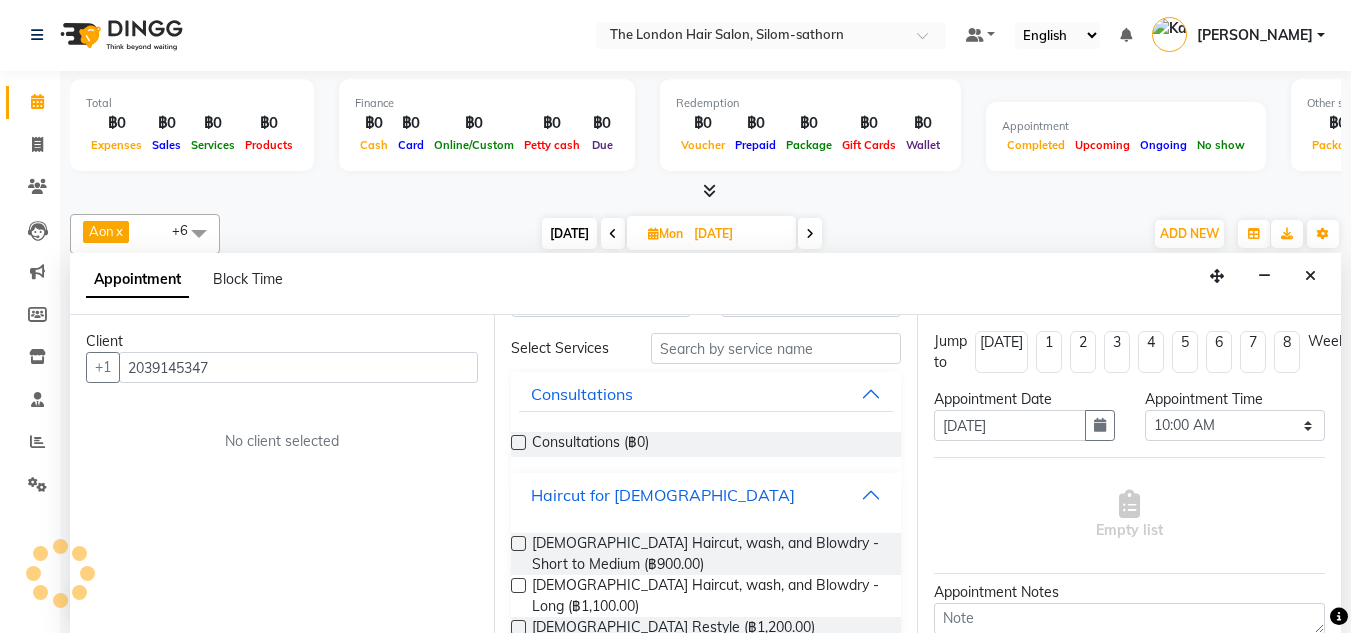 scroll, scrollTop: 67, scrollLeft: 0, axis: vertical 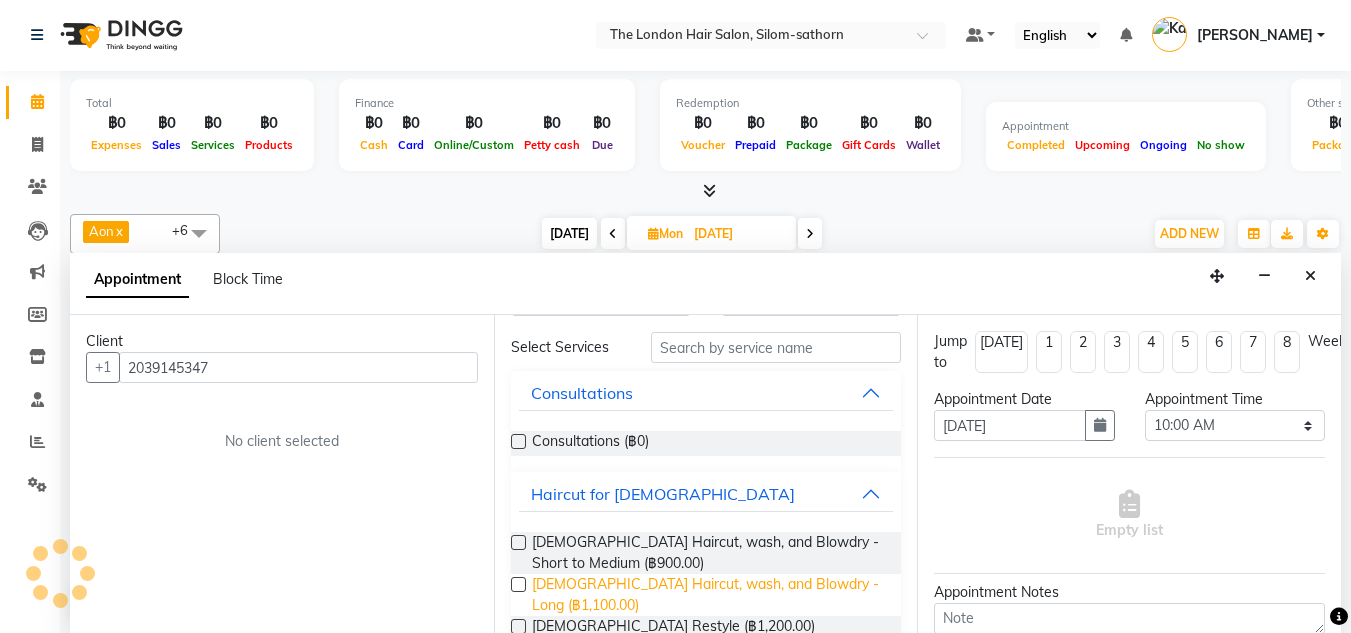 click on "Ladies Haircut, wash, and Blowdry - Long (฿1,100.00)" at bounding box center (709, 595) 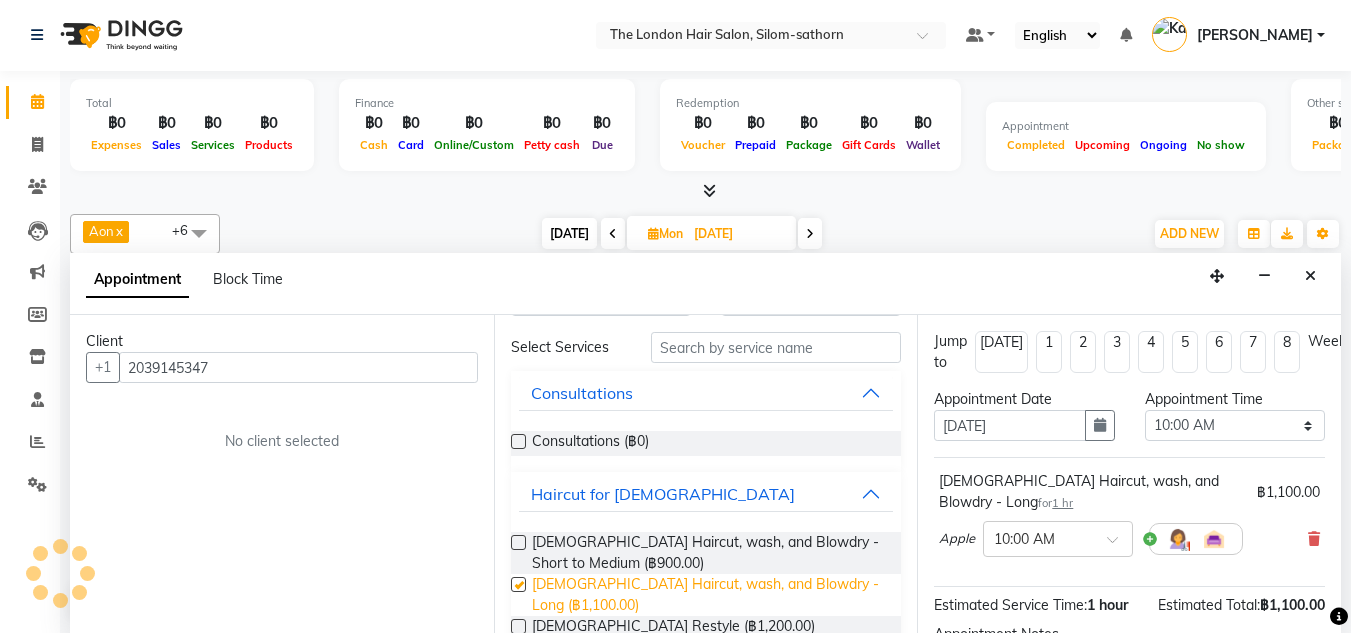 checkbox on "false" 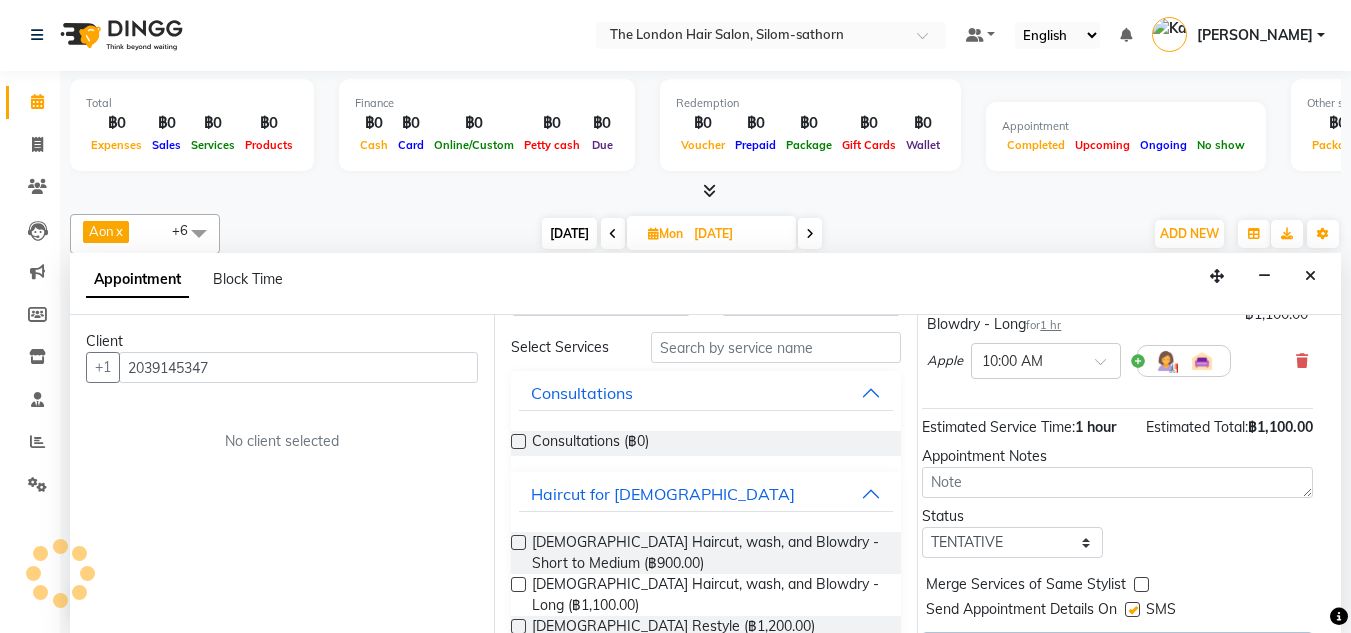 scroll, scrollTop: 179, scrollLeft: 15, axis: both 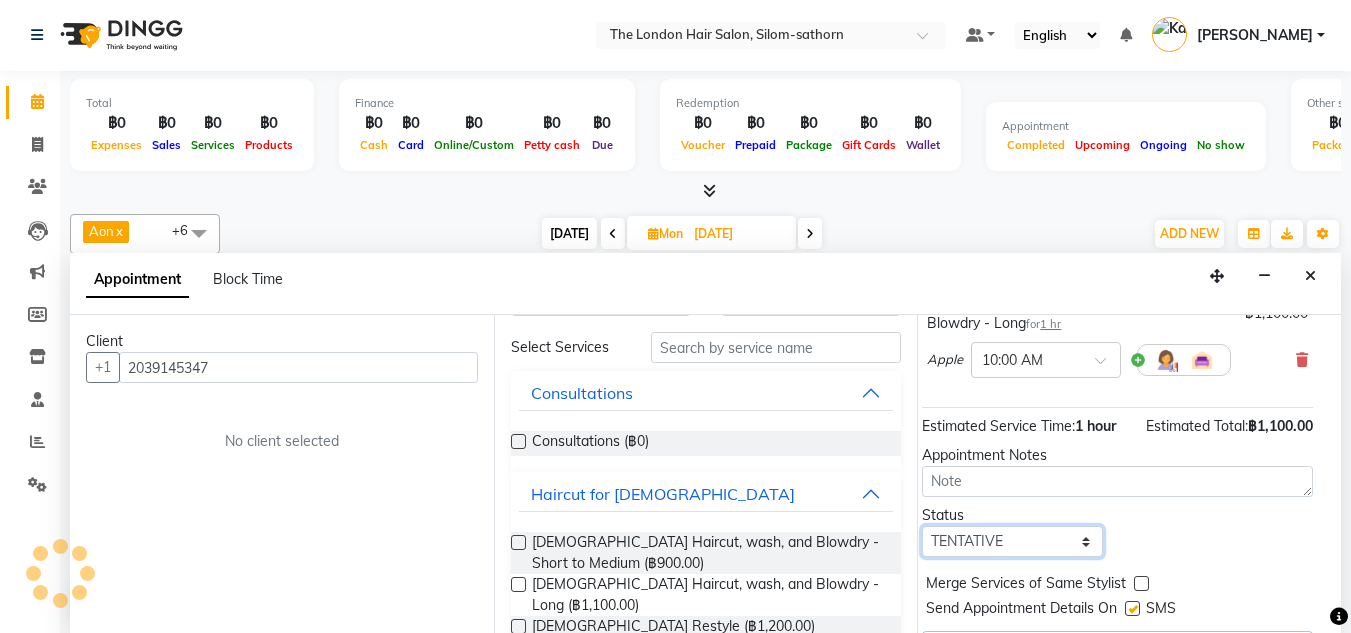 click on "Select TENTATIVE CONFIRM UPCOMING" at bounding box center (1012, 541) 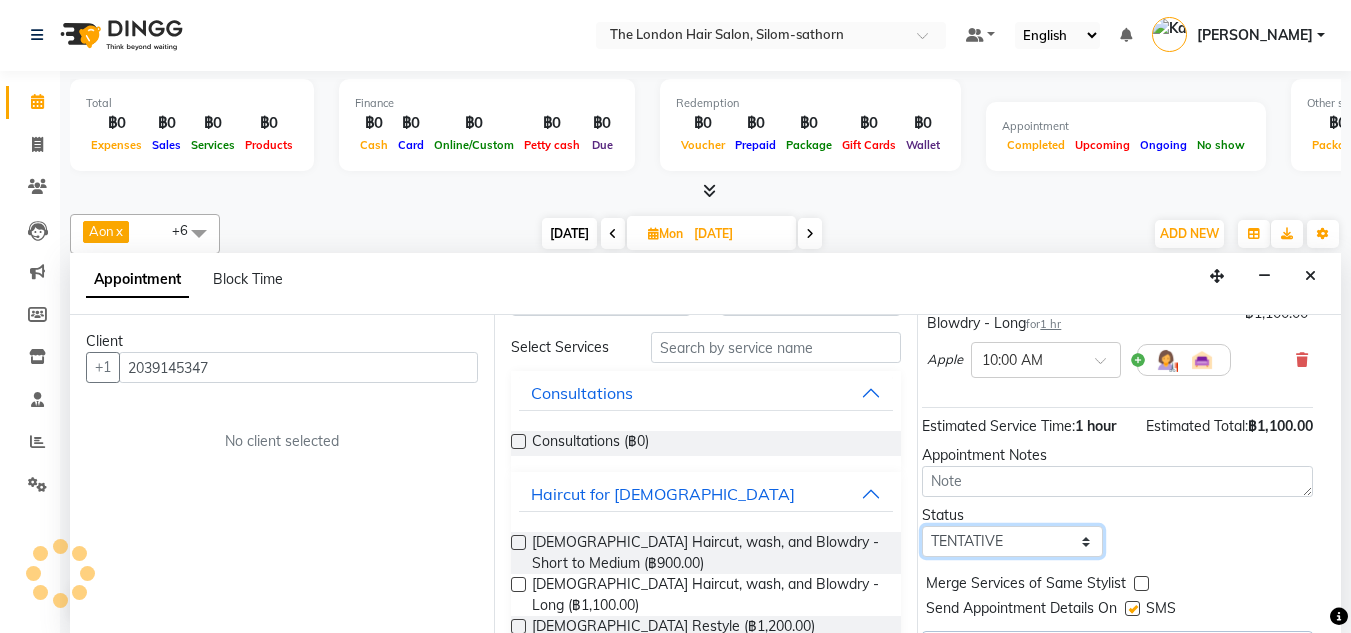 select on "confirm booking" 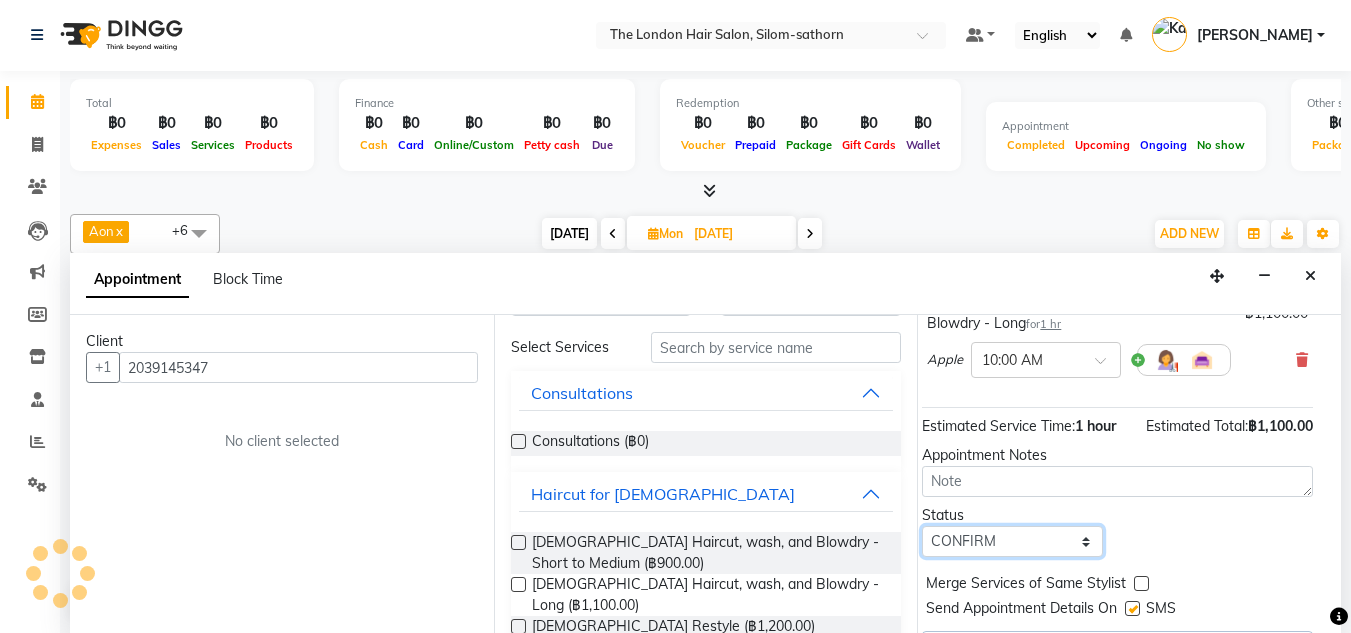 click on "Select TENTATIVE CONFIRM UPCOMING" at bounding box center [1012, 541] 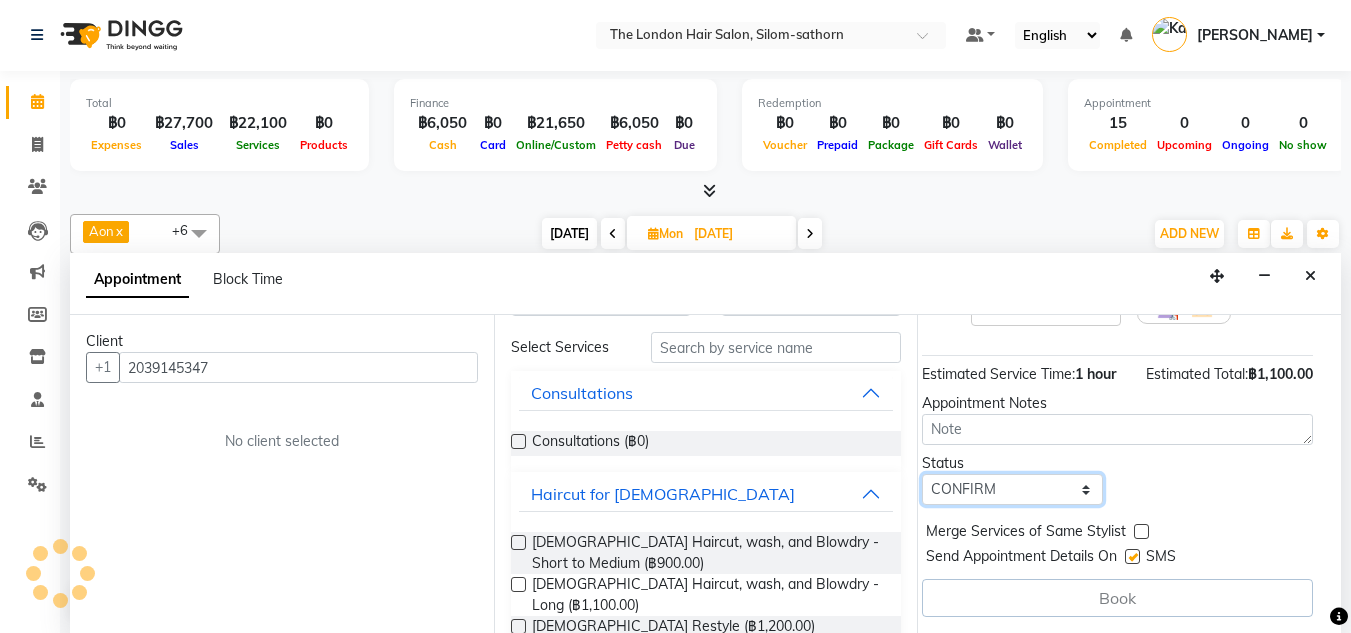 scroll, scrollTop: 244, scrollLeft: 26, axis: both 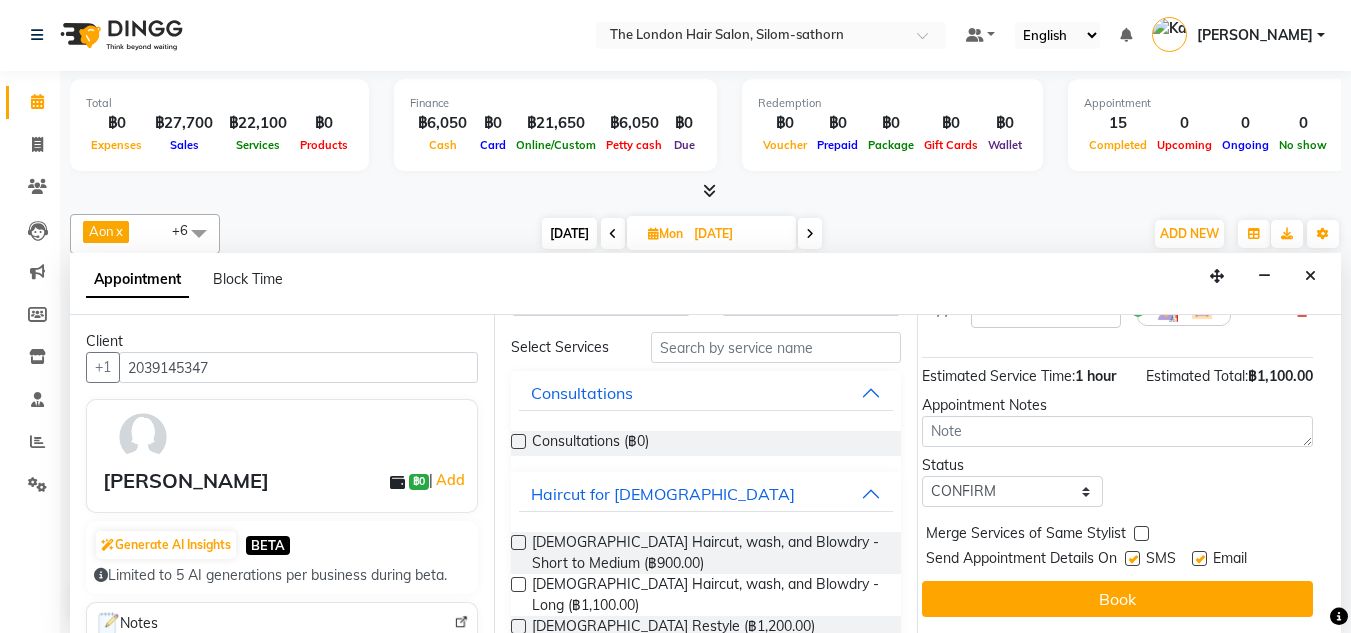 click on "Consultations  (฿0)" at bounding box center [706, 443] 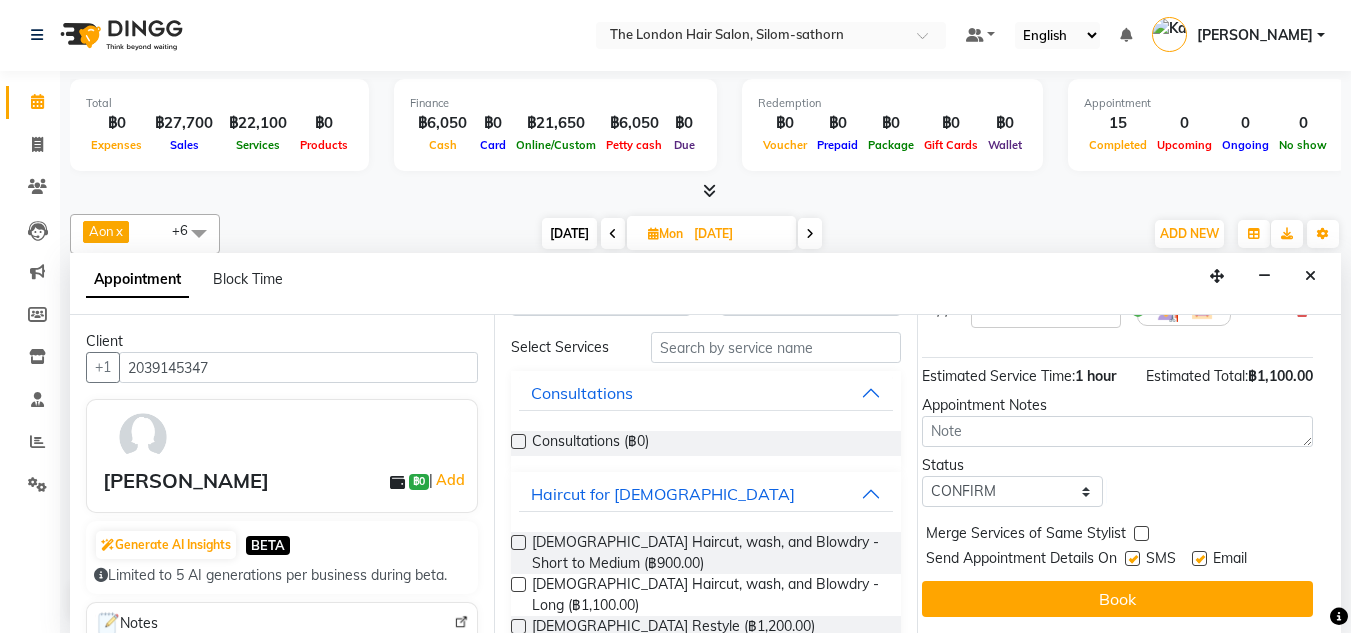 scroll, scrollTop: 0, scrollLeft: 0, axis: both 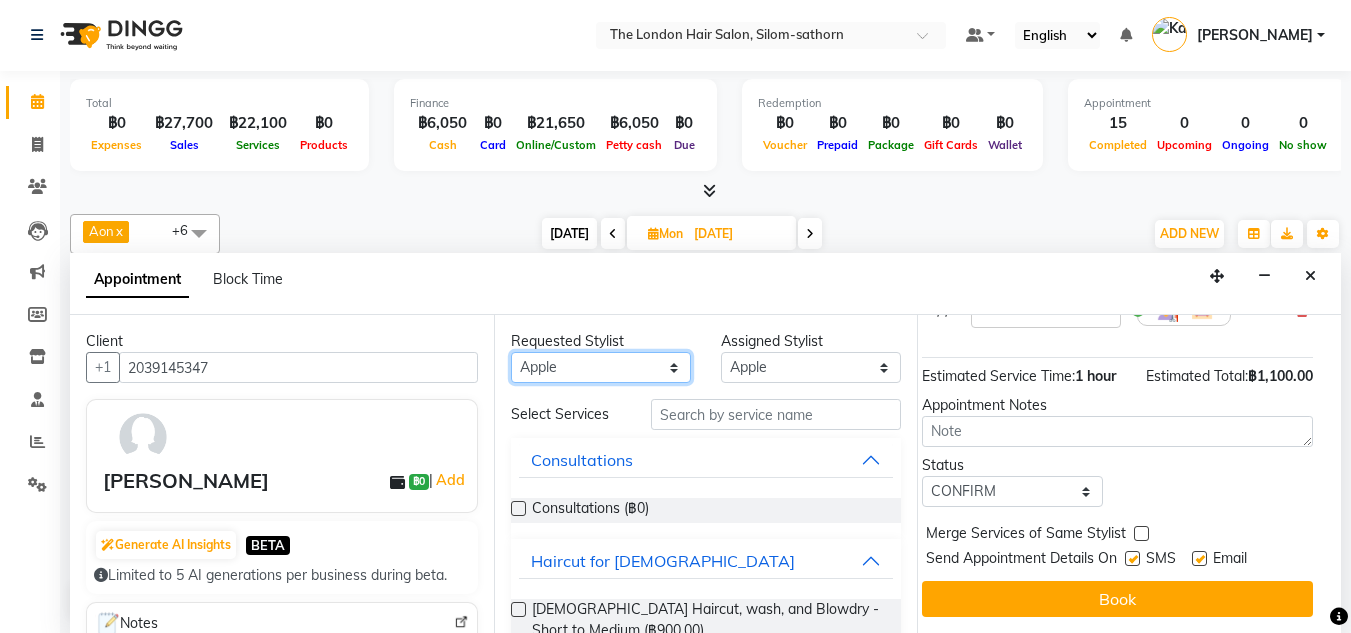 click on "Any Aon Apple   Boss [PERSON_NAME]  [PERSON_NAME]" at bounding box center [601, 367] 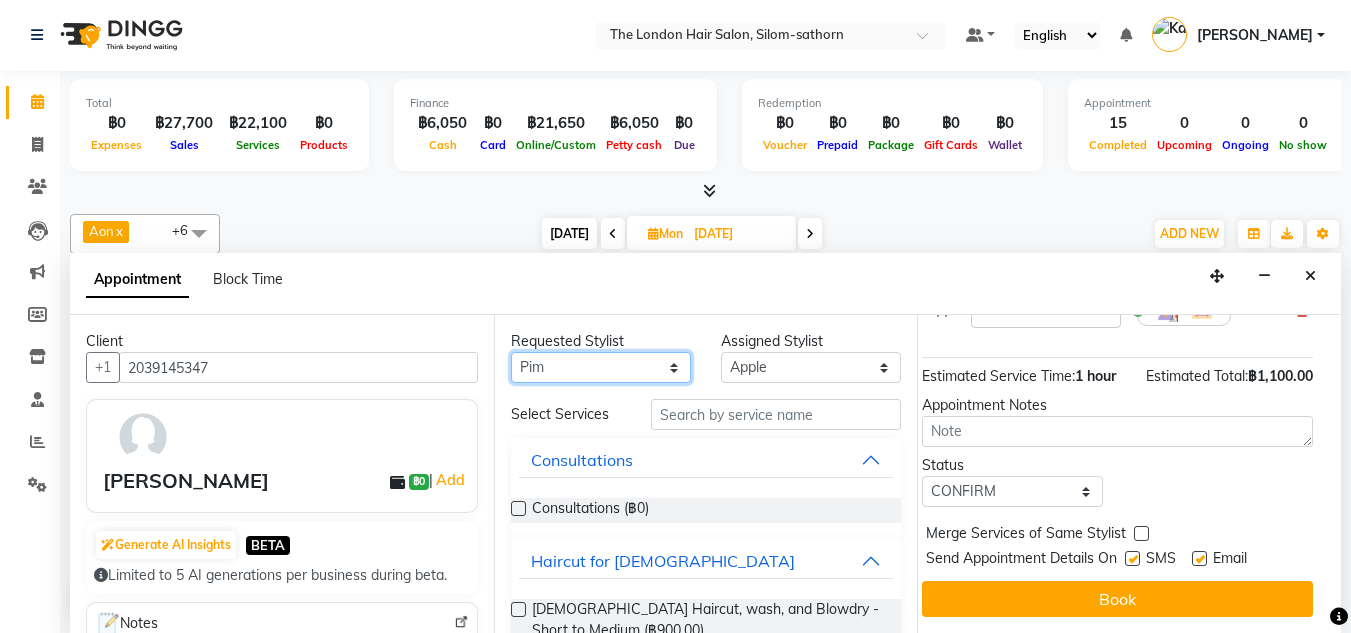click on "Any Aon Apple   Boss [PERSON_NAME]  [PERSON_NAME]" at bounding box center [601, 367] 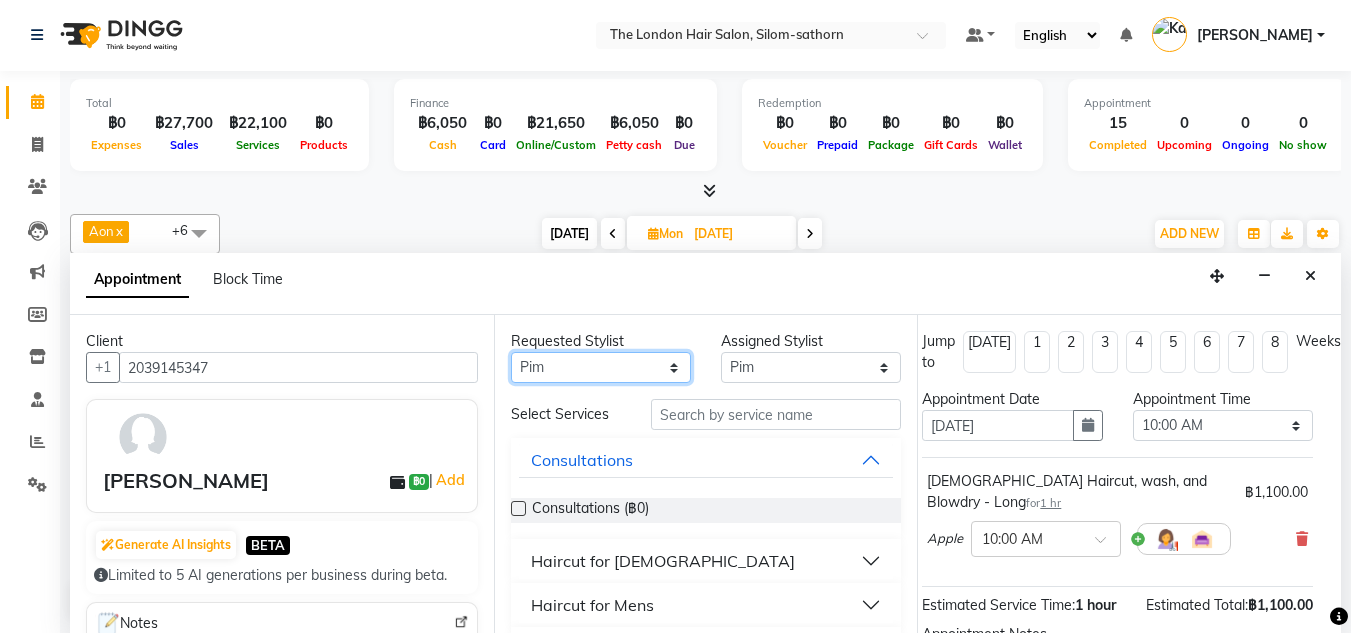 scroll, scrollTop: 244, scrollLeft: 26, axis: both 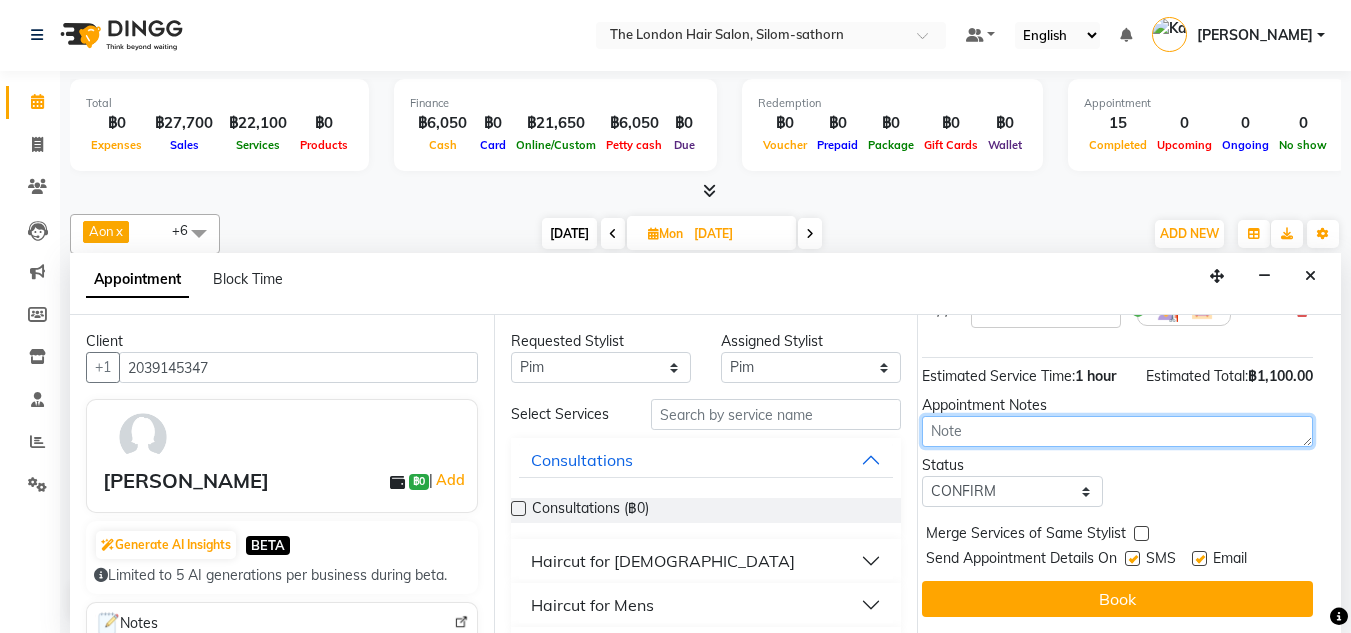 drag, startPoint x: 1085, startPoint y: 589, endPoint x: 1247, endPoint y: 432, distance: 225.59477 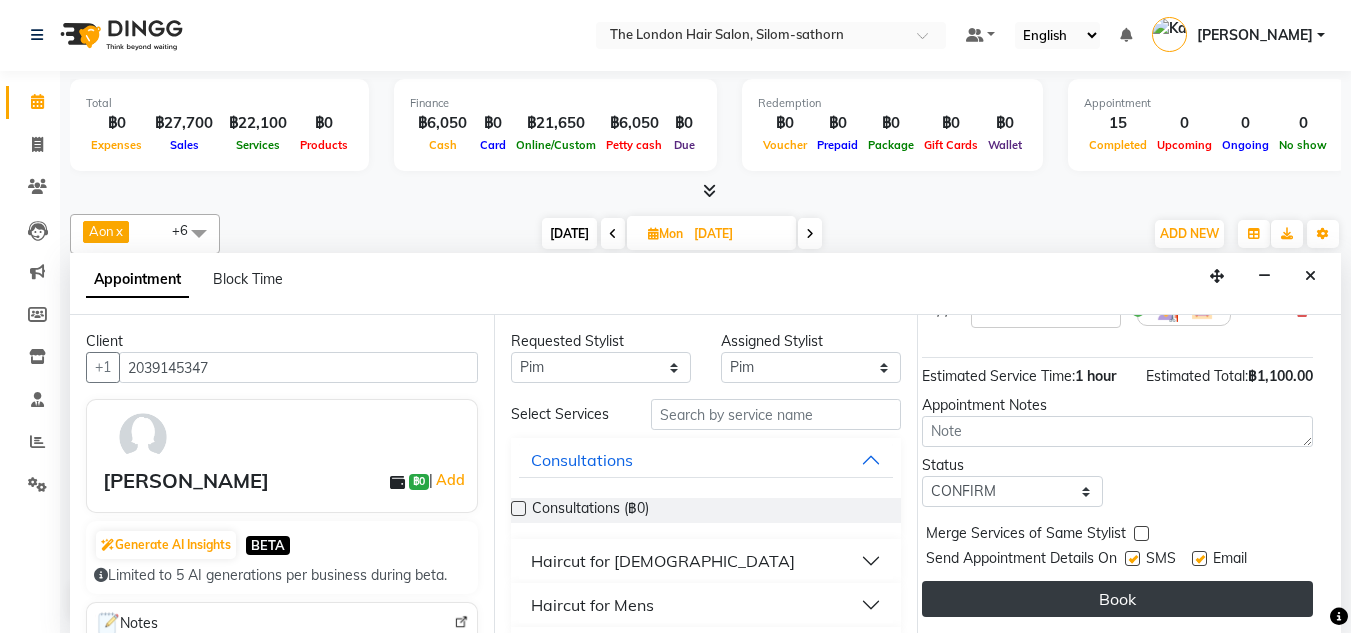 click on "Book" at bounding box center (1117, 599) 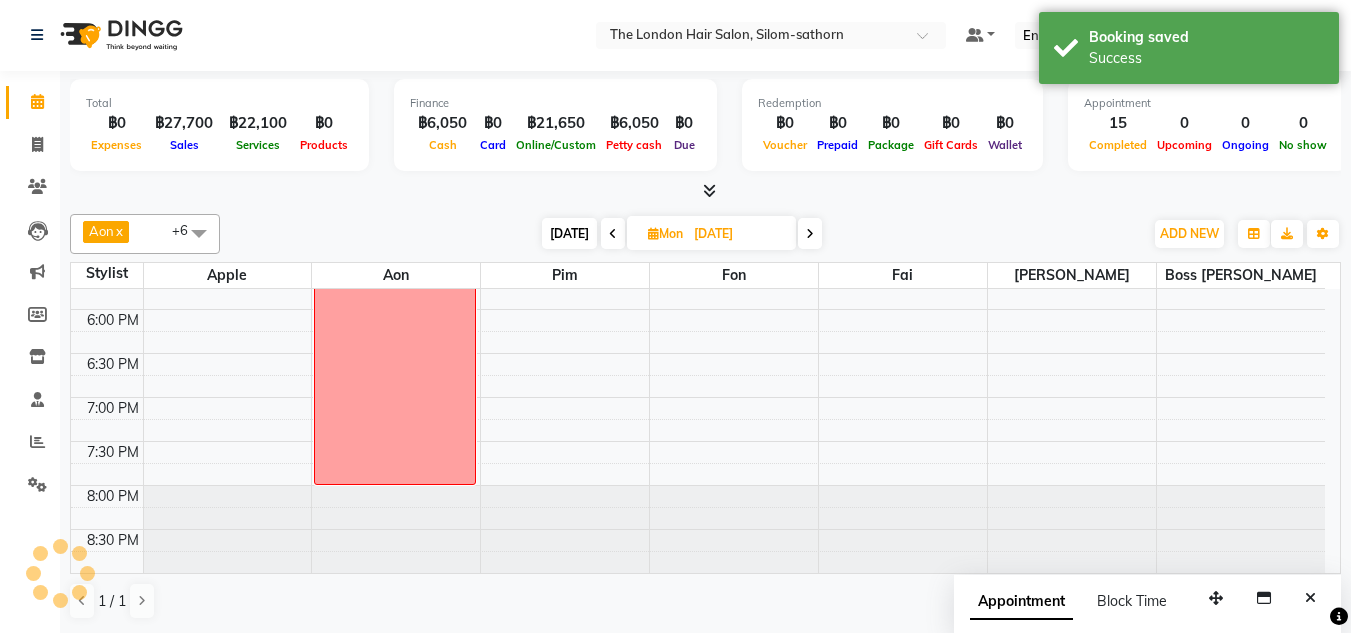 scroll, scrollTop: 0, scrollLeft: 0, axis: both 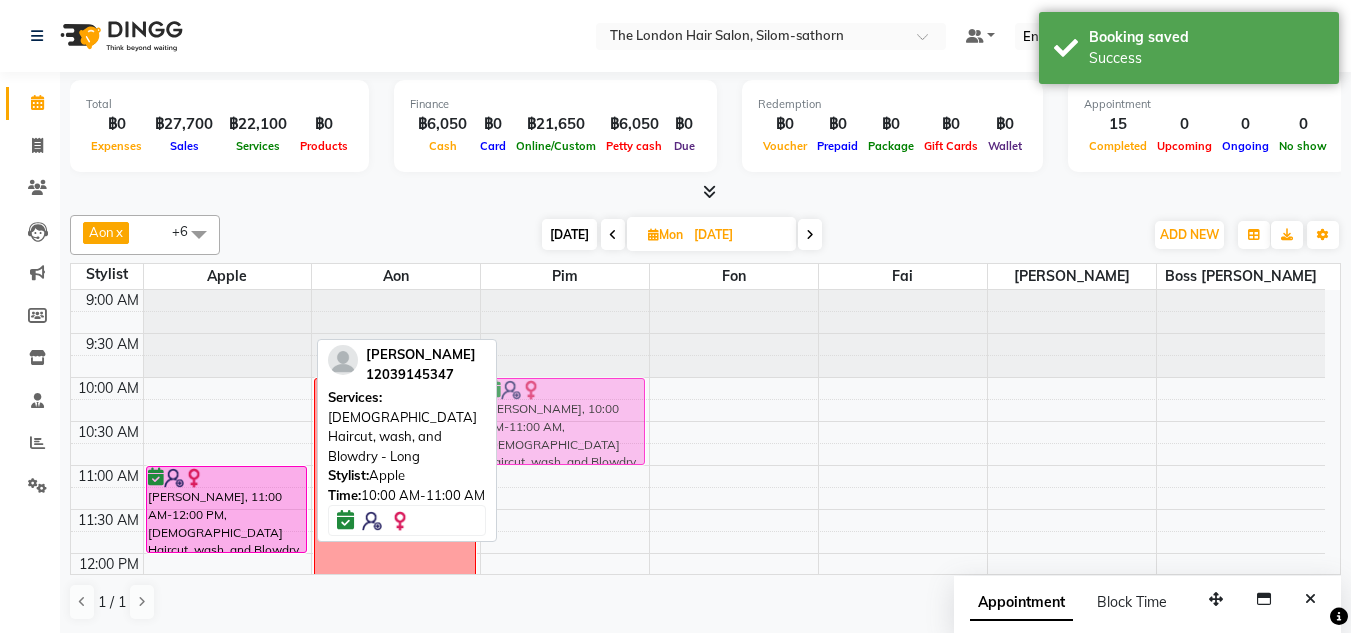 drag, startPoint x: 205, startPoint y: 407, endPoint x: 521, endPoint y: 410, distance: 316.01425 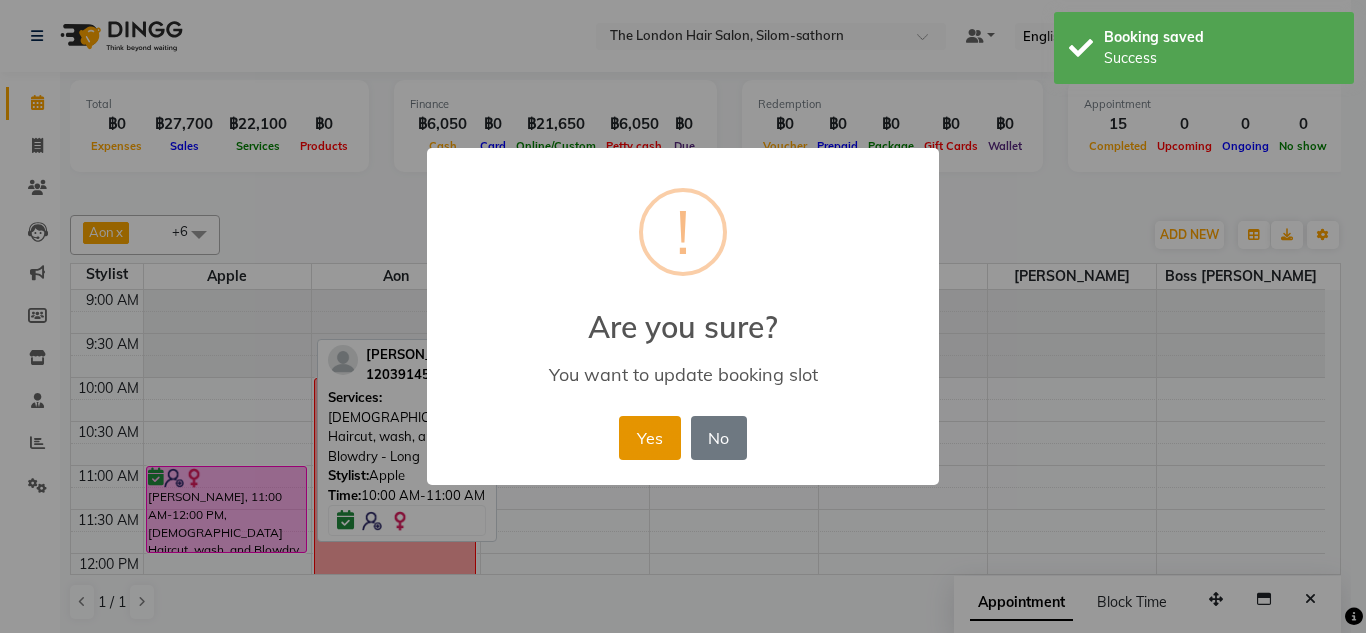 click on "Yes" at bounding box center [649, 438] 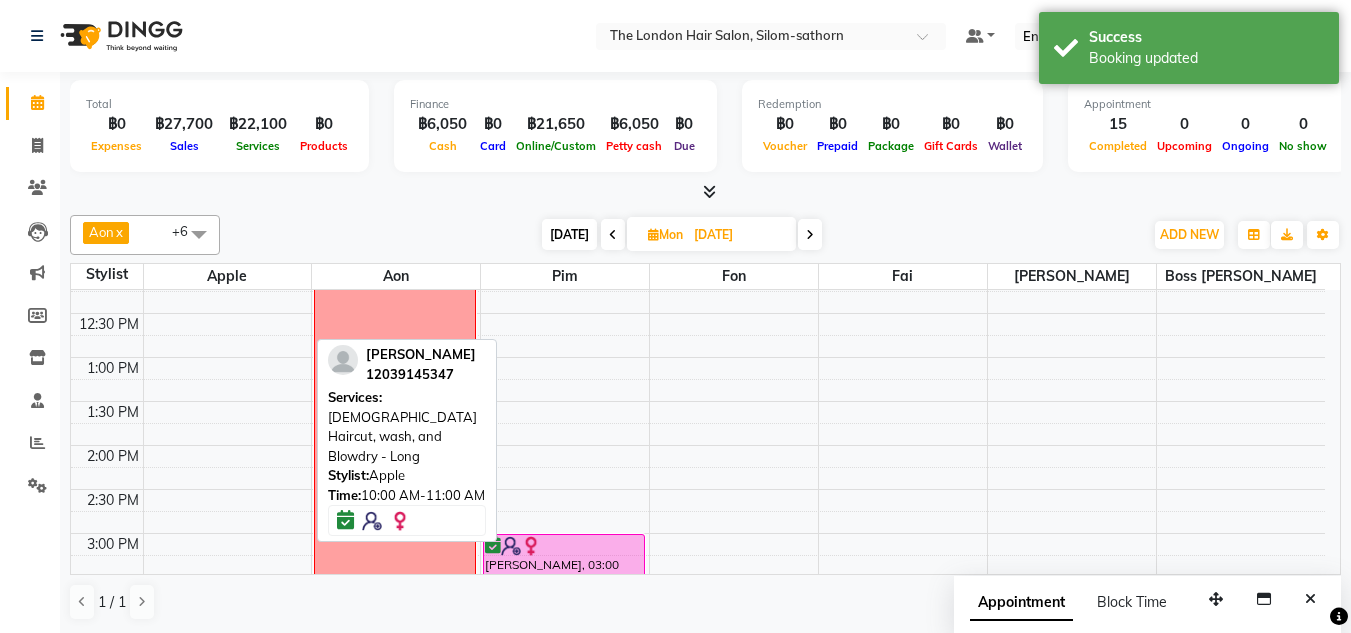 scroll, scrollTop: 0, scrollLeft: 0, axis: both 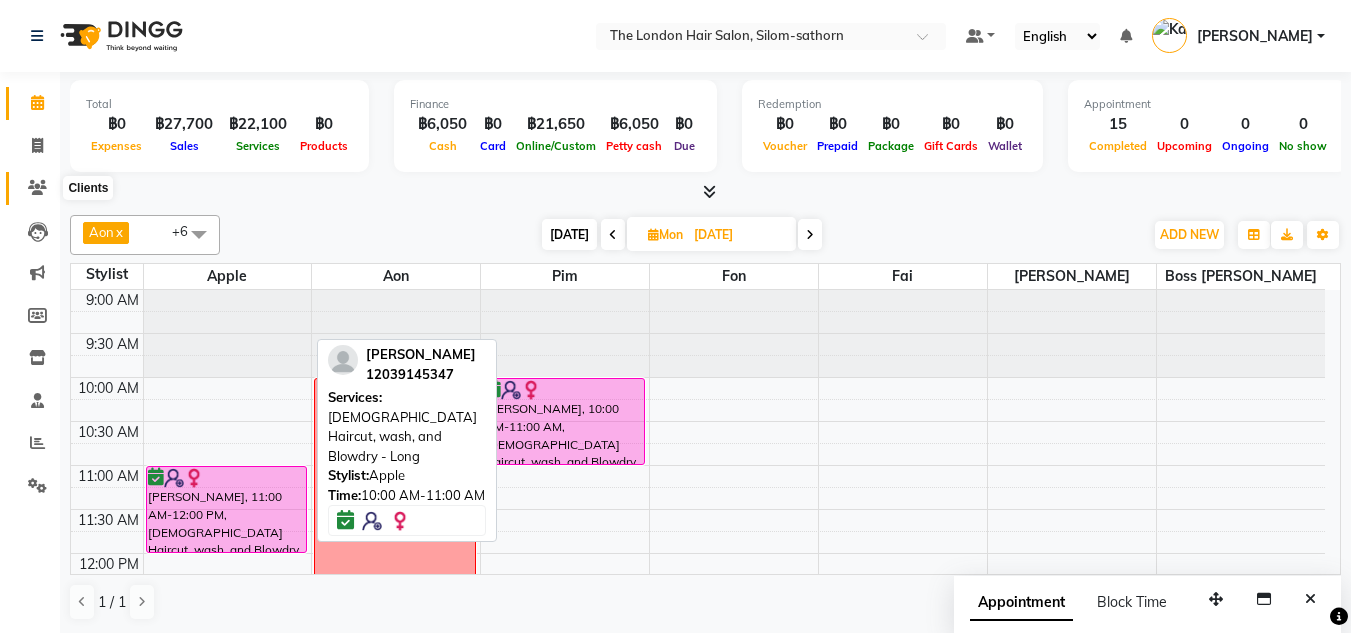 click 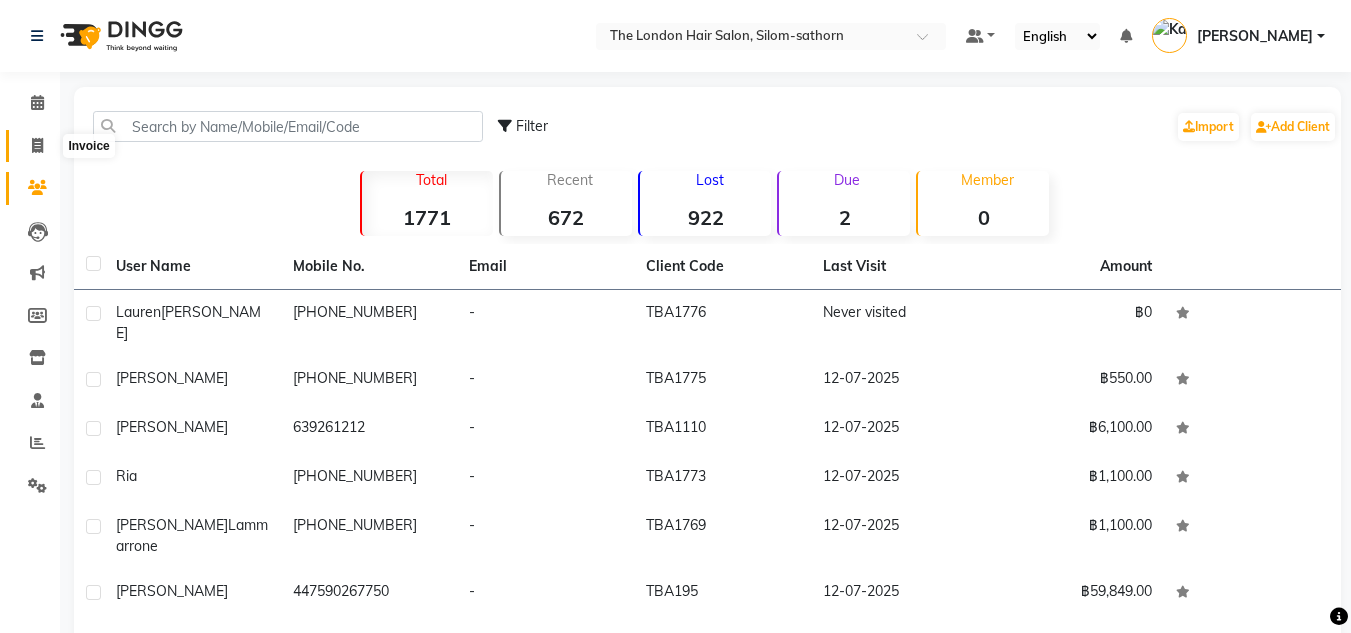click 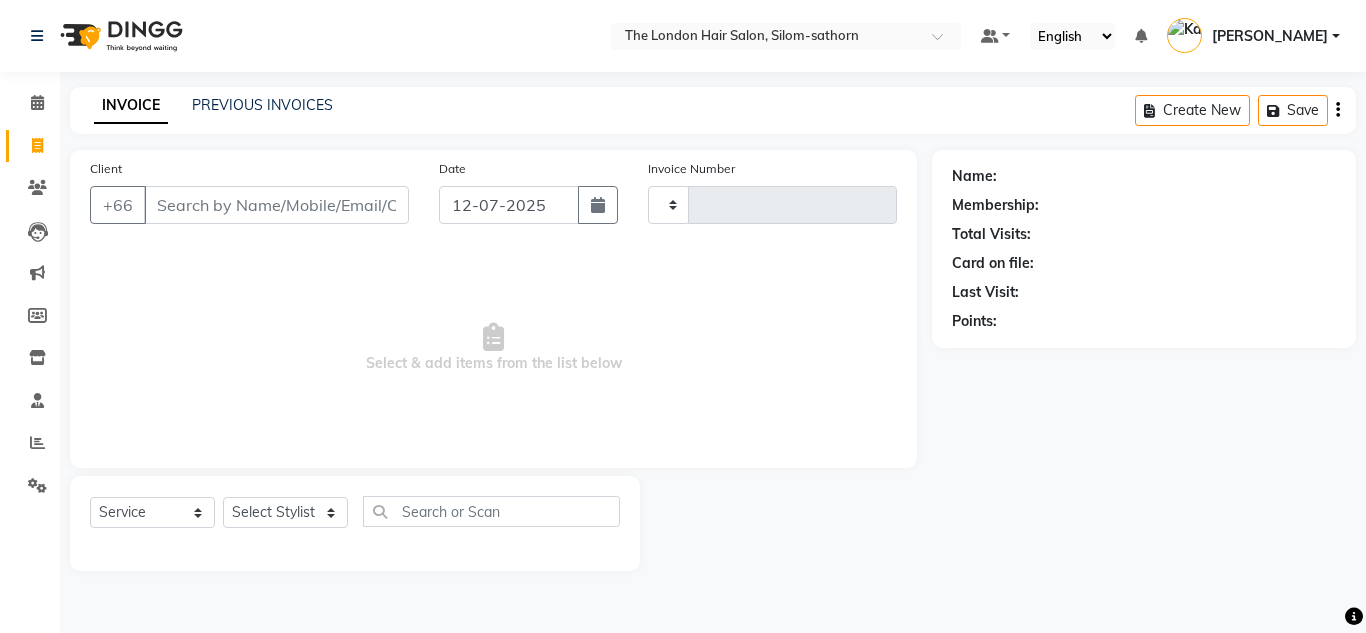 type on "0974" 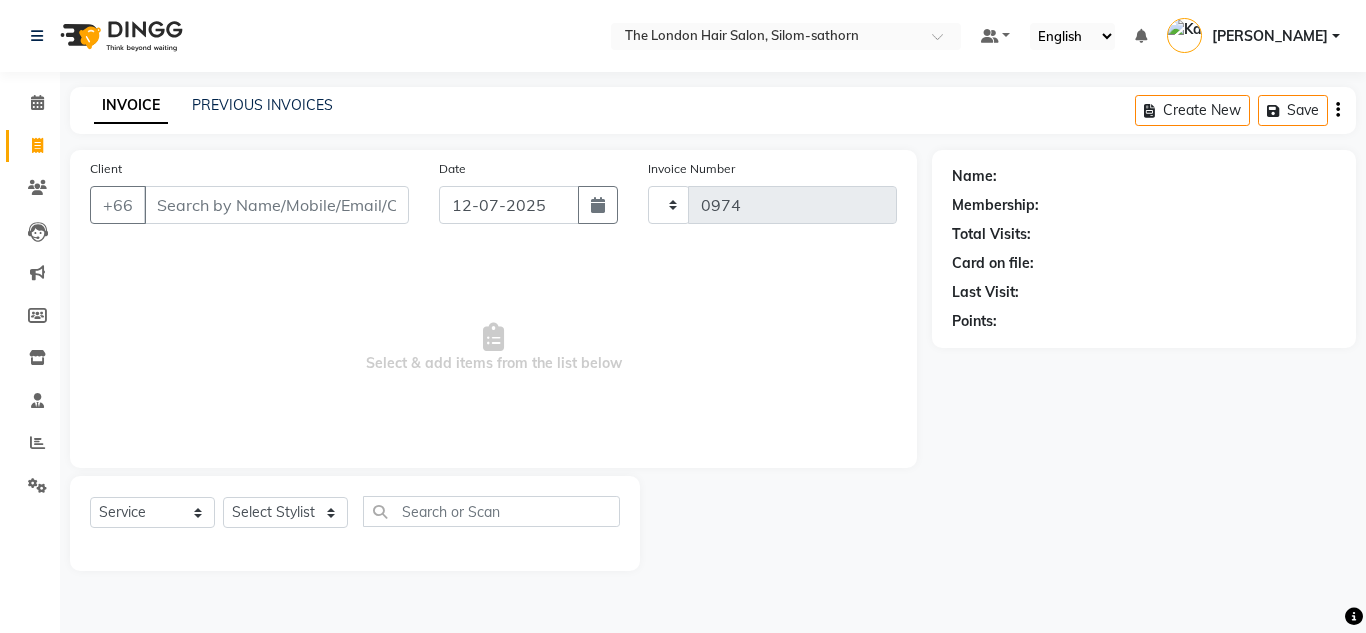 select on "6977" 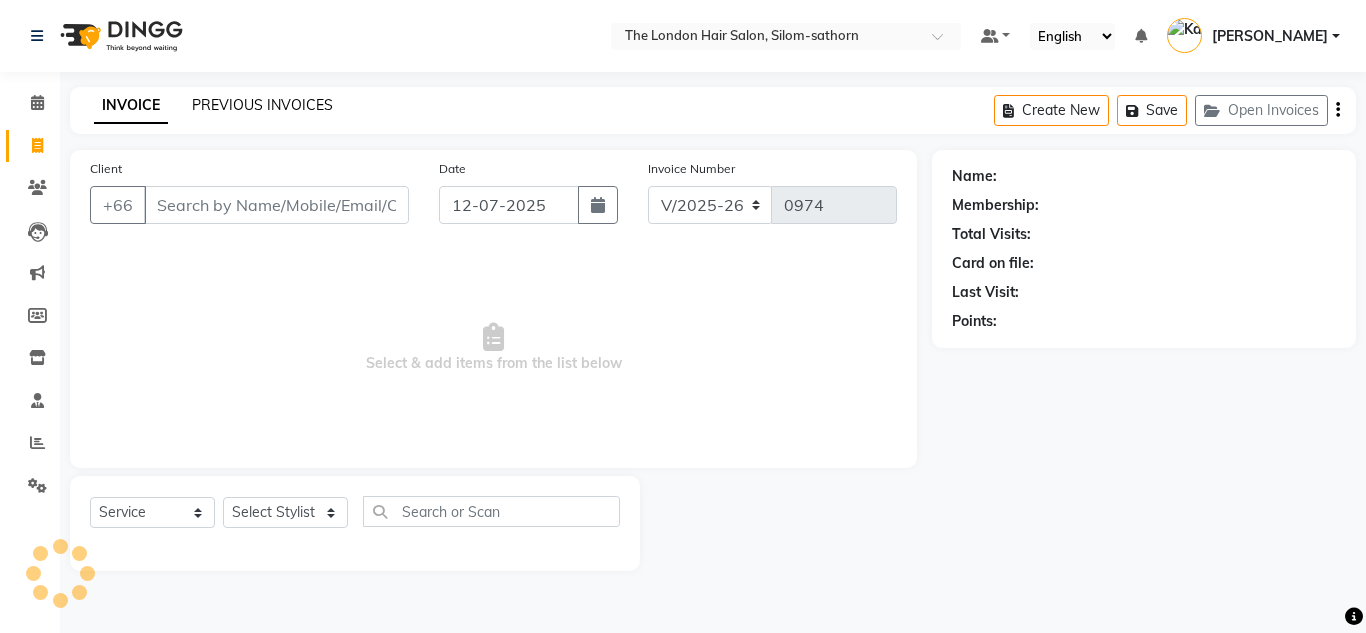 click on "PREVIOUS INVOICES" 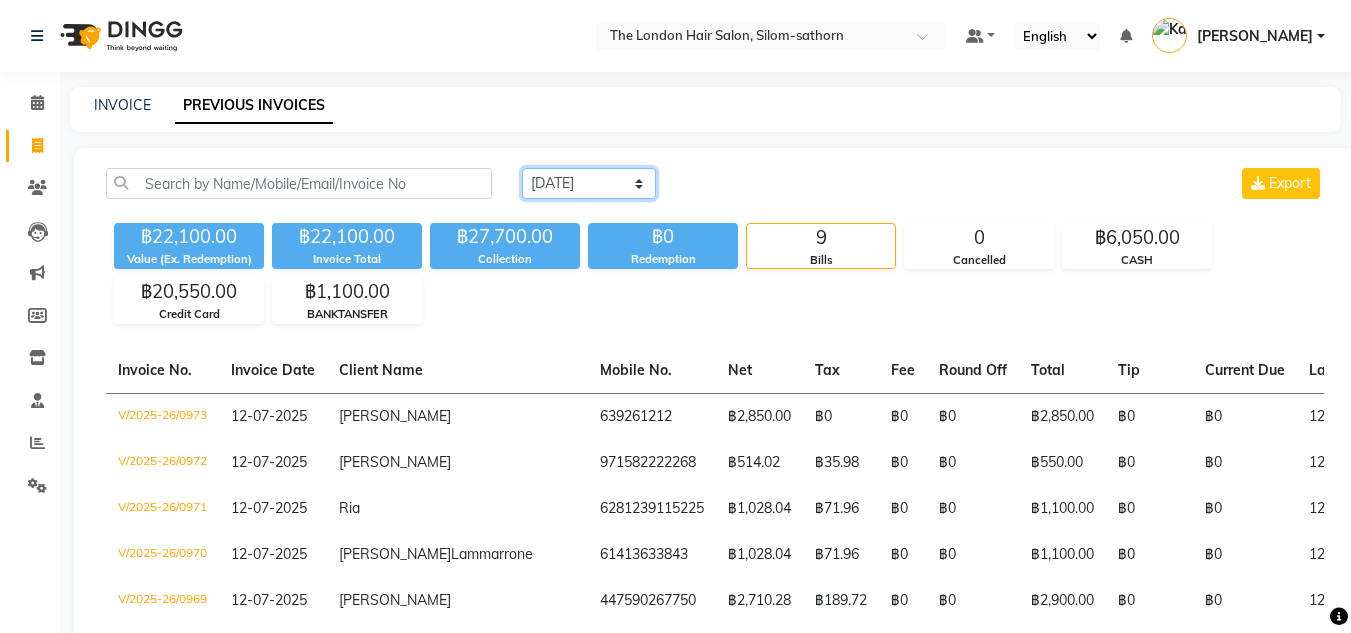 click on "Today Yesterday Custom Range" 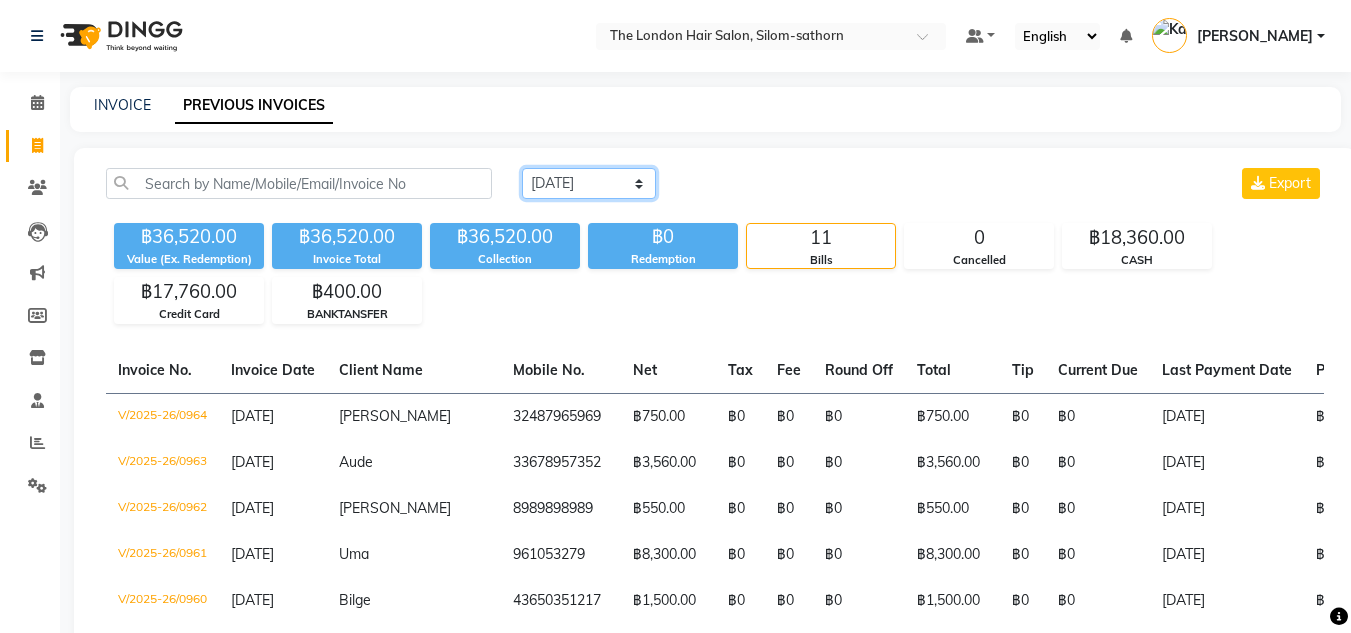 click on "Today Yesterday Custom Range" 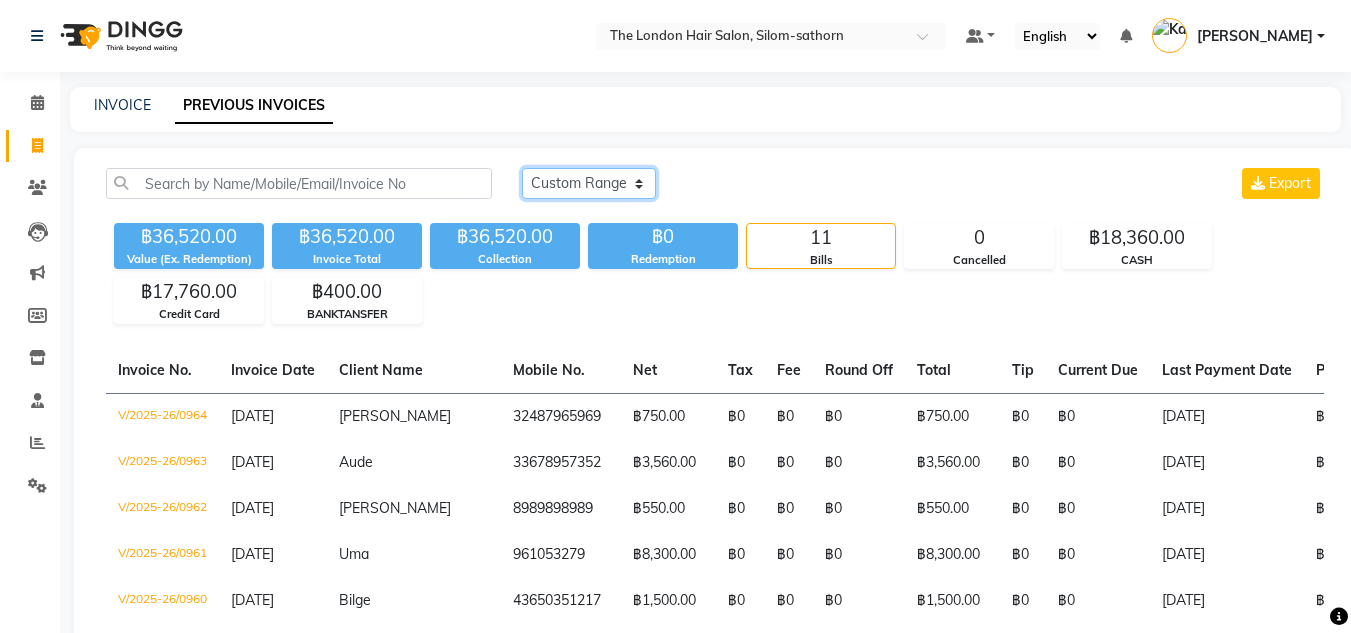 click on "Today Yesterday Custom Range" 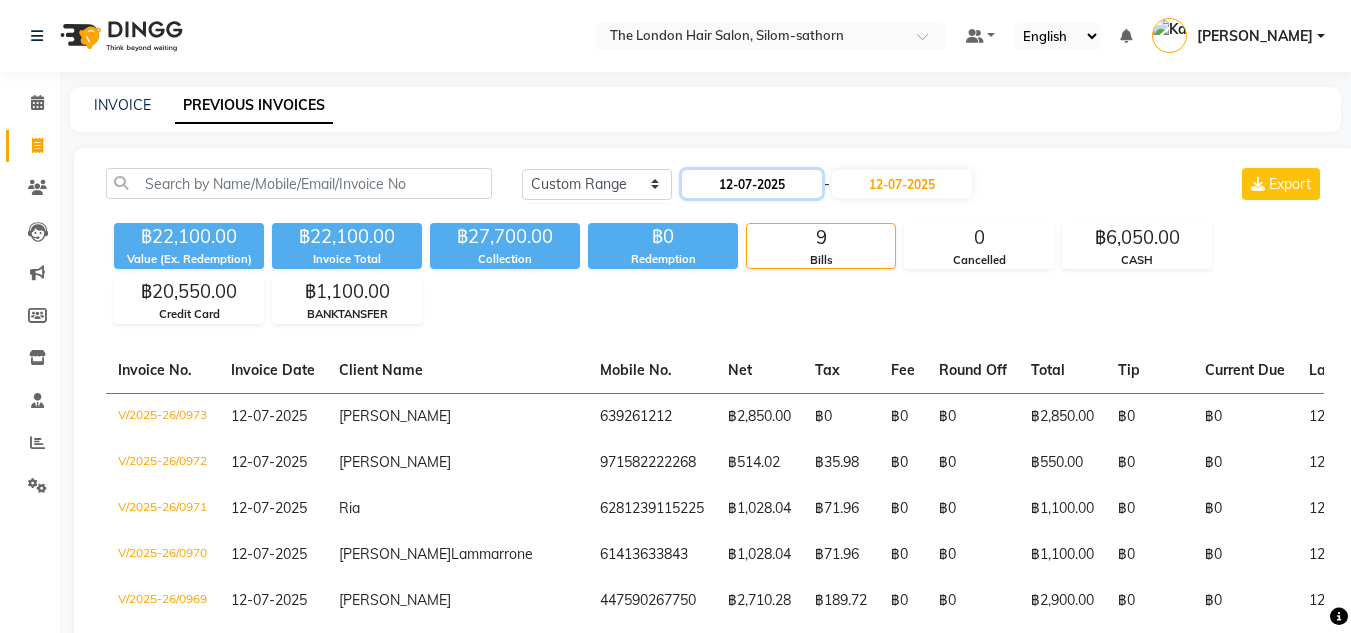 click on "12-07-2025" 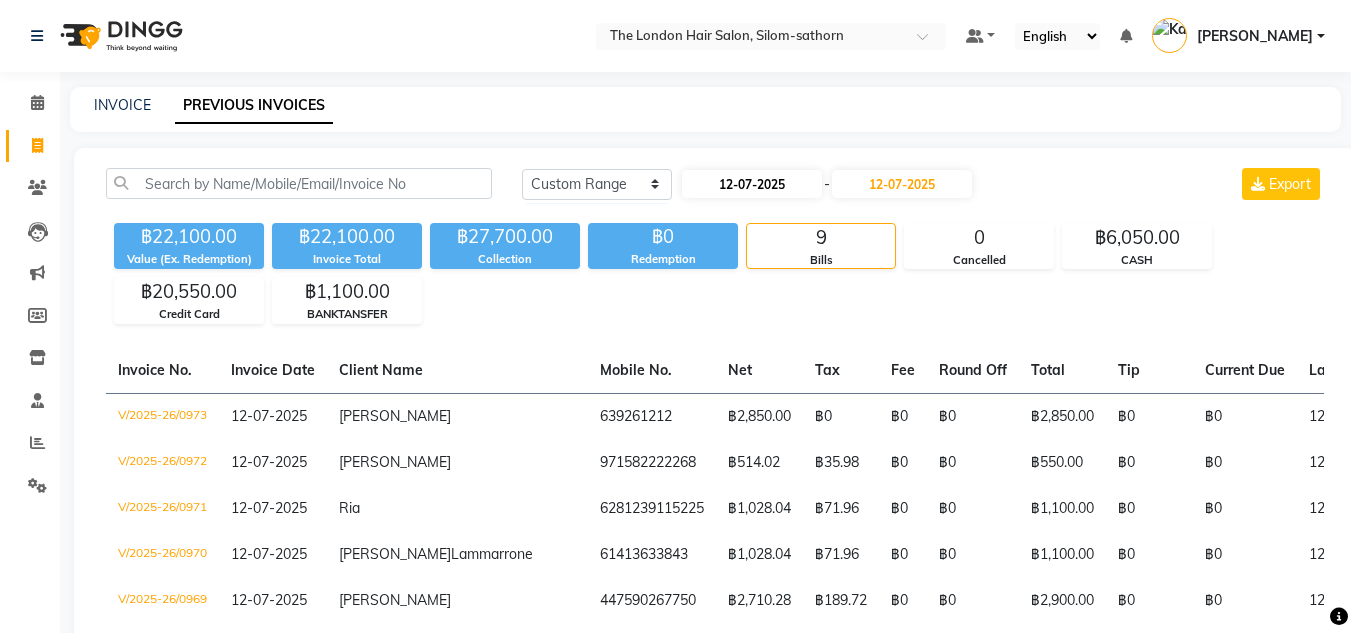 select on "7" 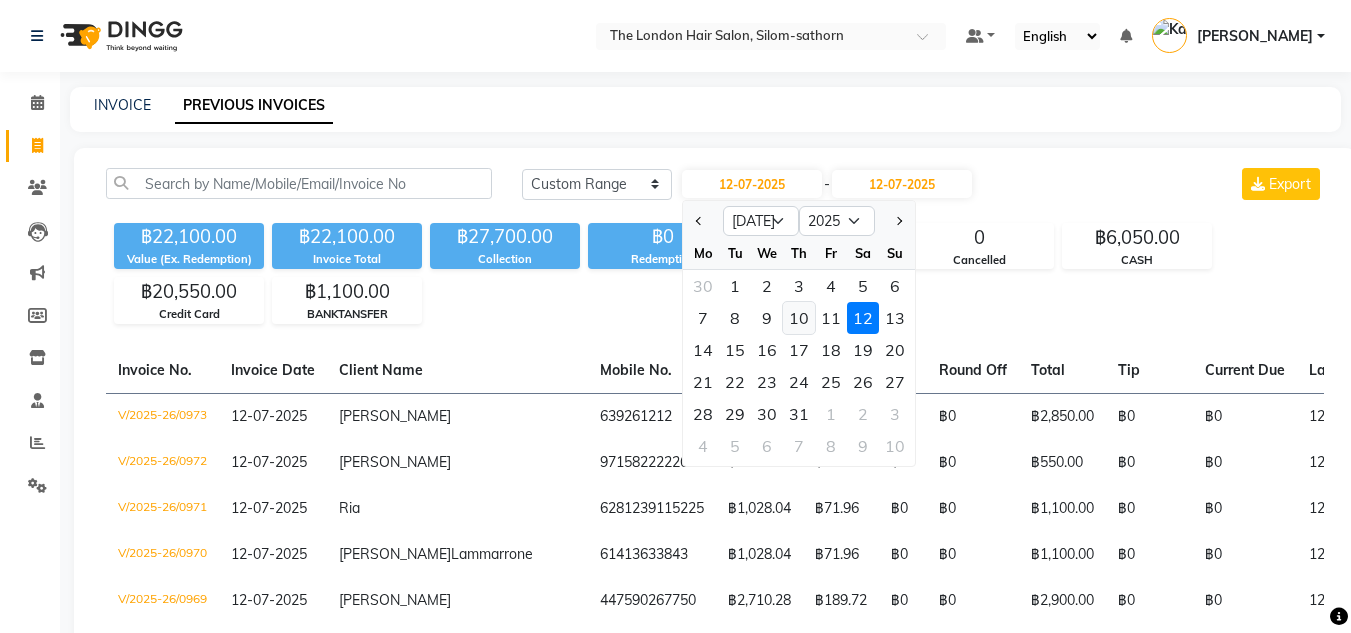 drag, startPoint x: 806, startPoint y: 314, endPoint x: 799, endPoint y: 325, distance: 13.038404 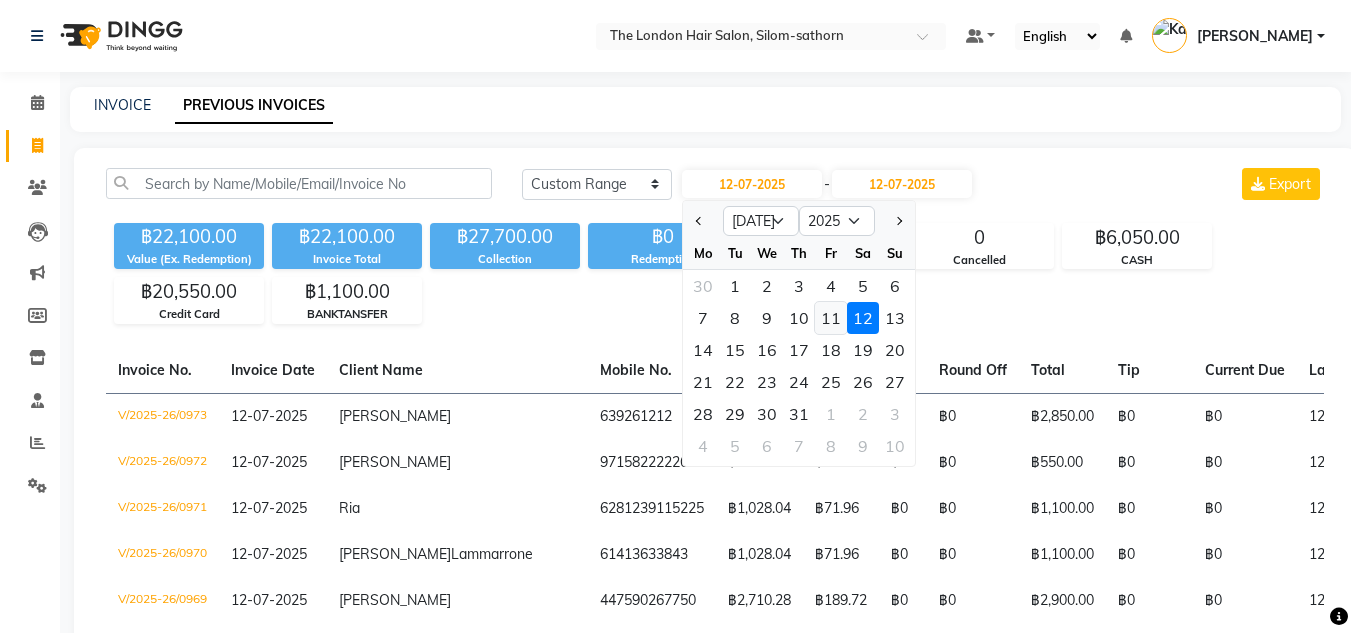 click on "11" 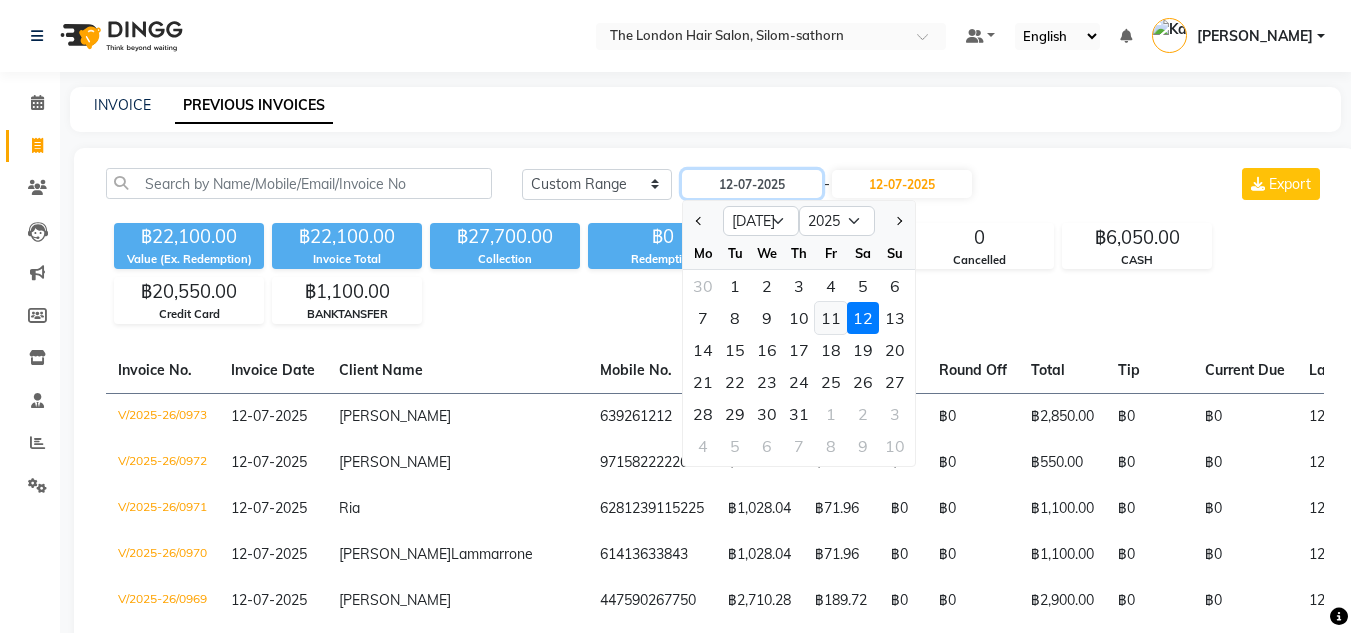 type on "11-07-2025" 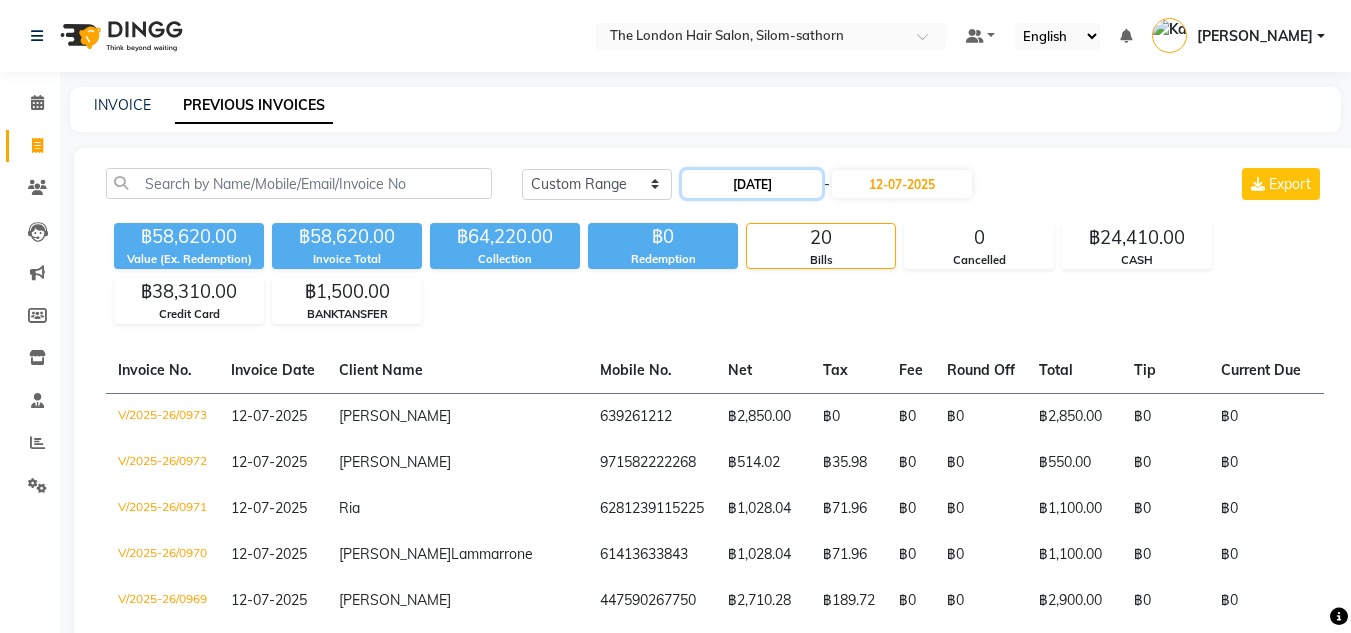 click on "11-07-2025" 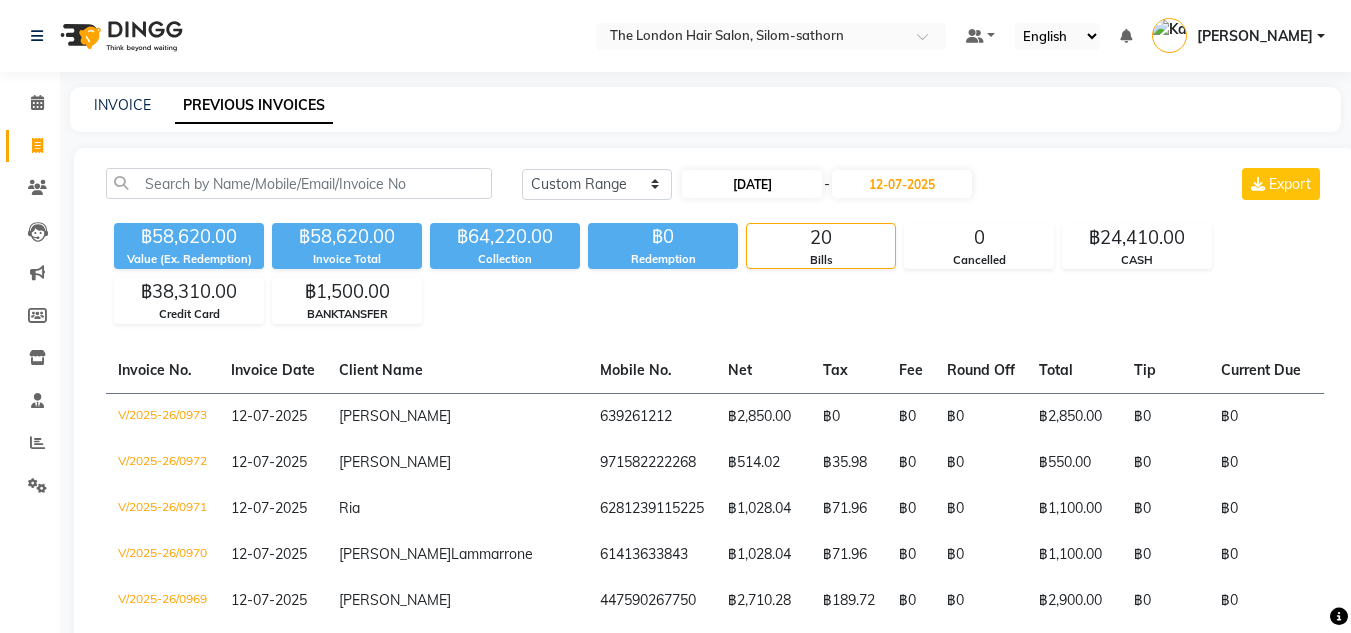 select on "7" 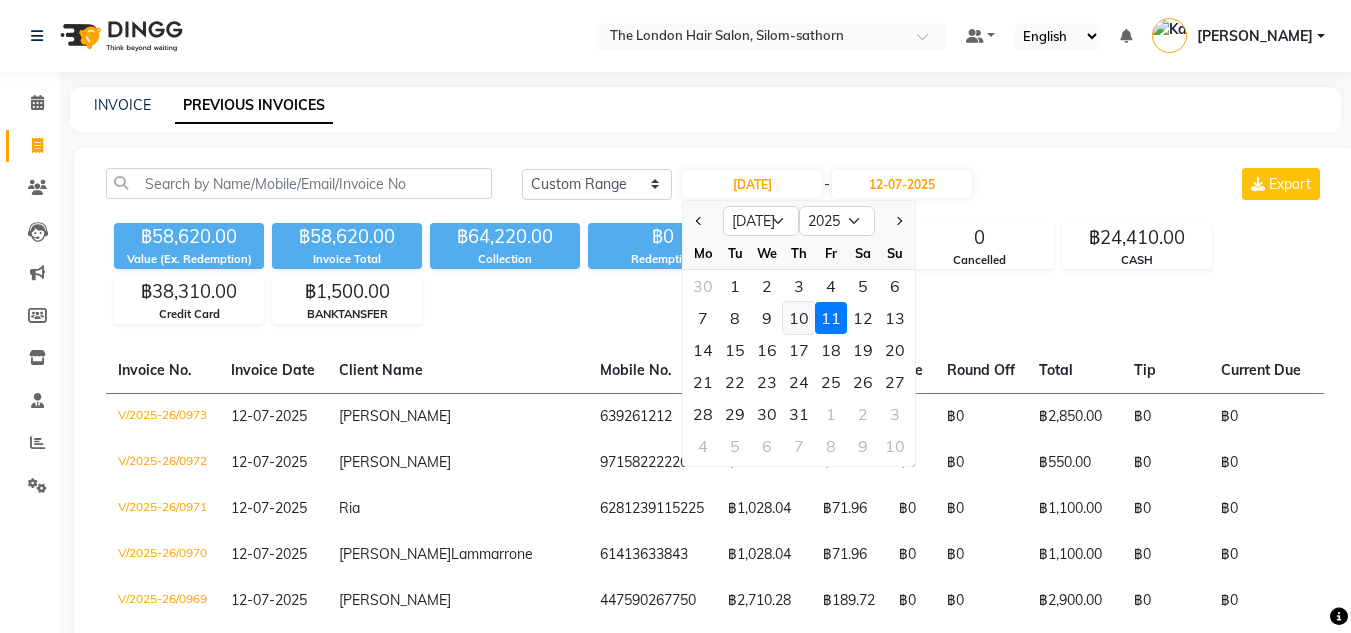 click on "10" 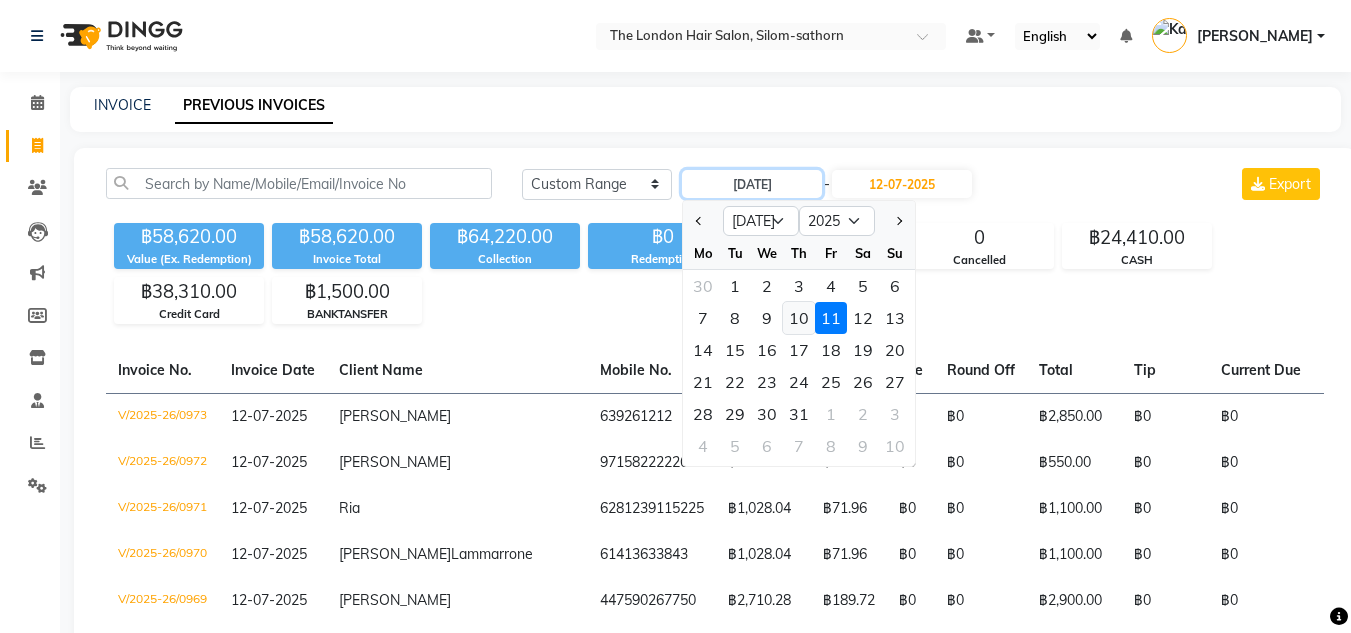type on "10-07-2025" 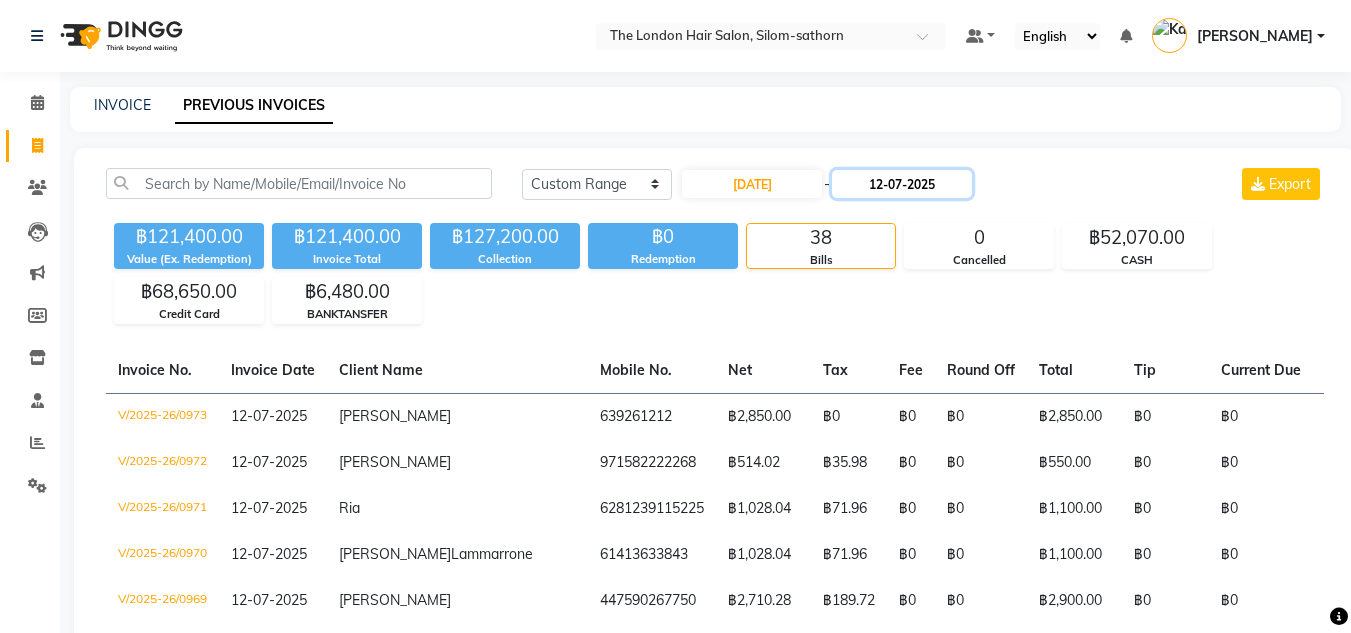 click on "12-07-2025" 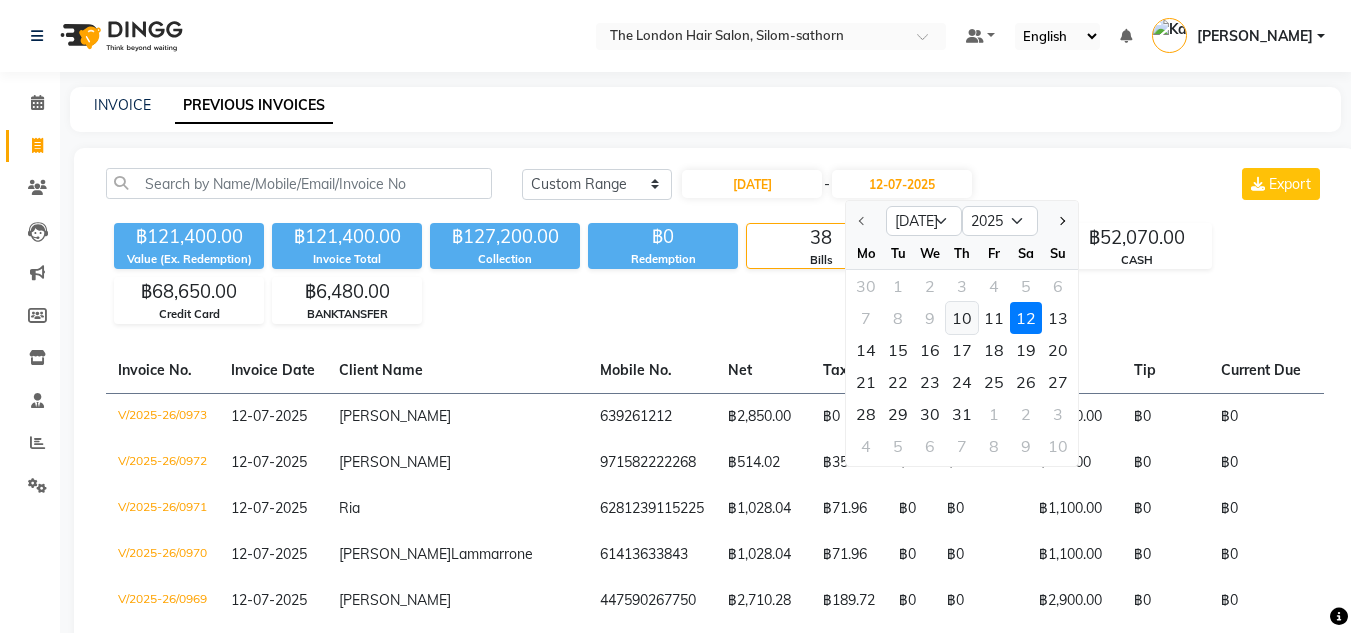 click on "10" 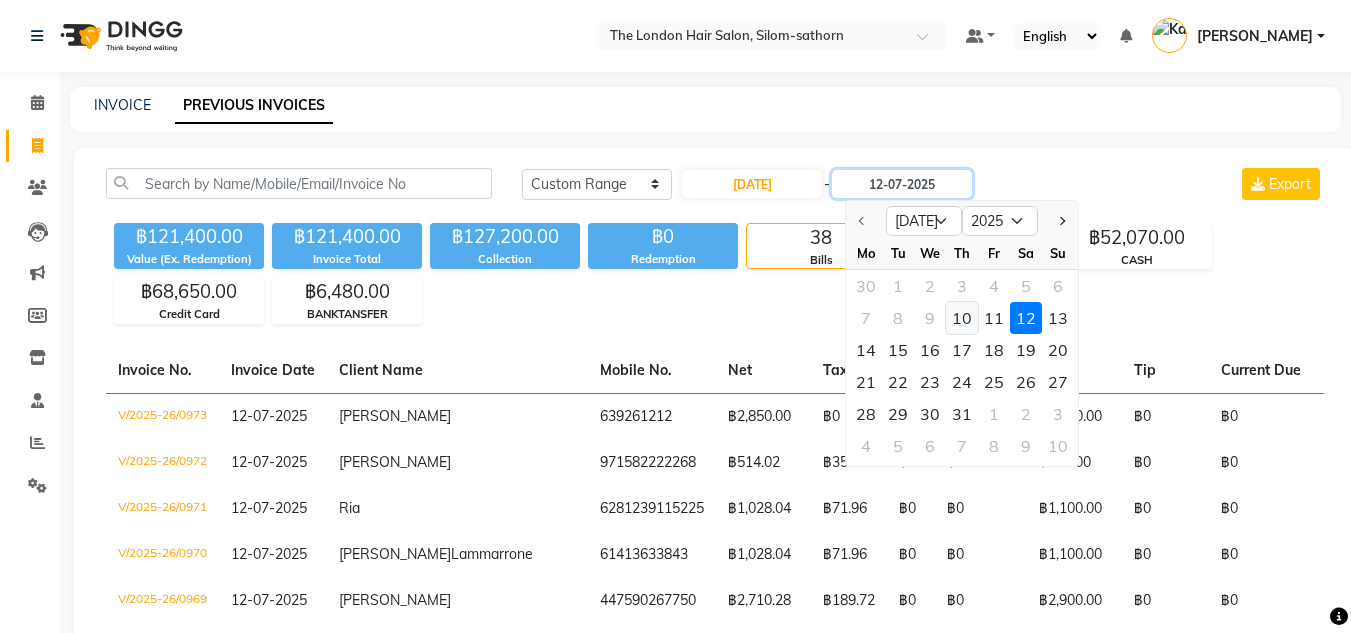 type on "10-07-2025" 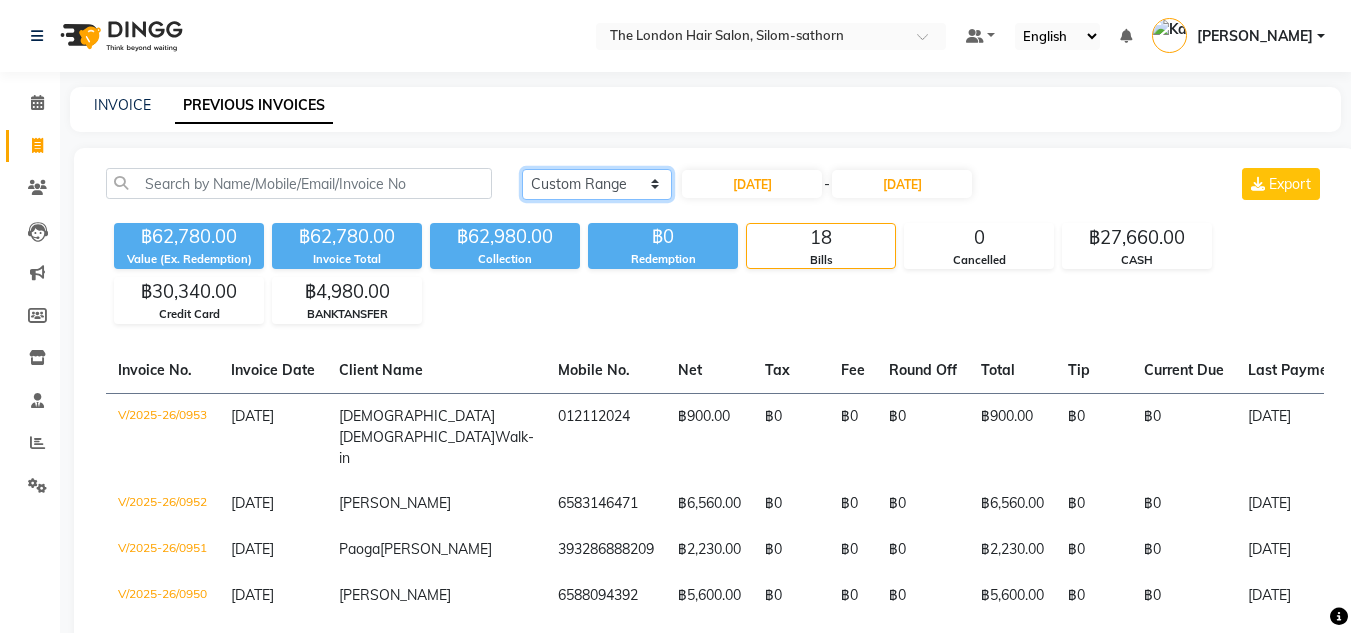 click on "Today Yesterday Custom Range" 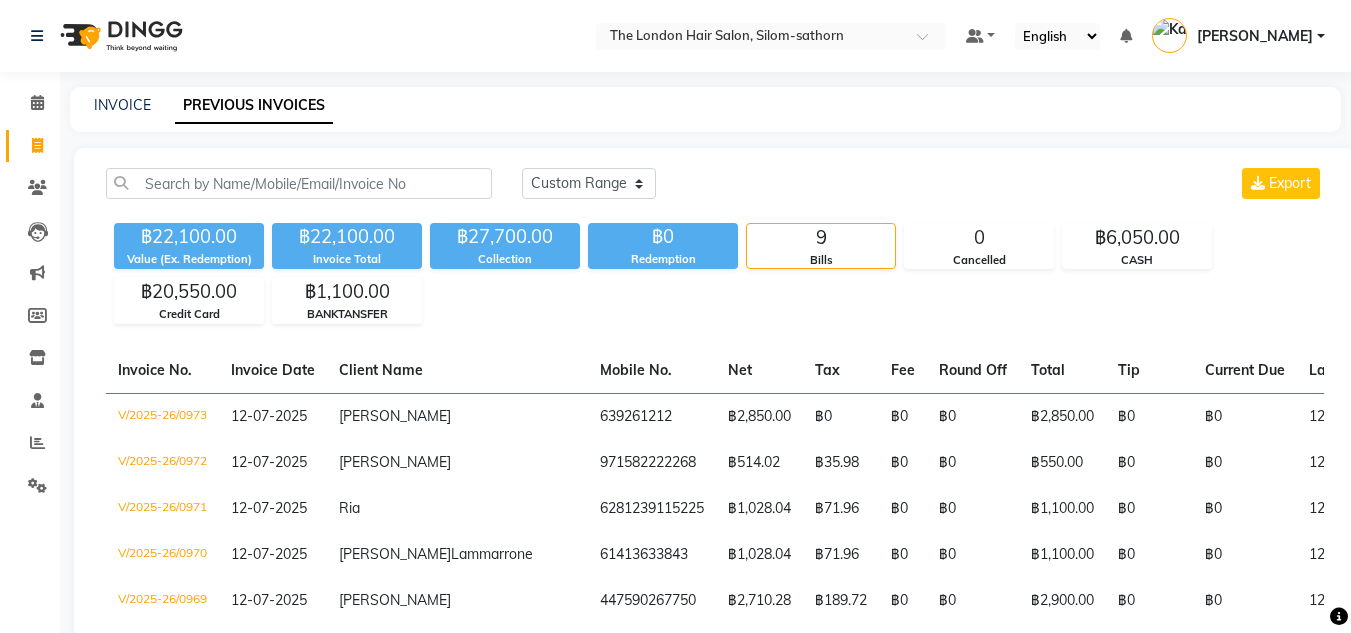 click on "Net" 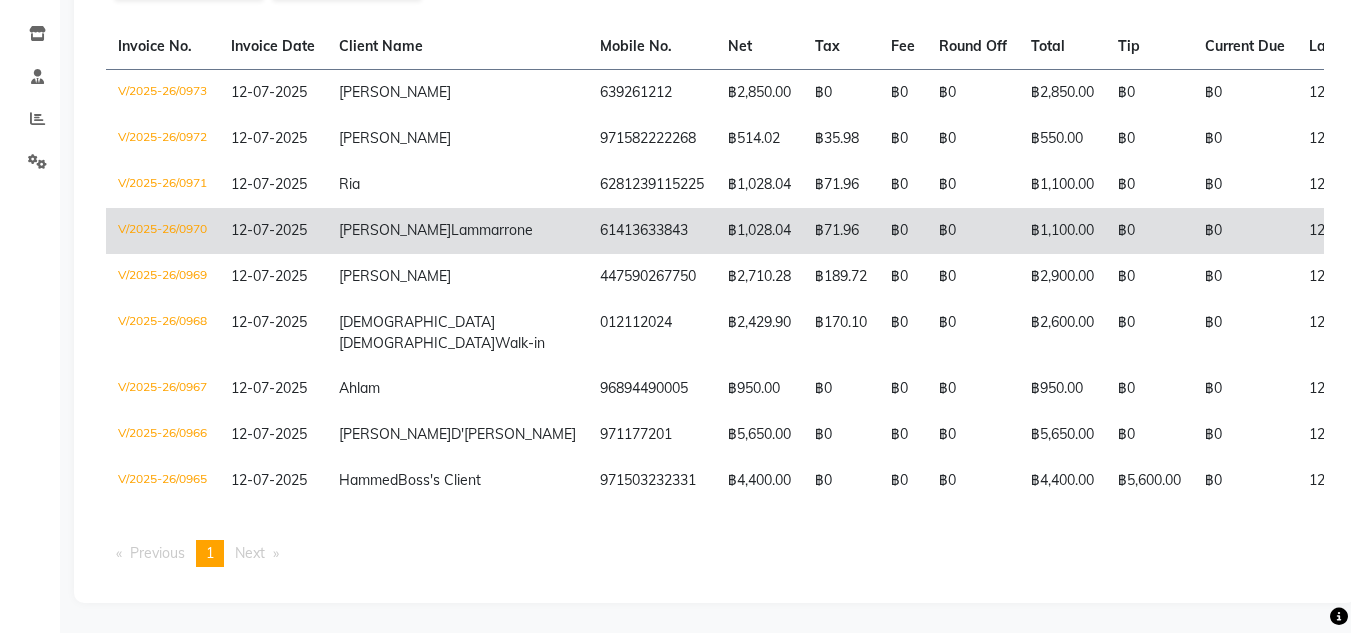 scroll, scrollTop: 0, scrollLeft: 0, axis: both 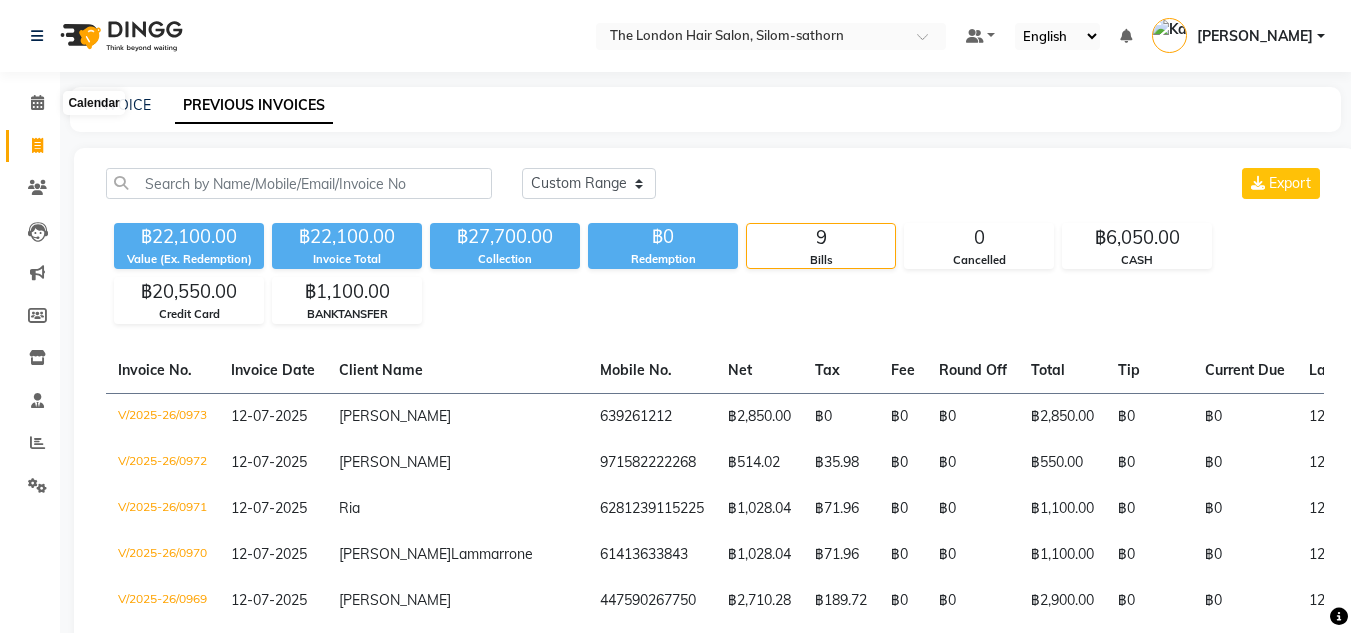 drag, startPoint x: 41, startPoint y: 104, endPoint x: 71, endPoint y: 114, distance: 31.622776 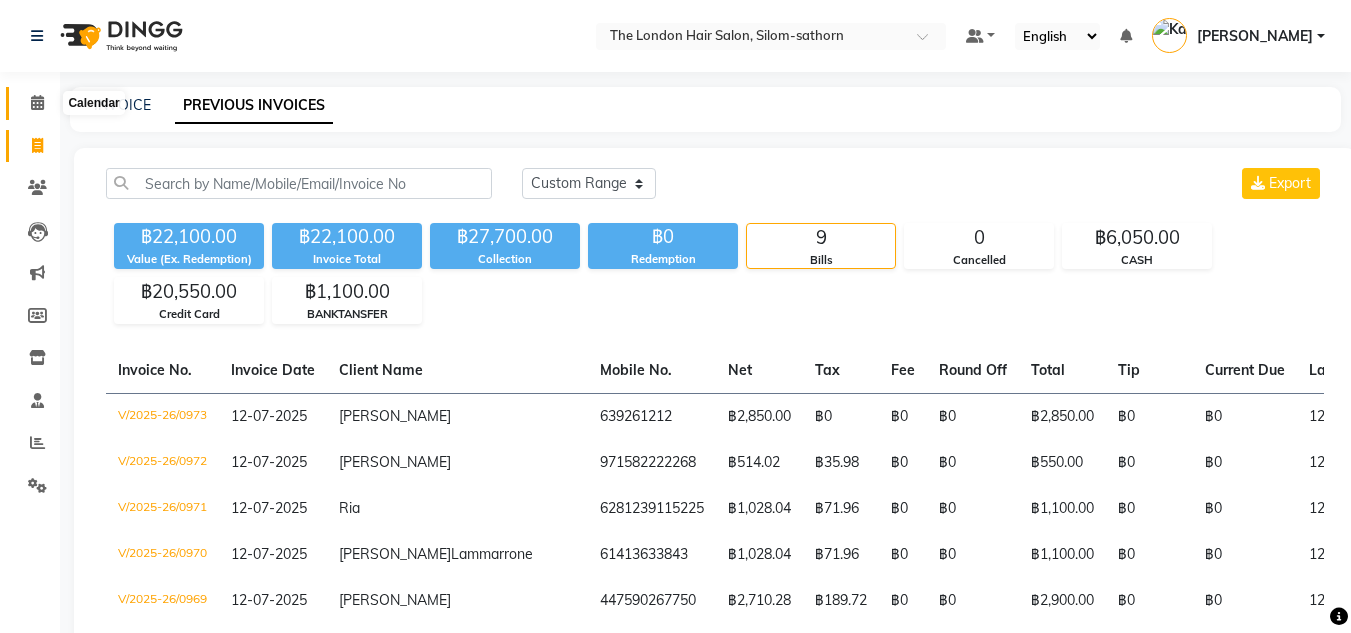 click 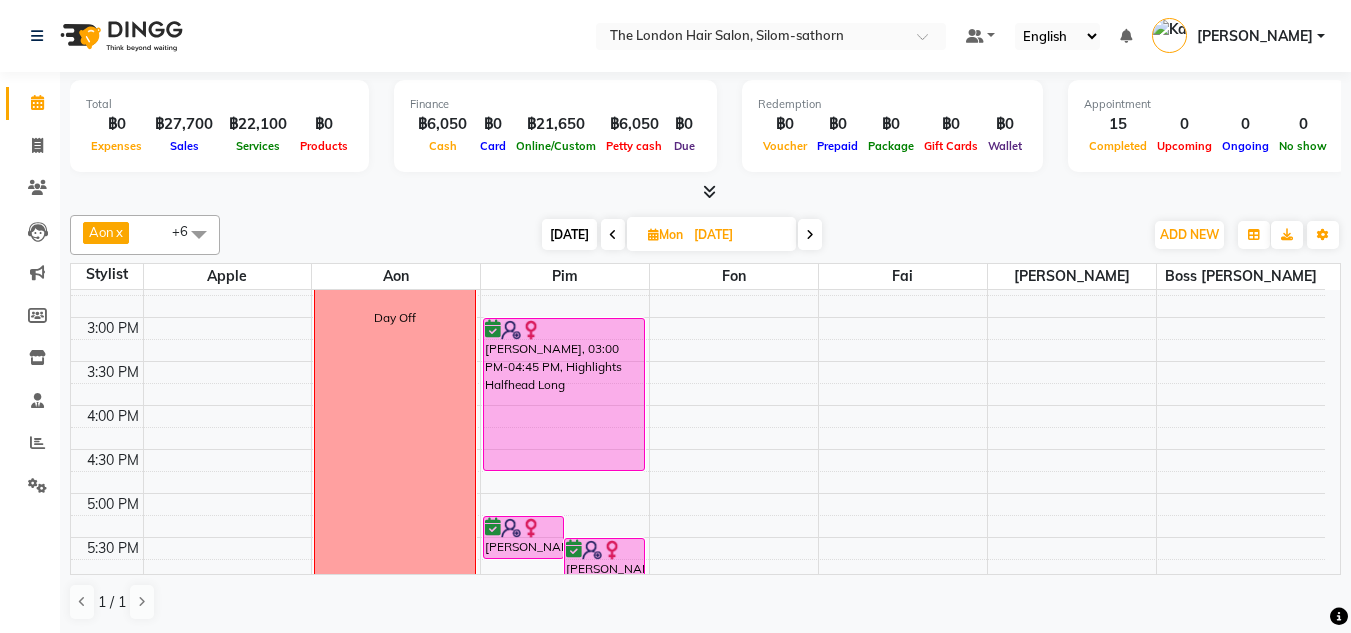 scroll, scrollTop: 475, scrollLeft: 0, axis: vertical 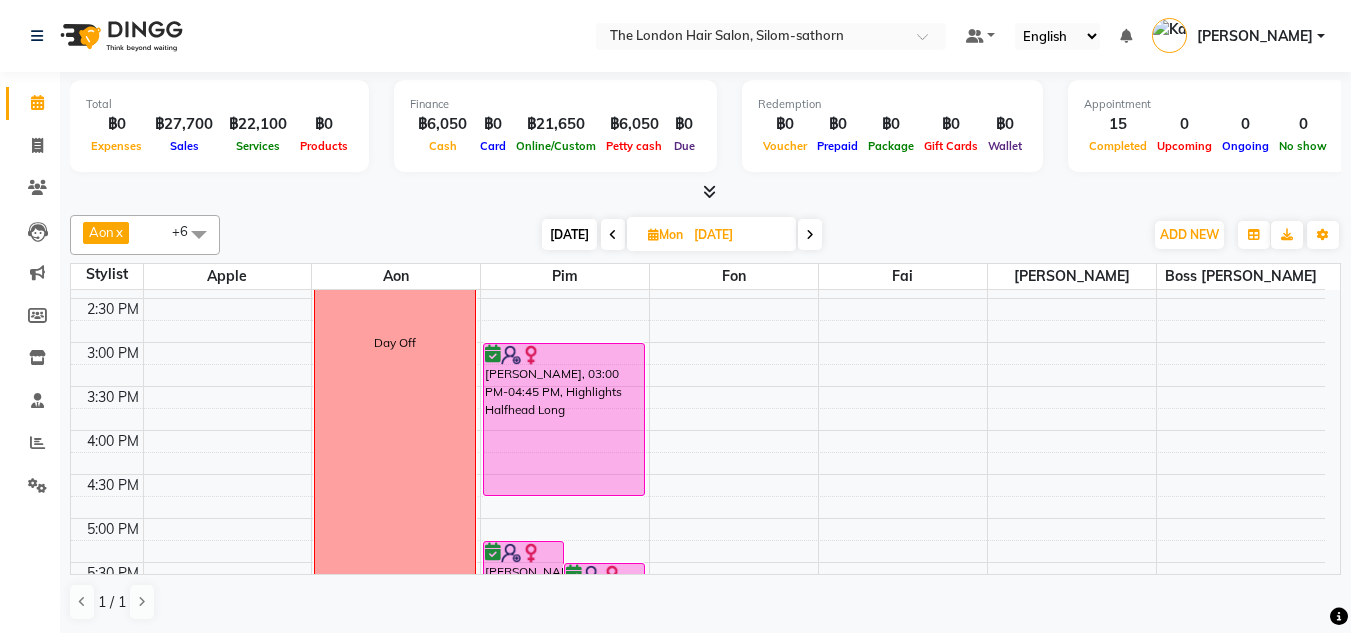 click at bounding box center [613, 235] 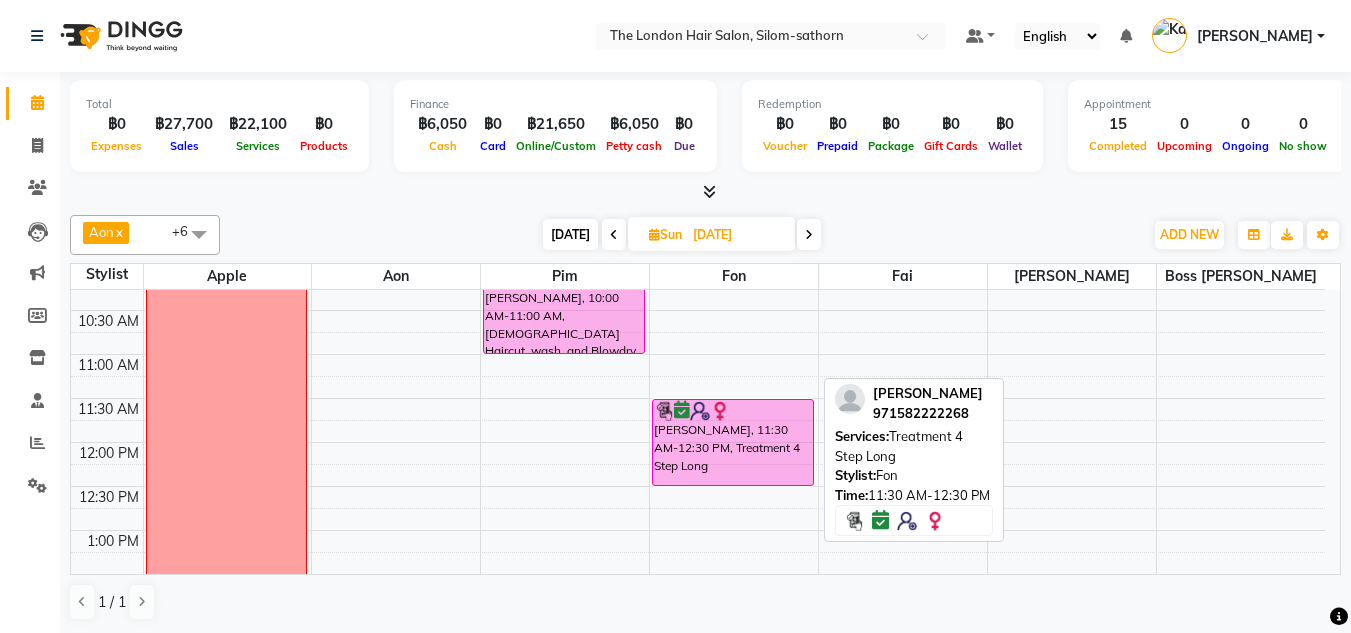 scroll, scrollTop: 110, scrollLeft: 0, axis: vertical 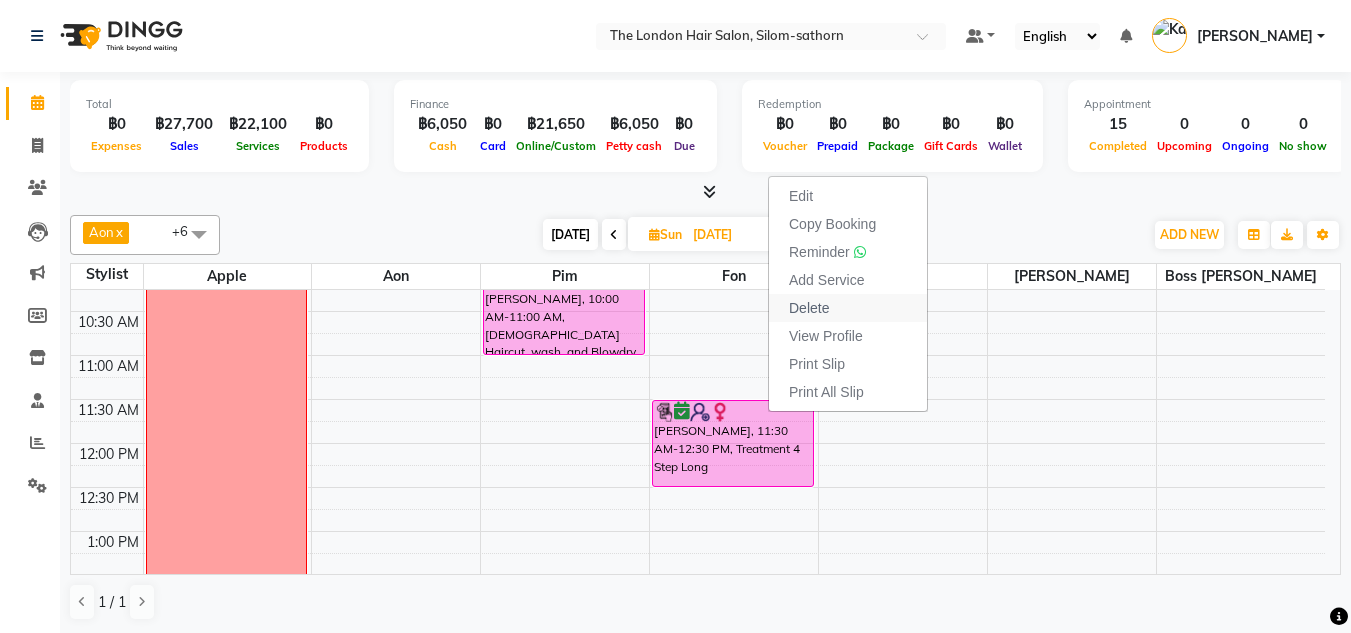click on "Delete" at bounding box center (809, 308) 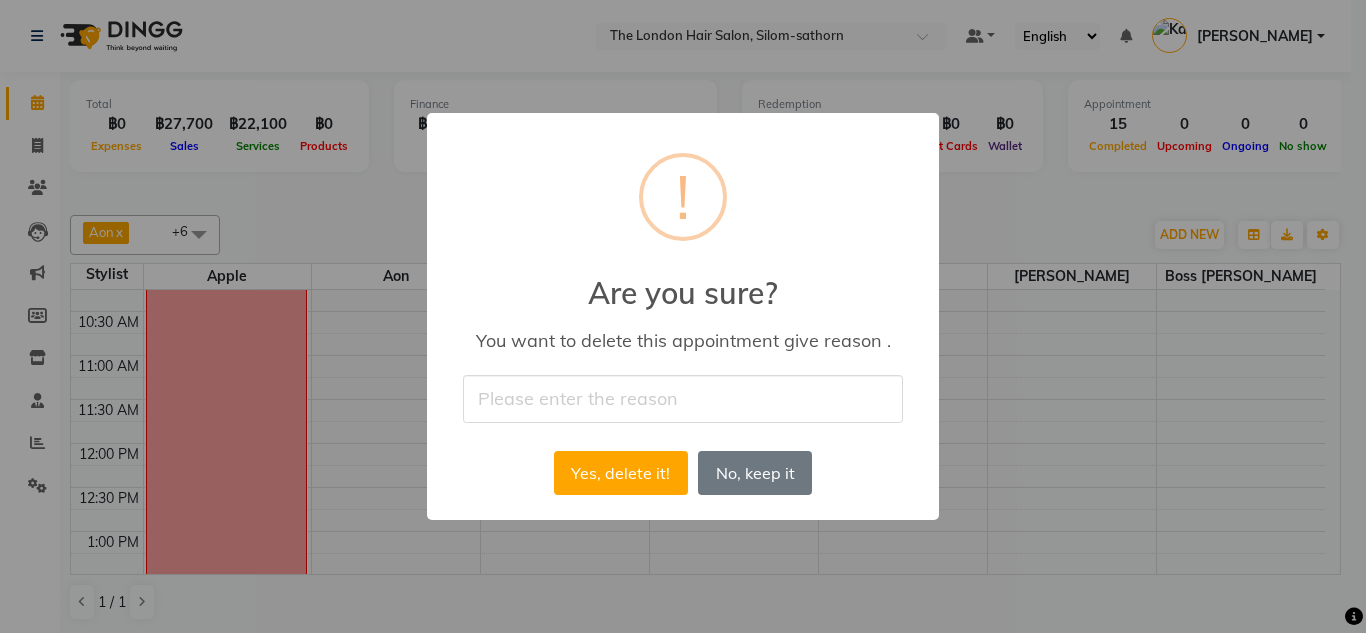 click at bounding box center (683, 398) 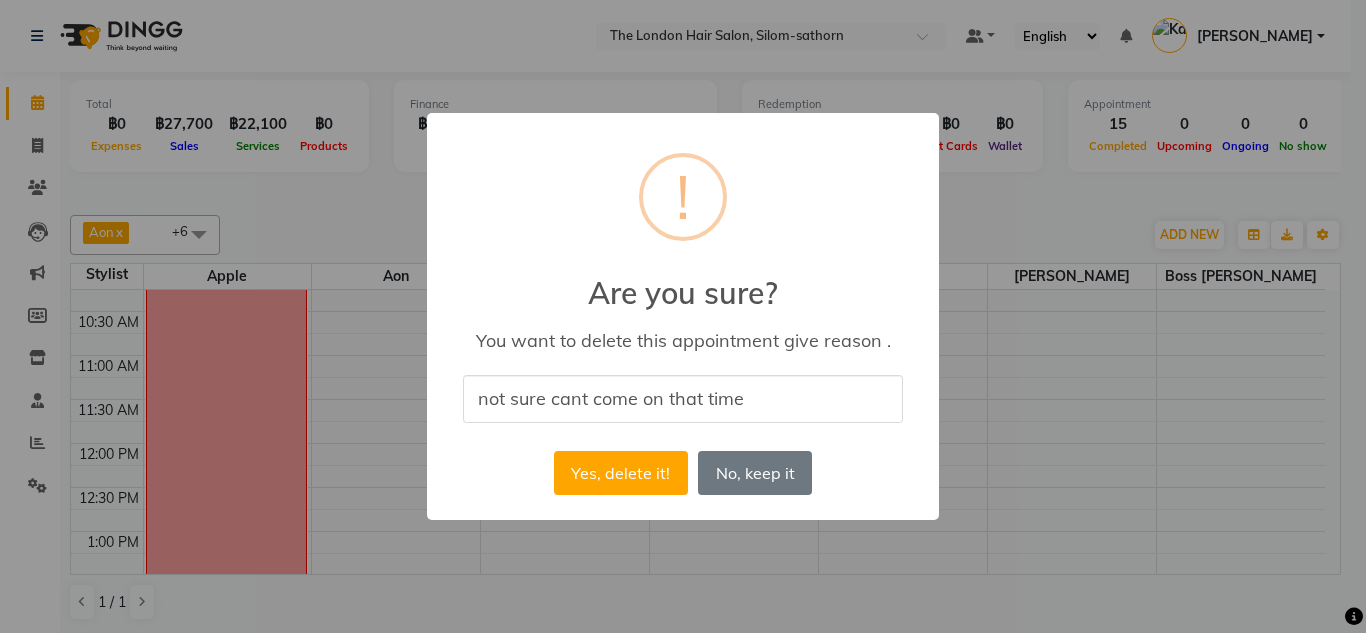click on "not sure cant come on that time" at bounding box center [683, 398] 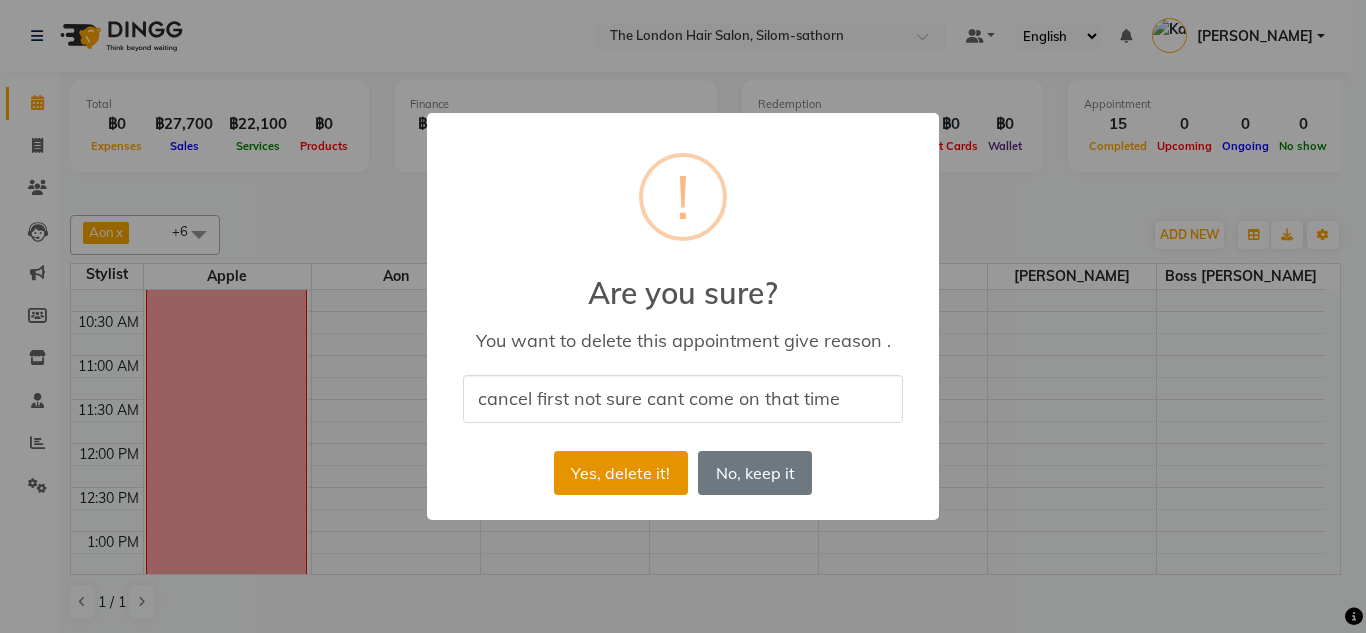 type on "cancel first not sure cant come on that time" 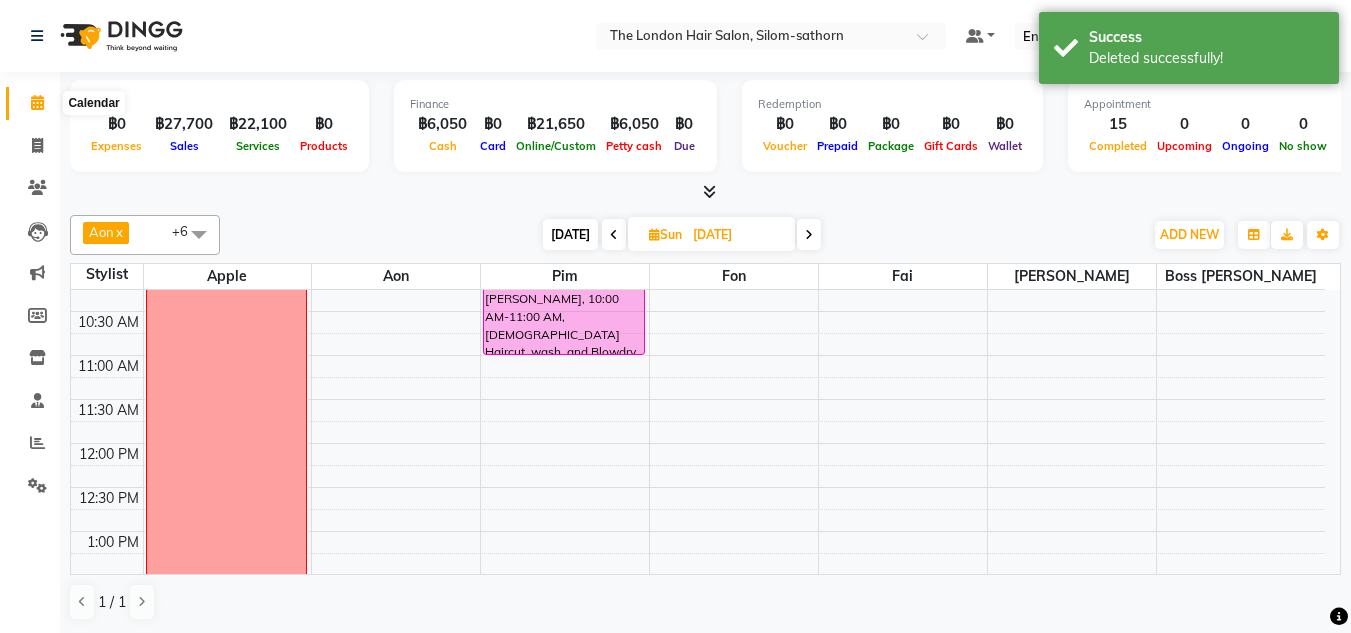 click 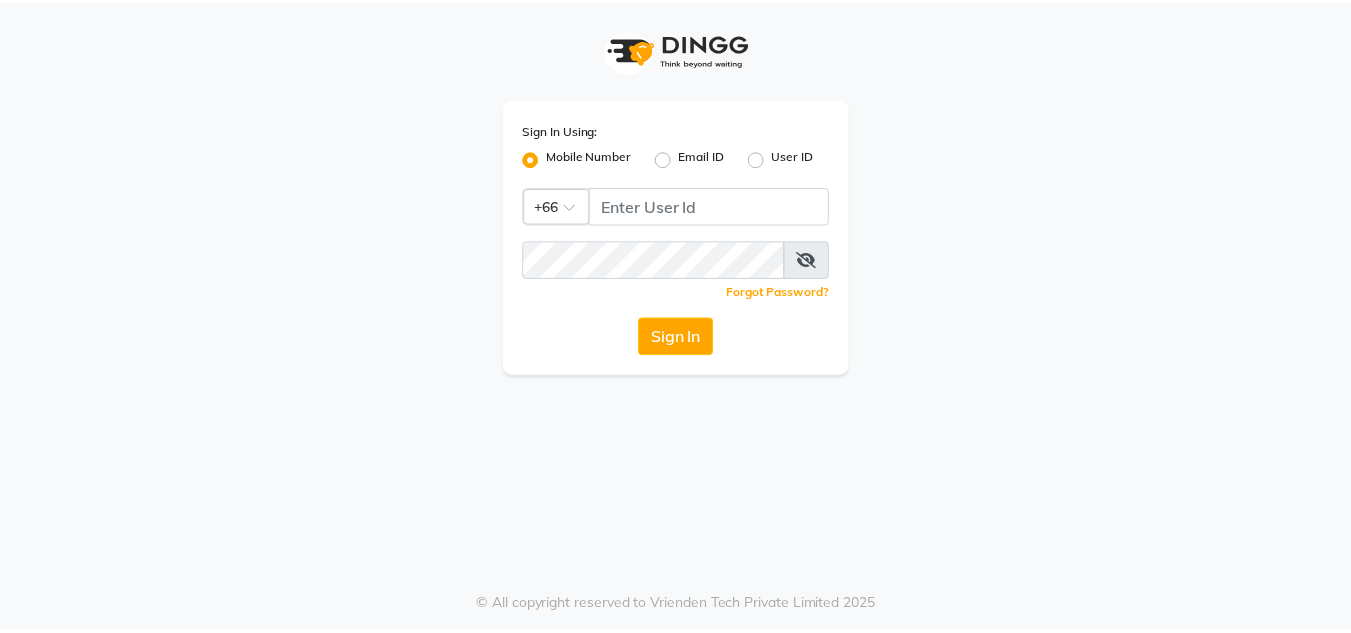 scroll, scrollTop: 0, scrollLeft: 0, axis: both 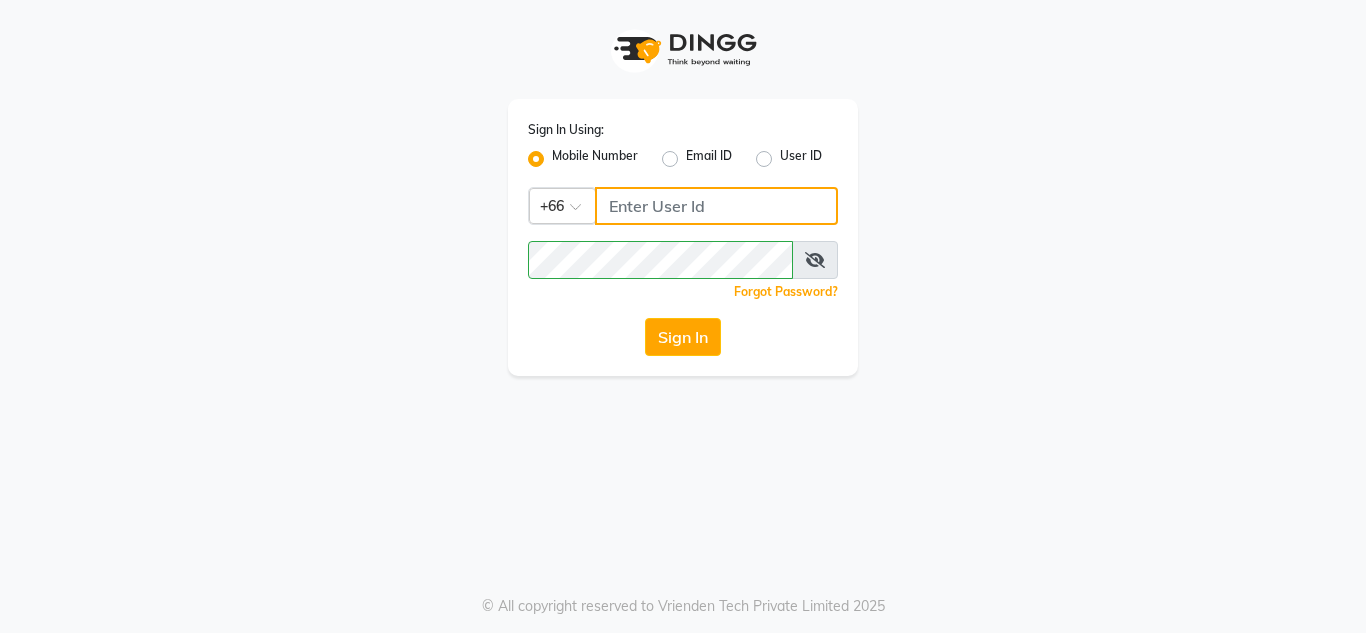 drag, startPoint x: 657, startPoint y: 219, endPoint x: 628, endPoint y: 205, distance: 32.202484 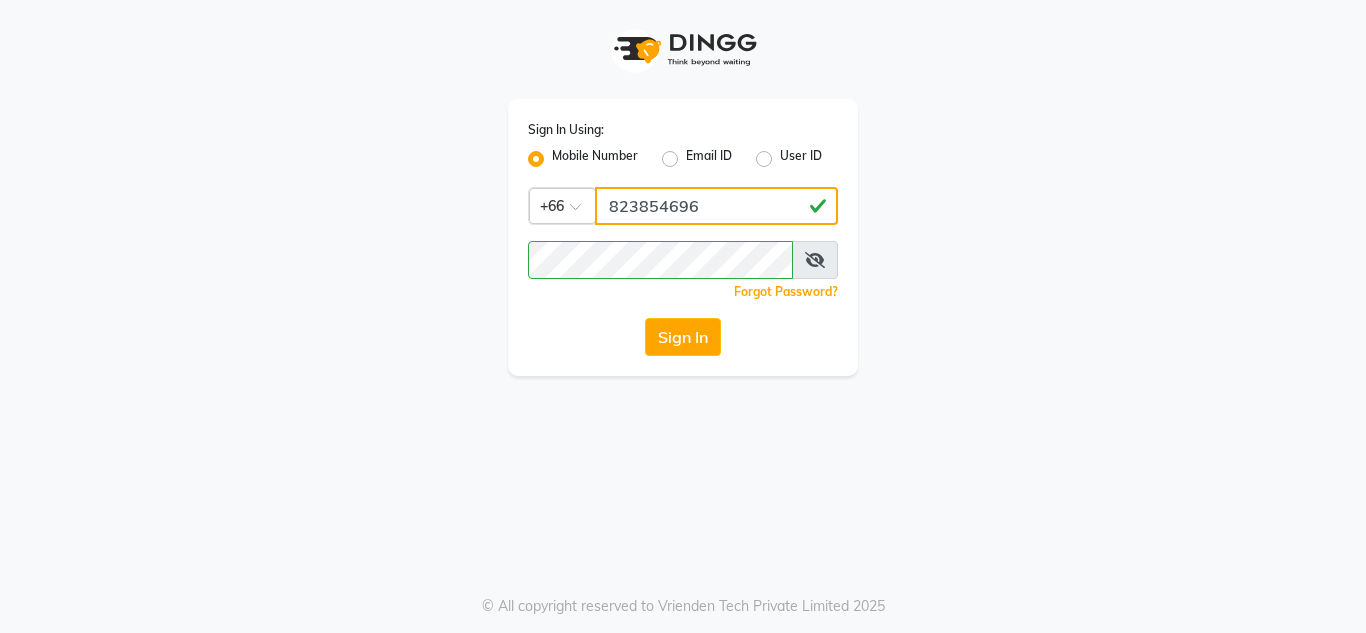 type on "823854696" 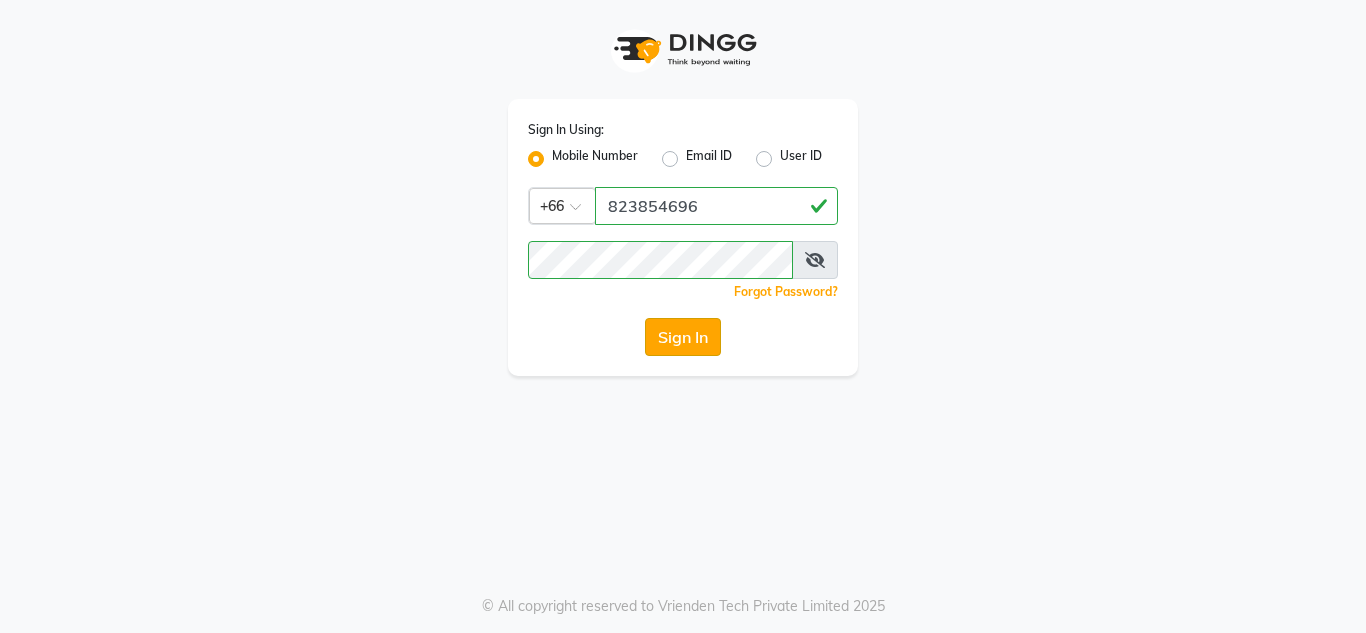 click on "Sign In" 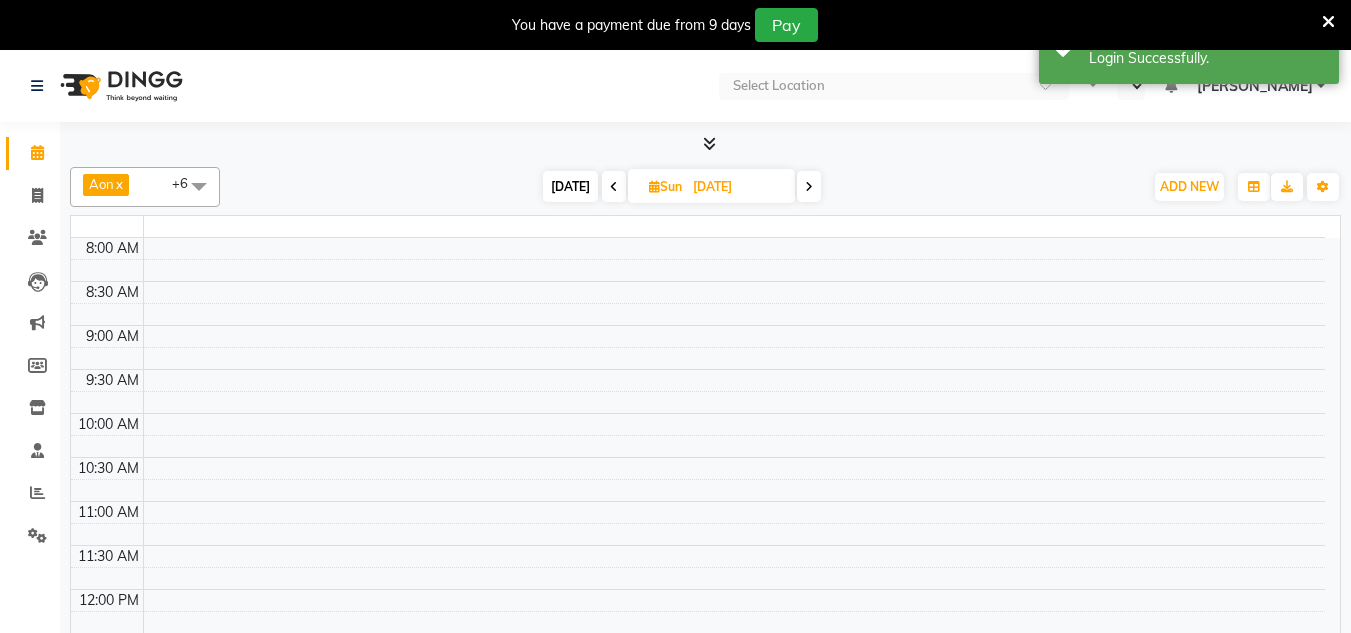 select on "en" 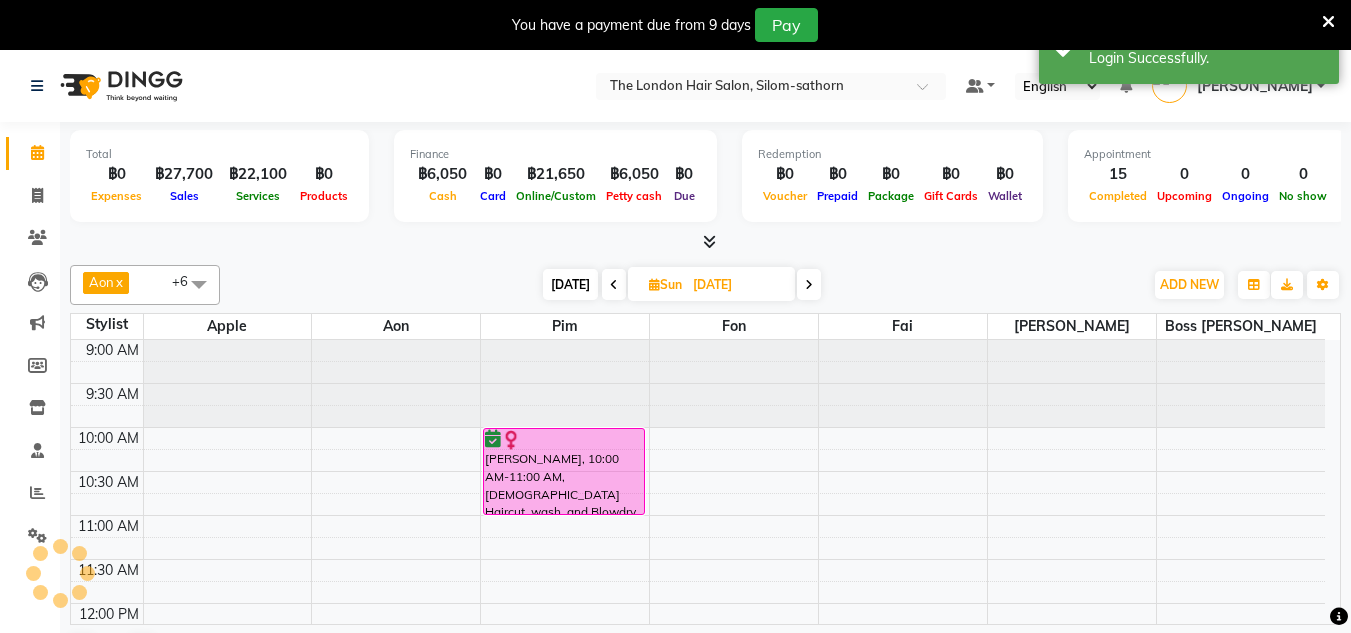 scroll, scrollTop: 0, scrollLeft: 0, axis: both 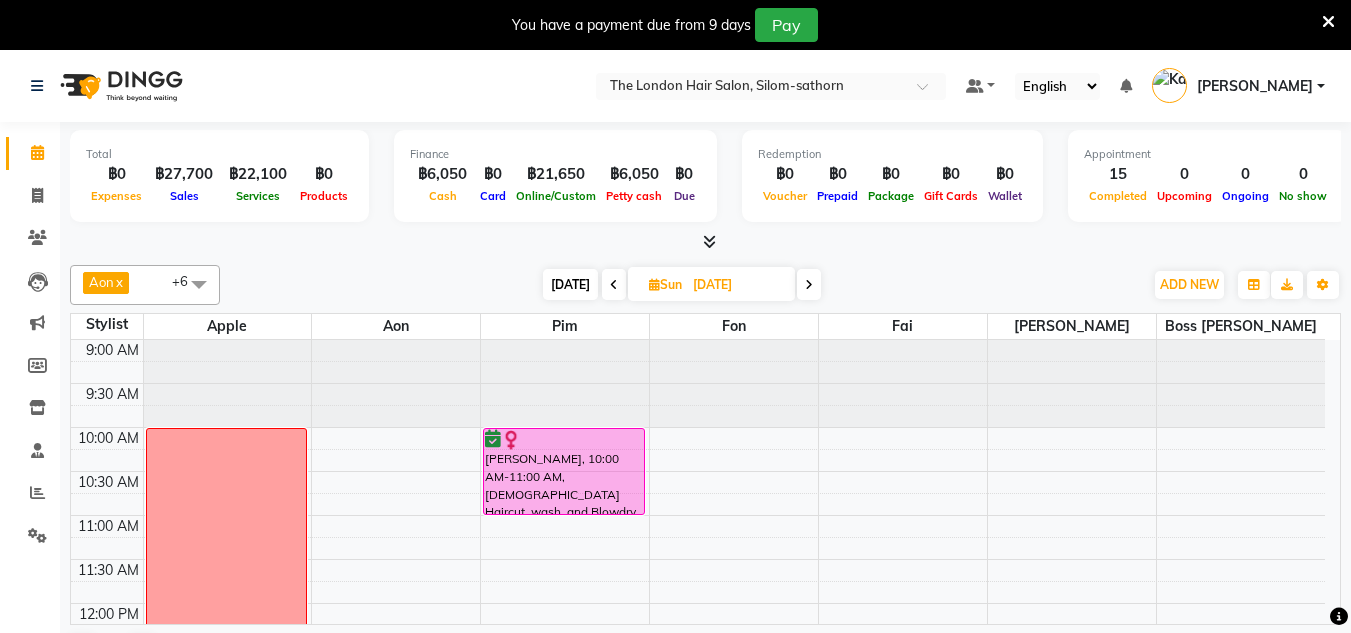 click on "[DATE]" at bounding box center [570, 284] 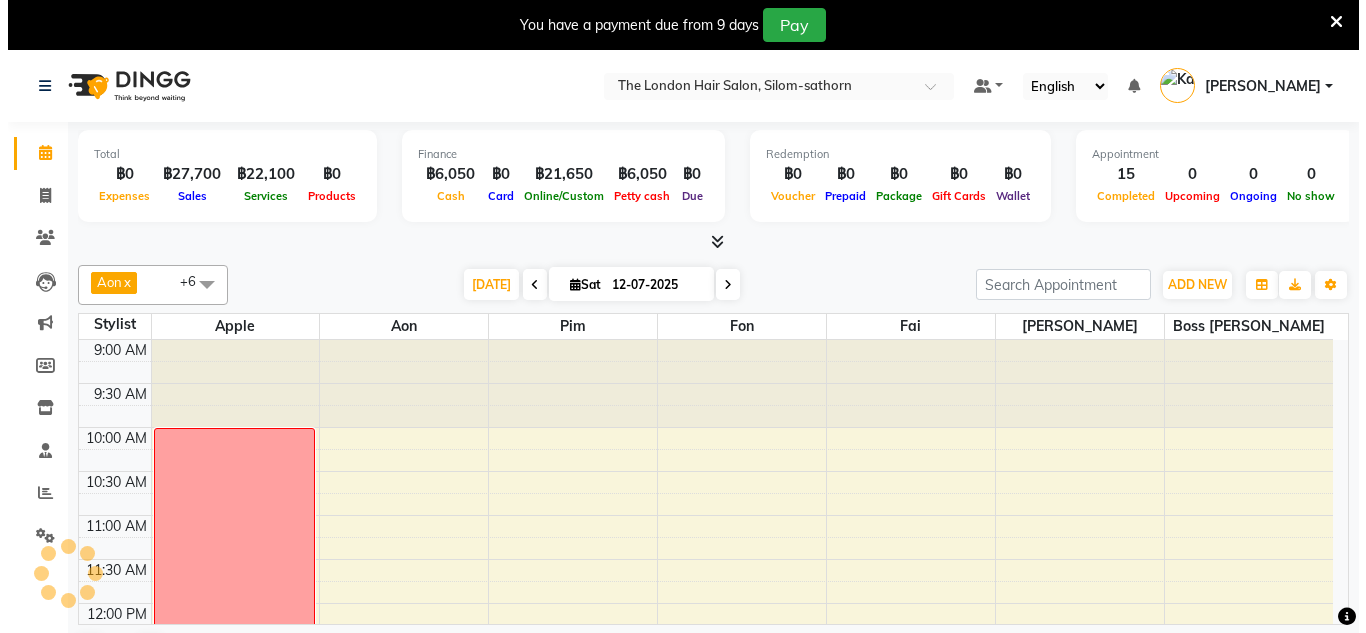 scroll, scrollTop: 771, scrollLeft: 0, axis: vertical 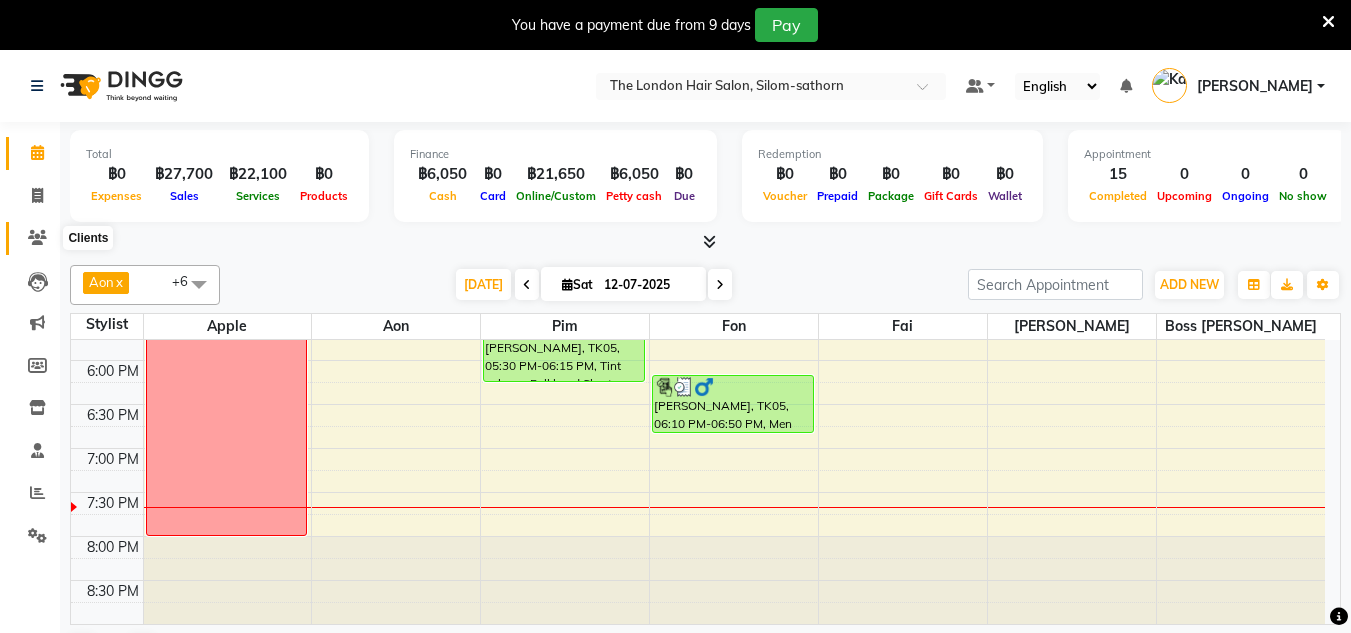 click 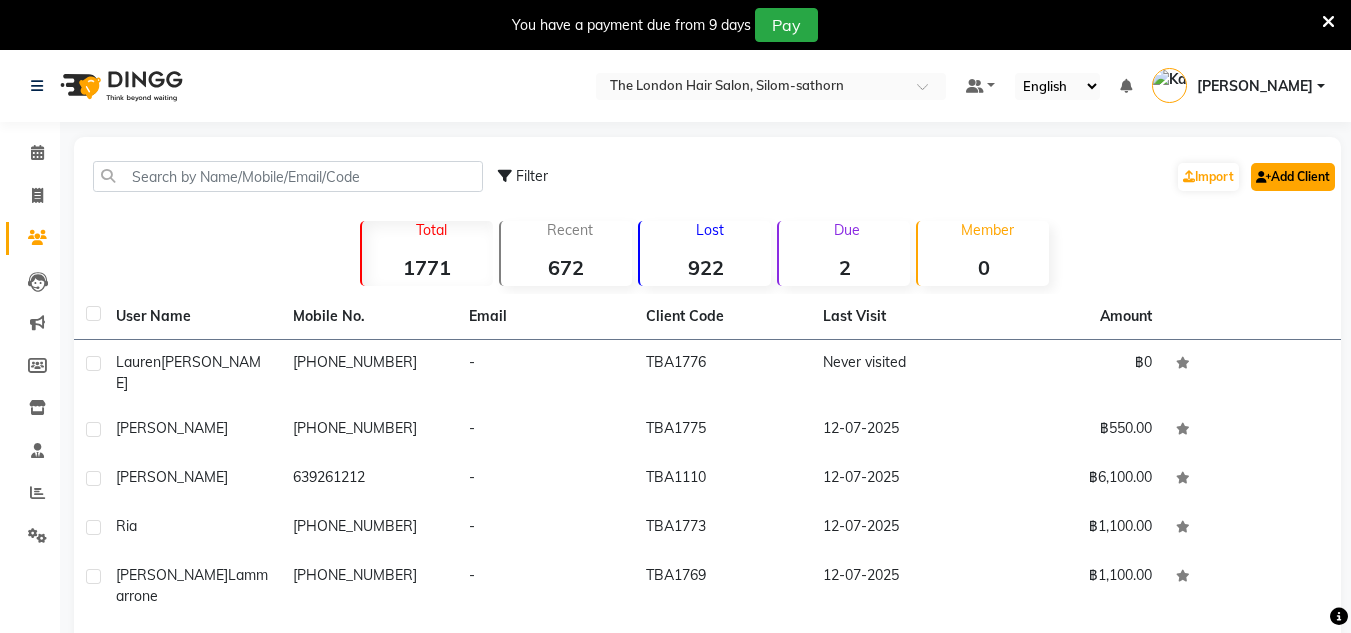 click on "Add Client" 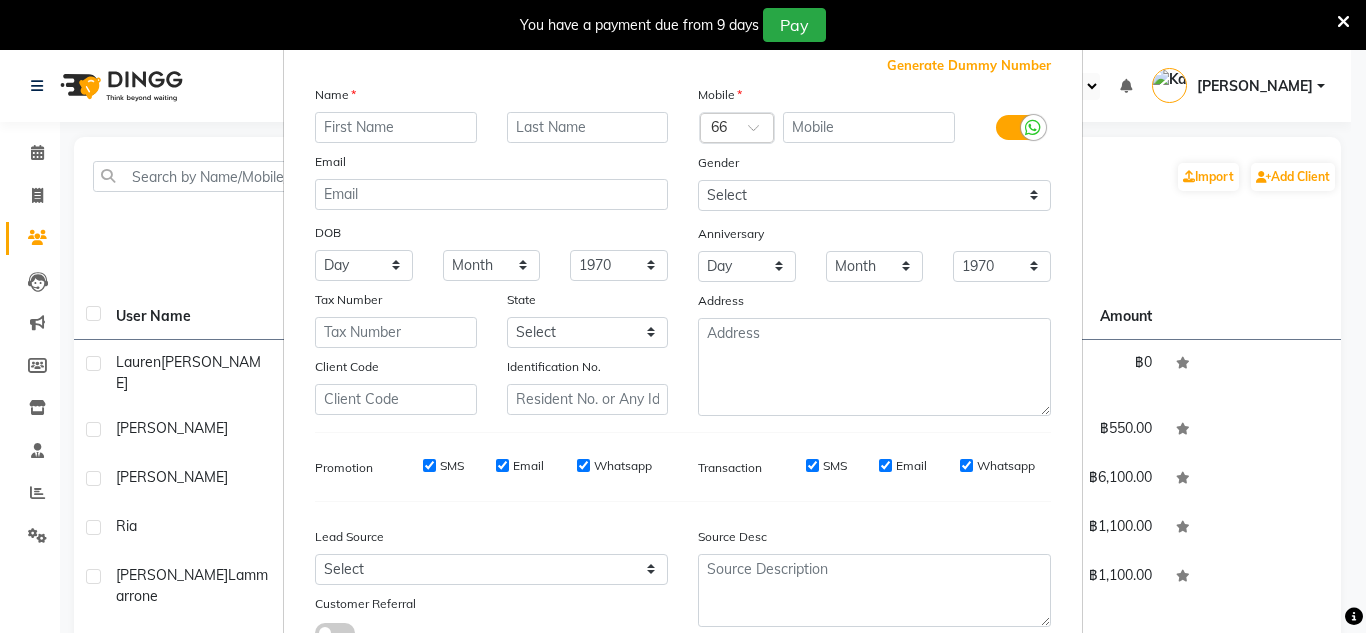 scroll, scrollTop: 65, scrollLeft: 0, axis: vertical 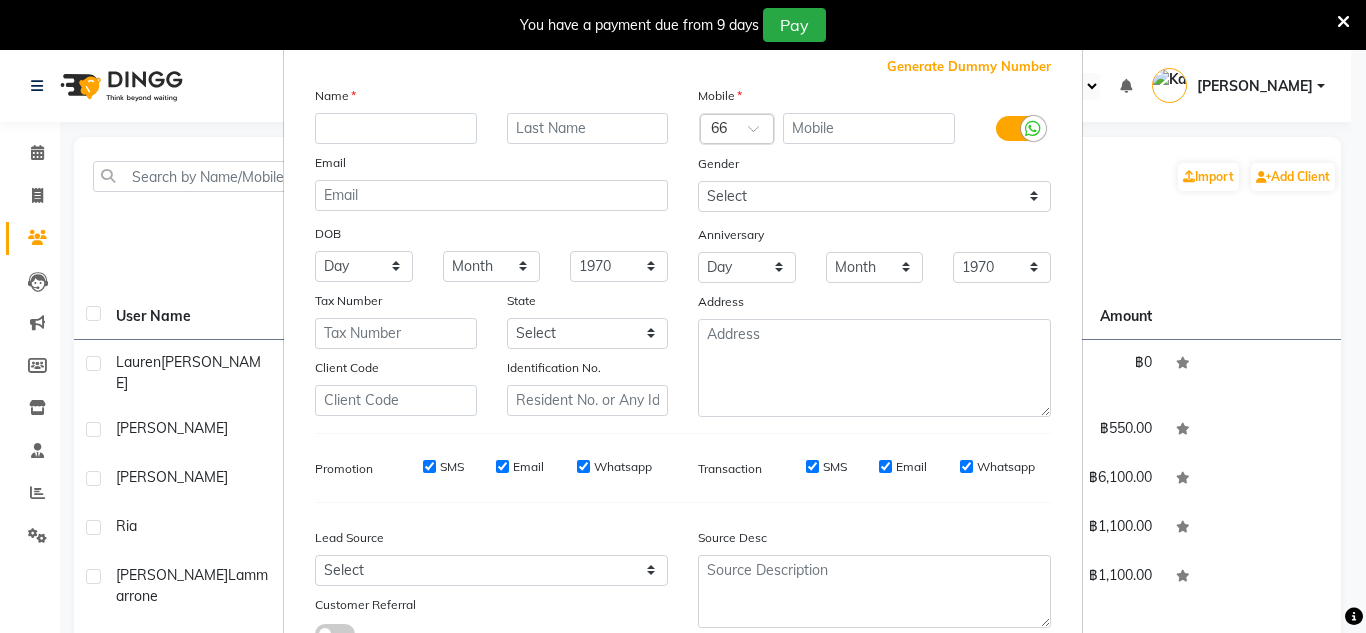 drag, startPoint x: 156, startPoint y: 152, endPoint x: 39, endPoint y: 201, distance: 126.84637 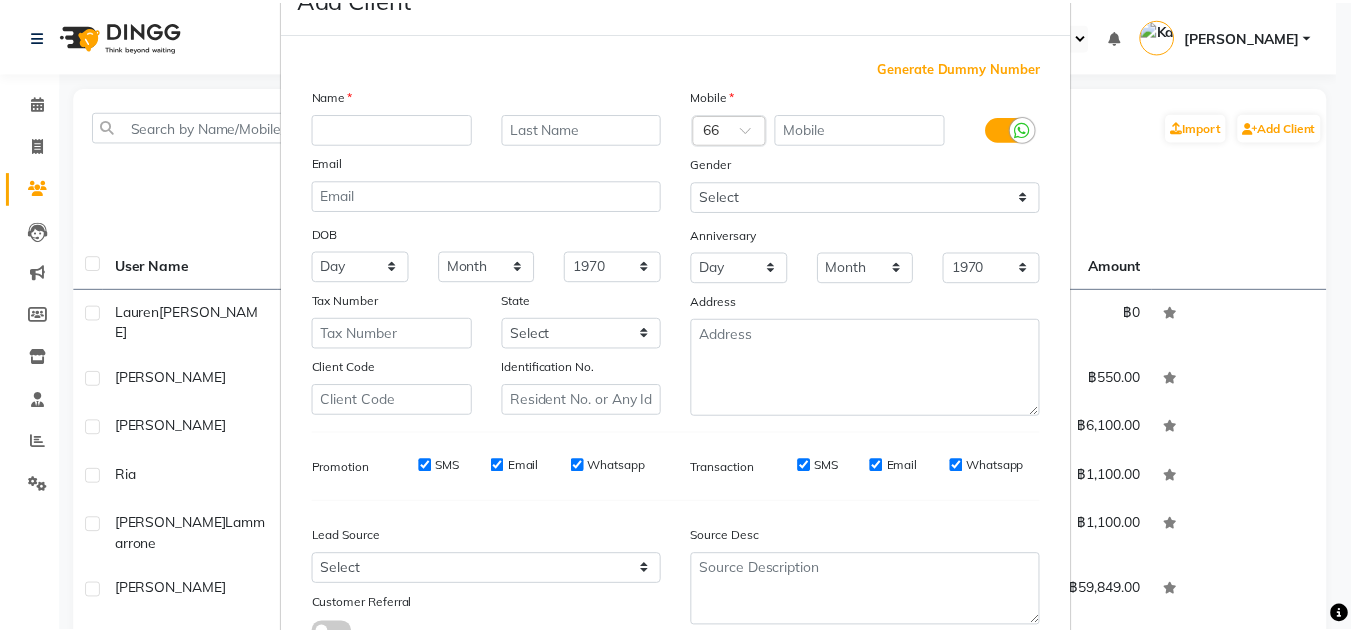 scroll, scrollTop: 216, scrollLeft: 0, axis: vertical 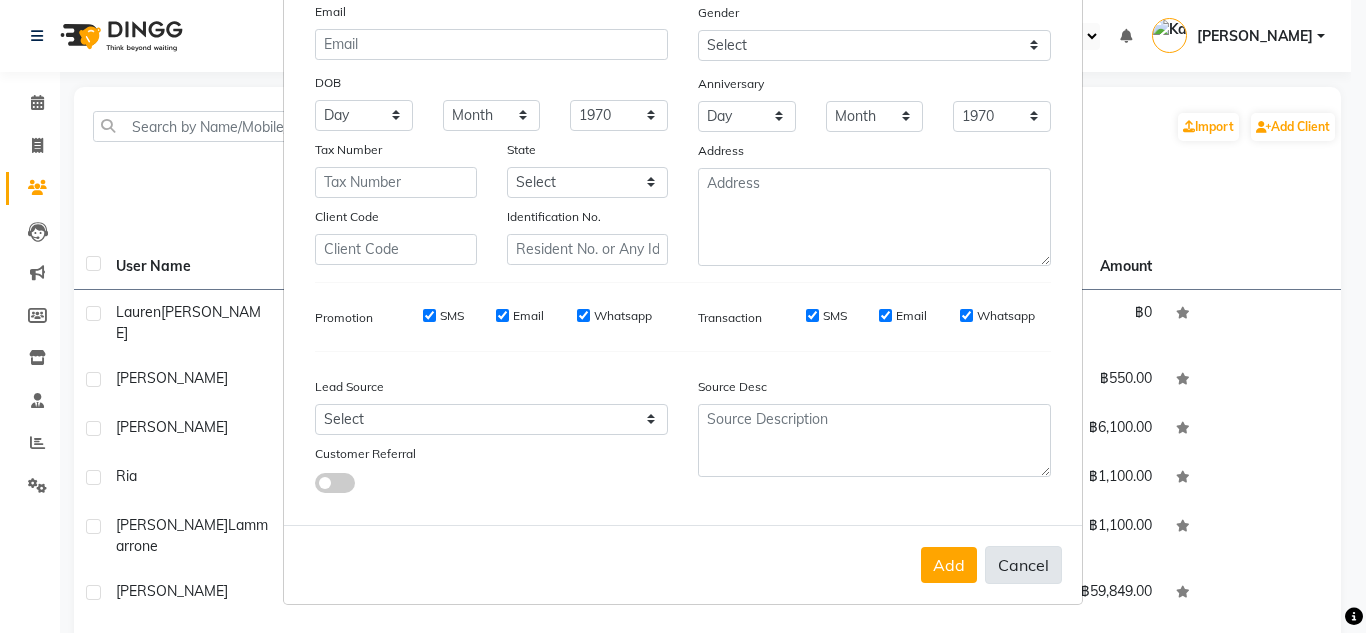 click on "Cancel" at bounding box center [1023, 565] 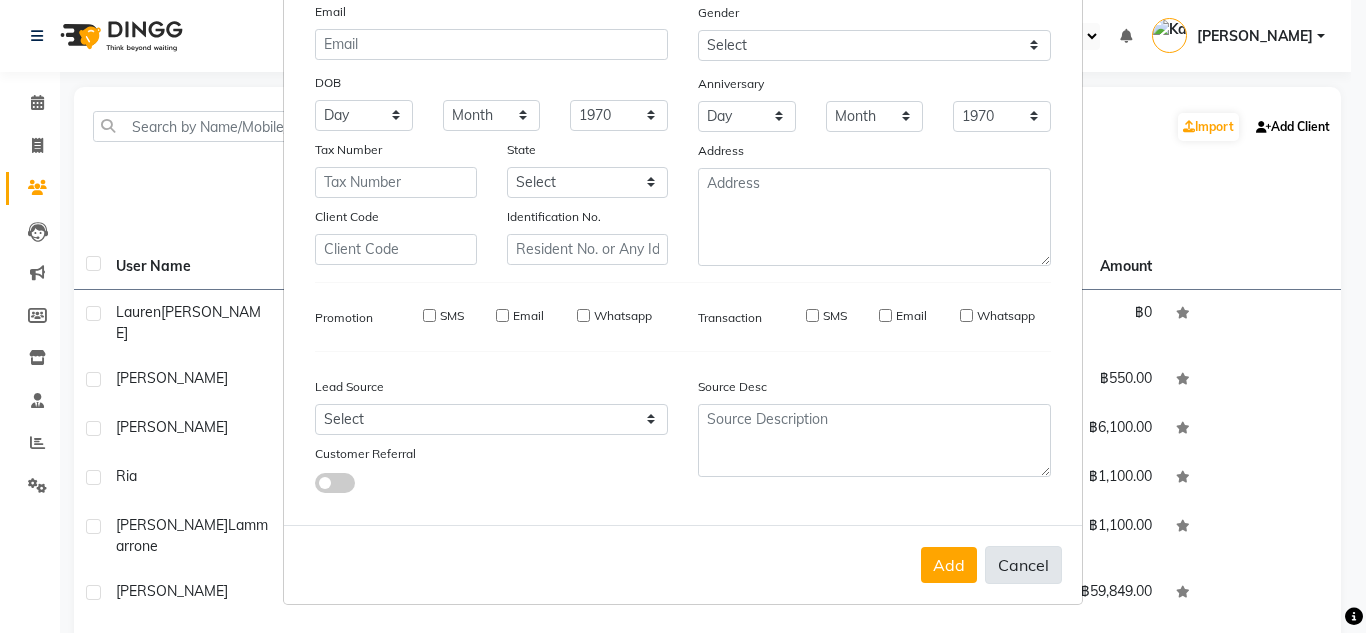 type 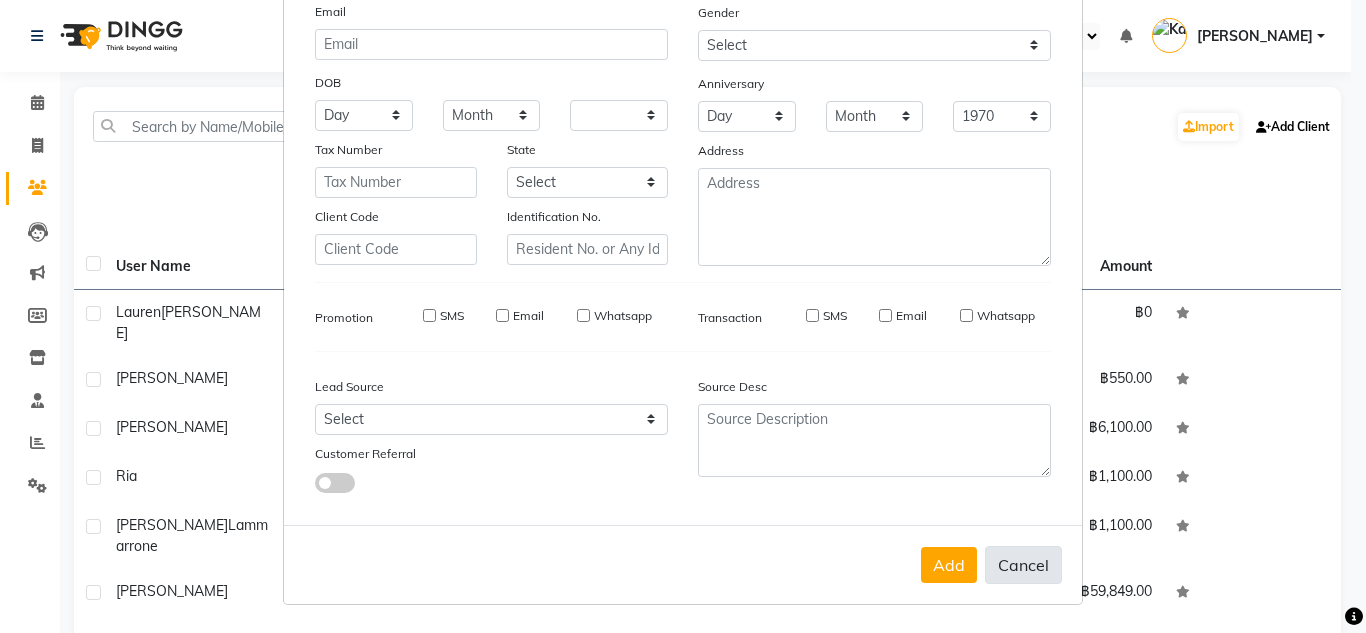 select 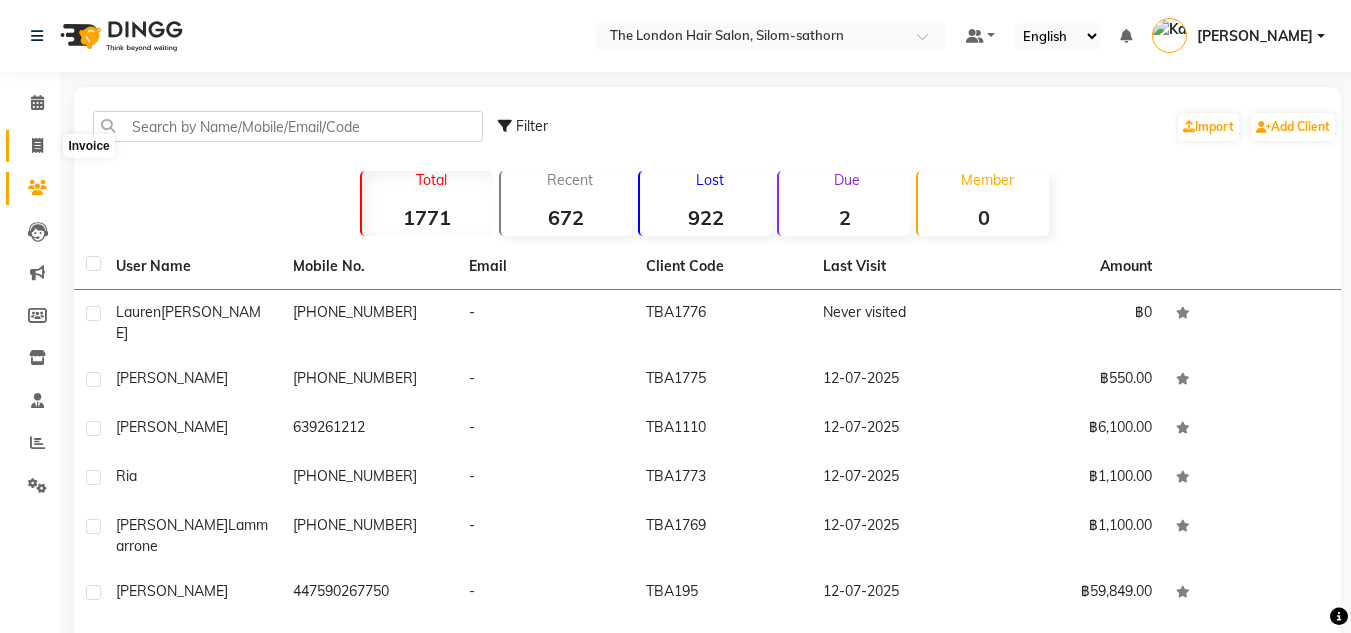 click 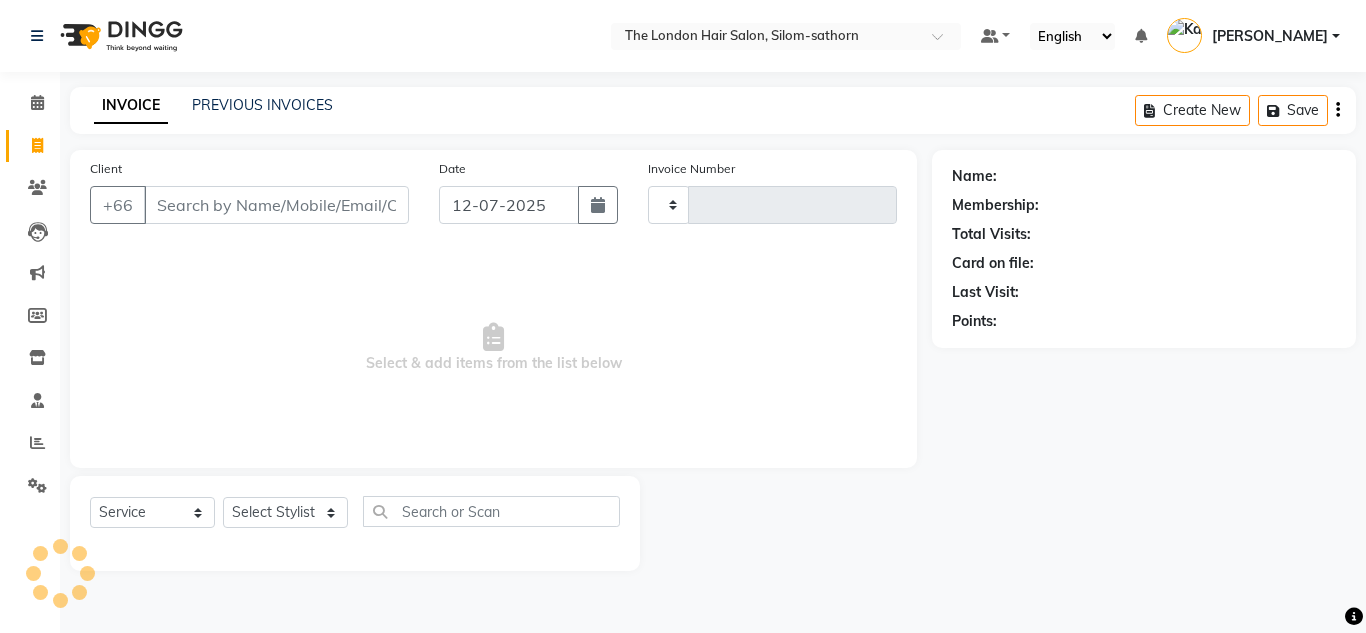 type on "0974" 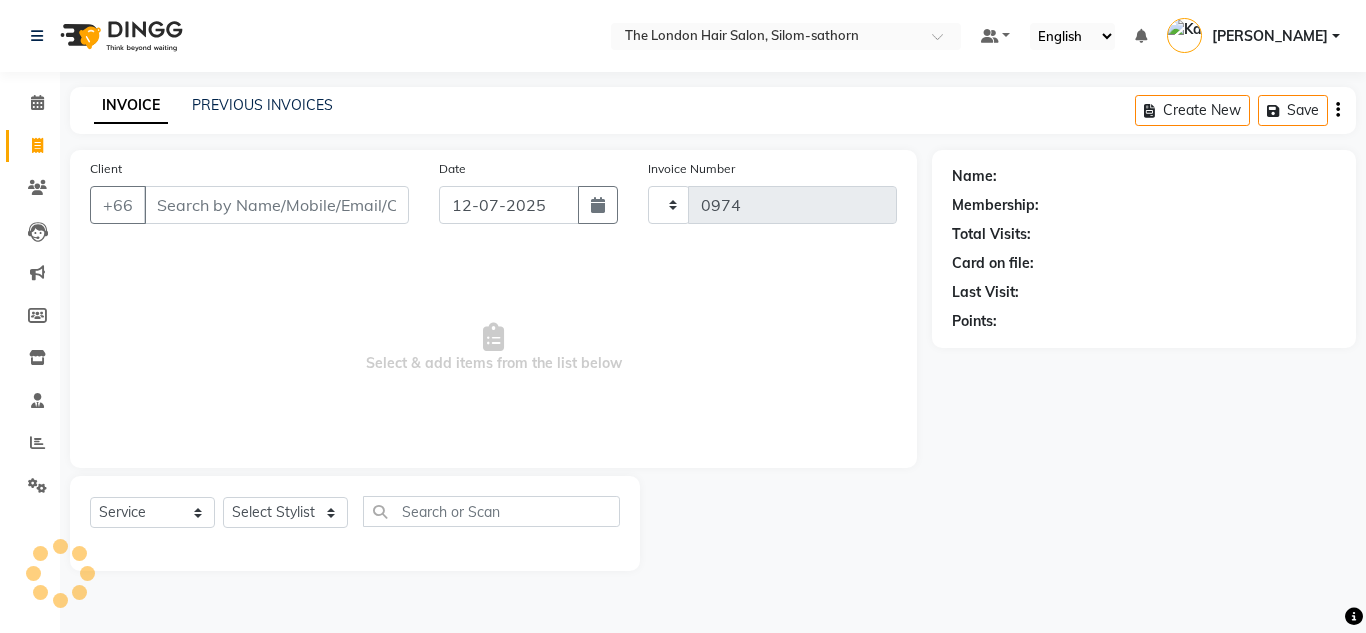select on "6977" 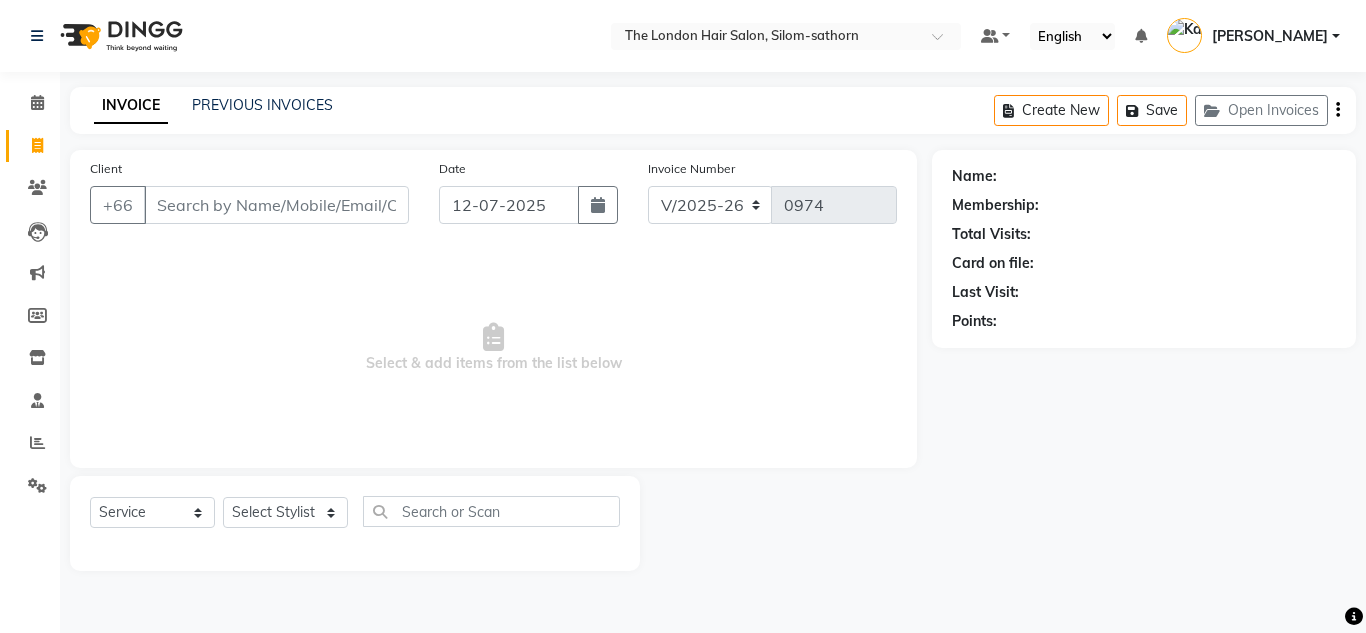 click on "PREVIOUS INVOICES" 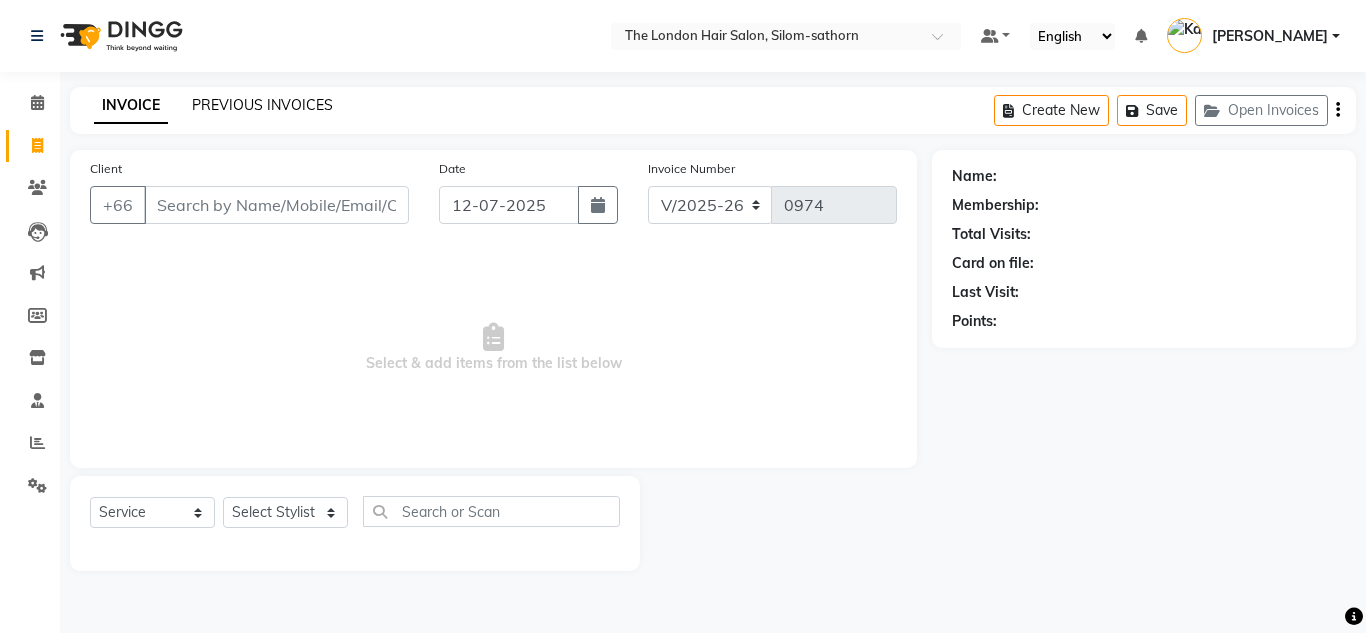 click on "PREVIOUS INVOICES" 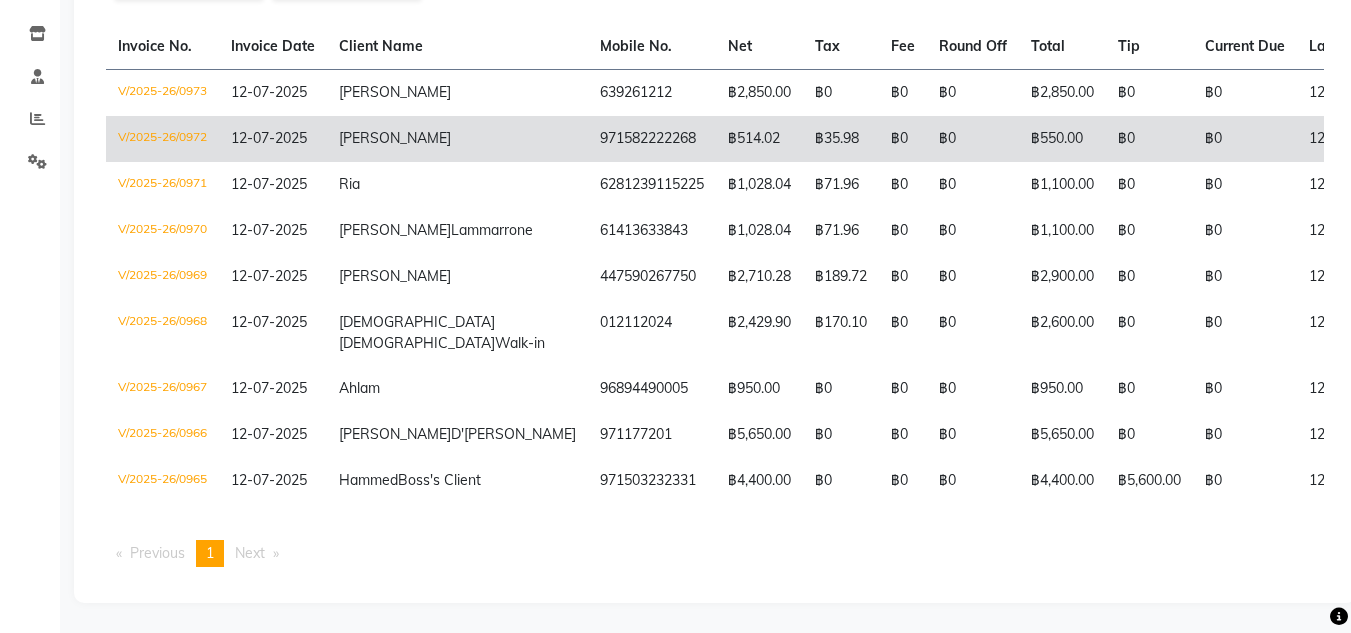 scroll, scrollTop: 0, scrollLeft: 0, axis: both 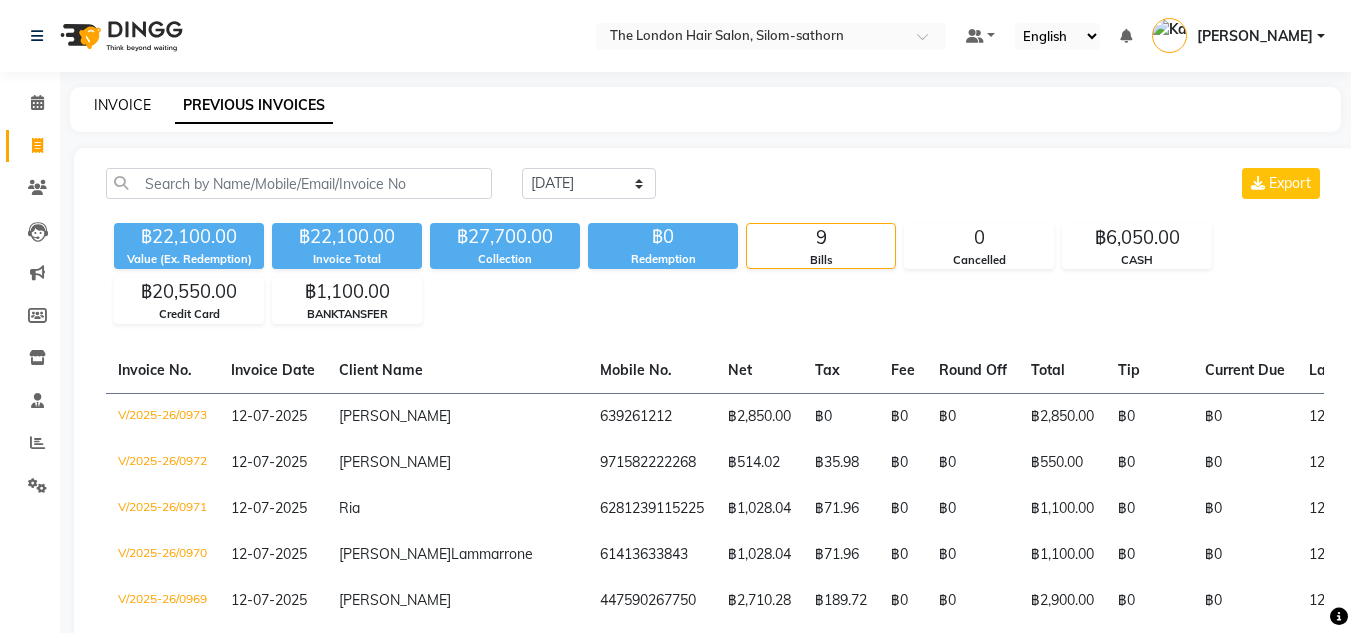 click on "INVOICE" 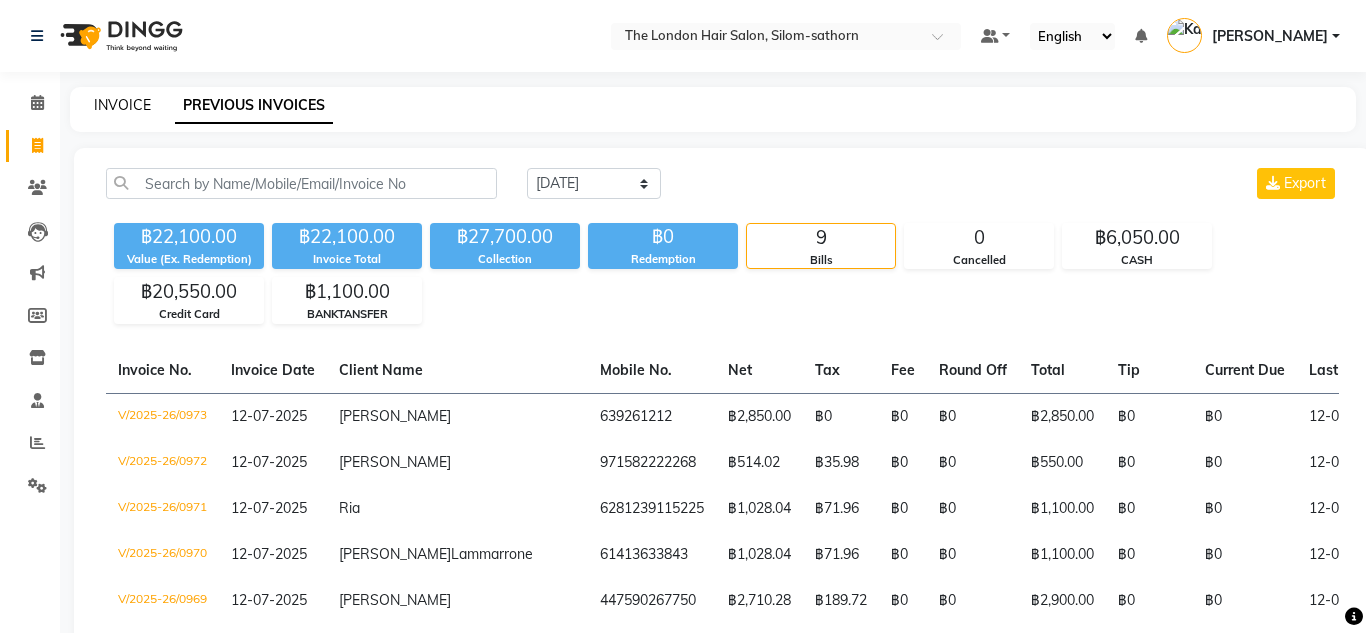 select on "service" 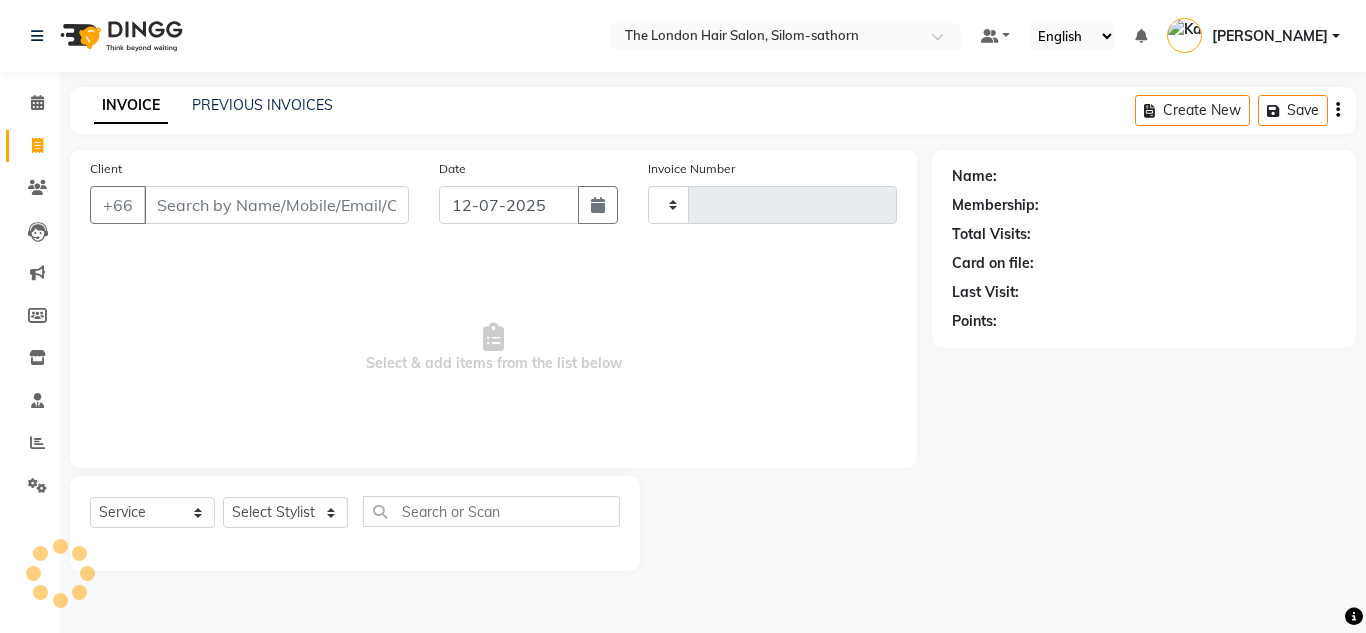 type on "0974" 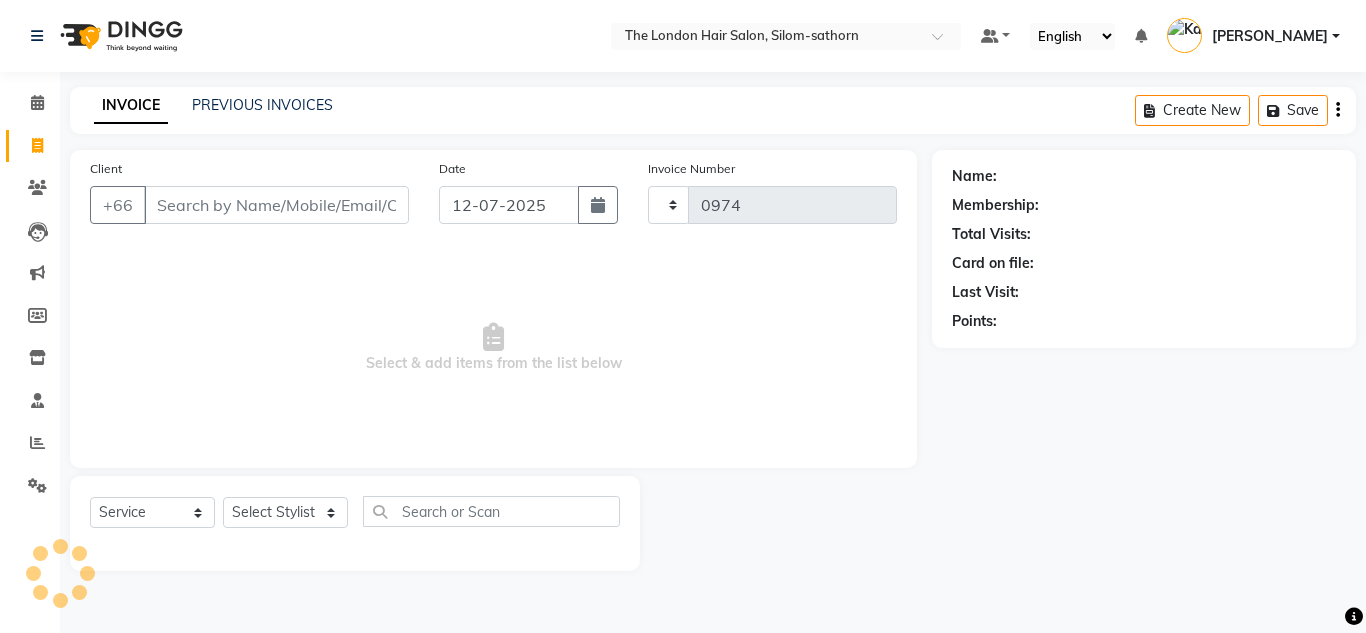 select on "6977" 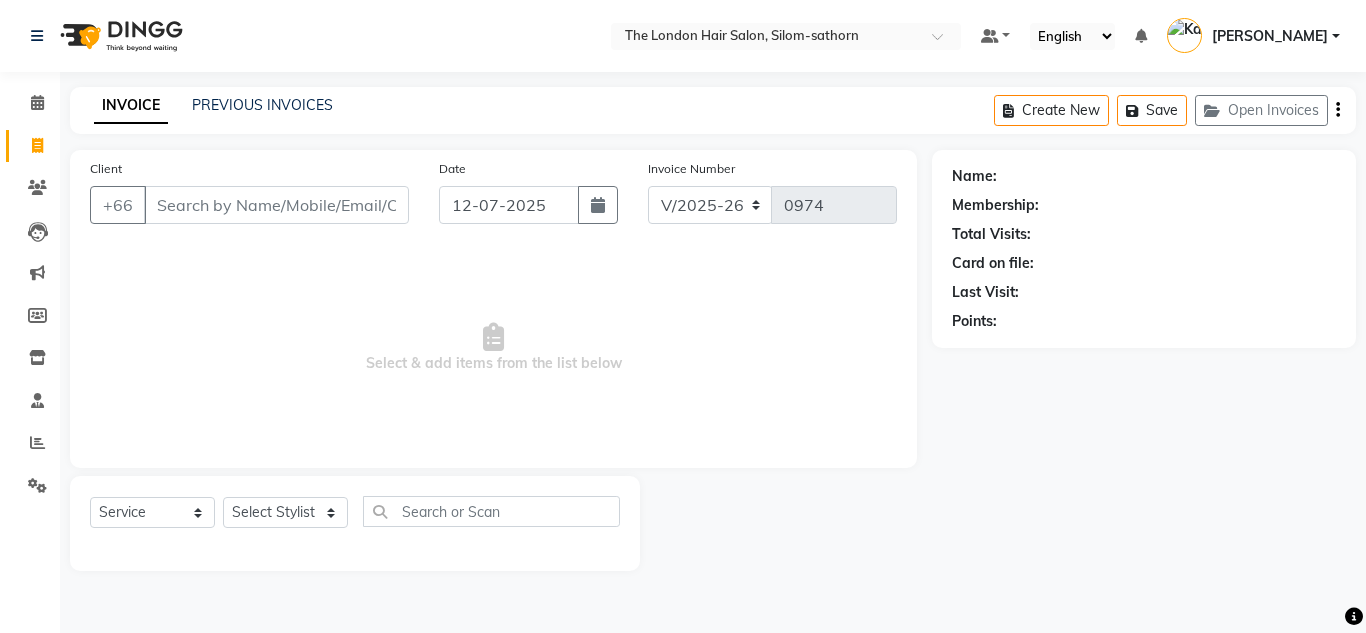click on "Client" at bounding box center (276, 205) 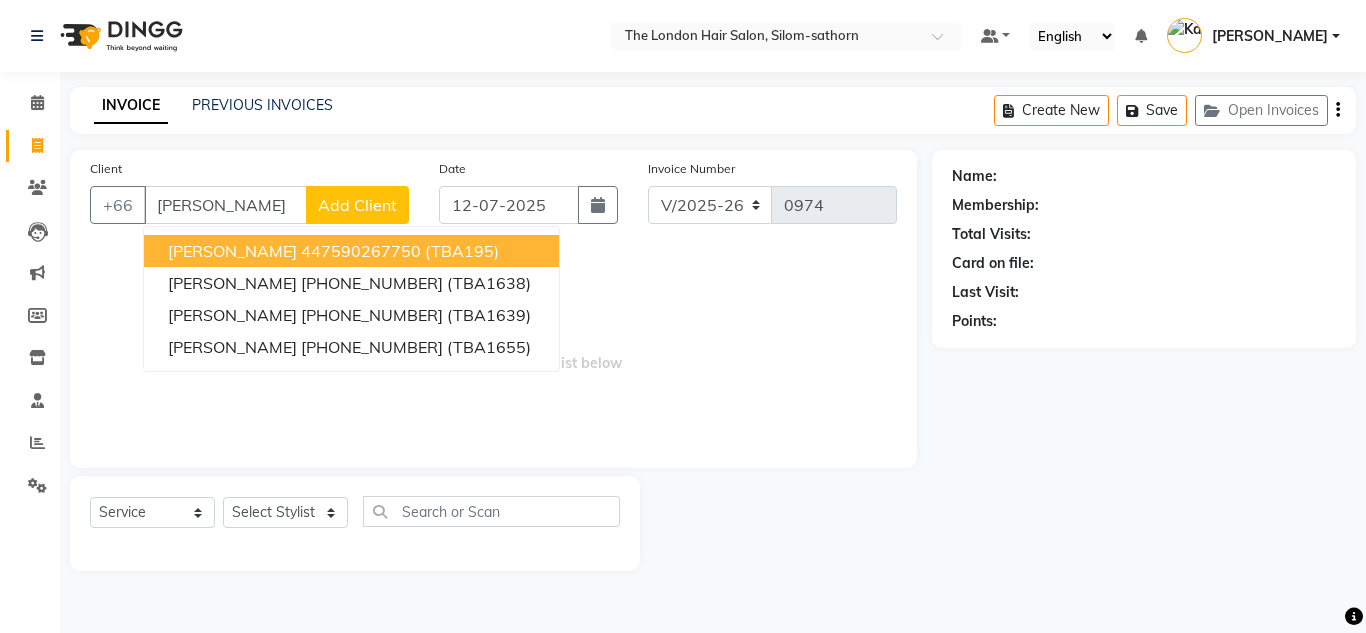 click on "[PERSON_NAME]" at bounding box center (232, 251) 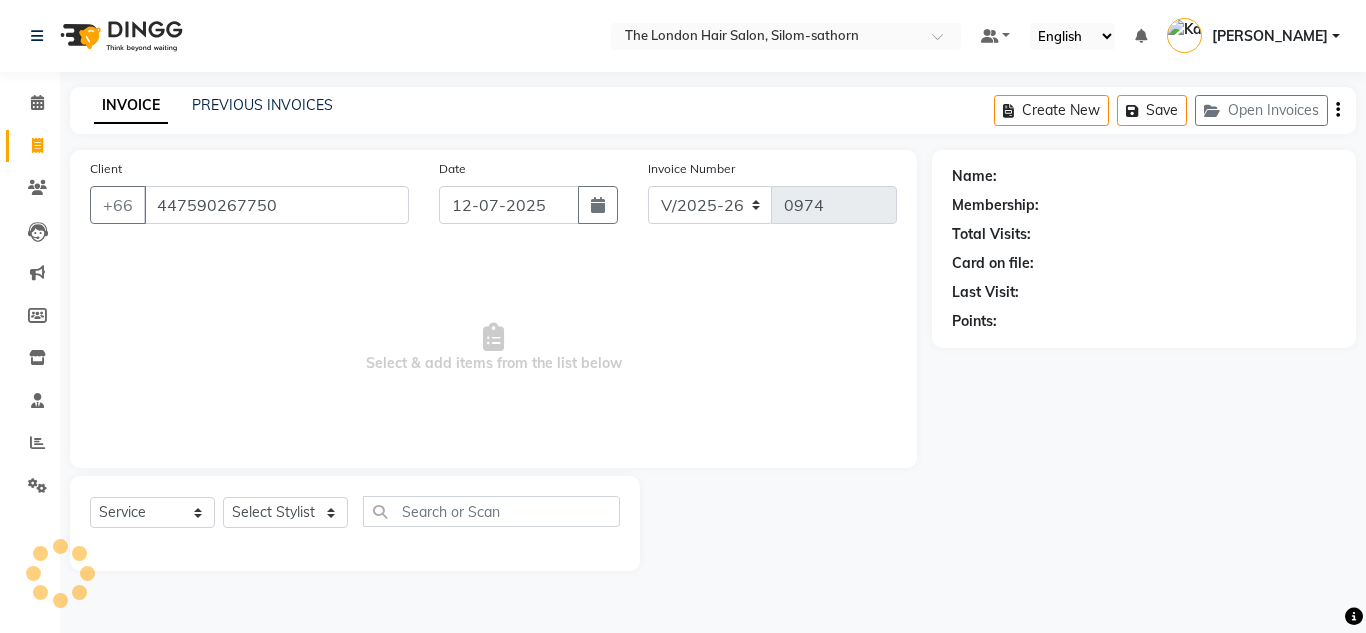 type on "447590267750" 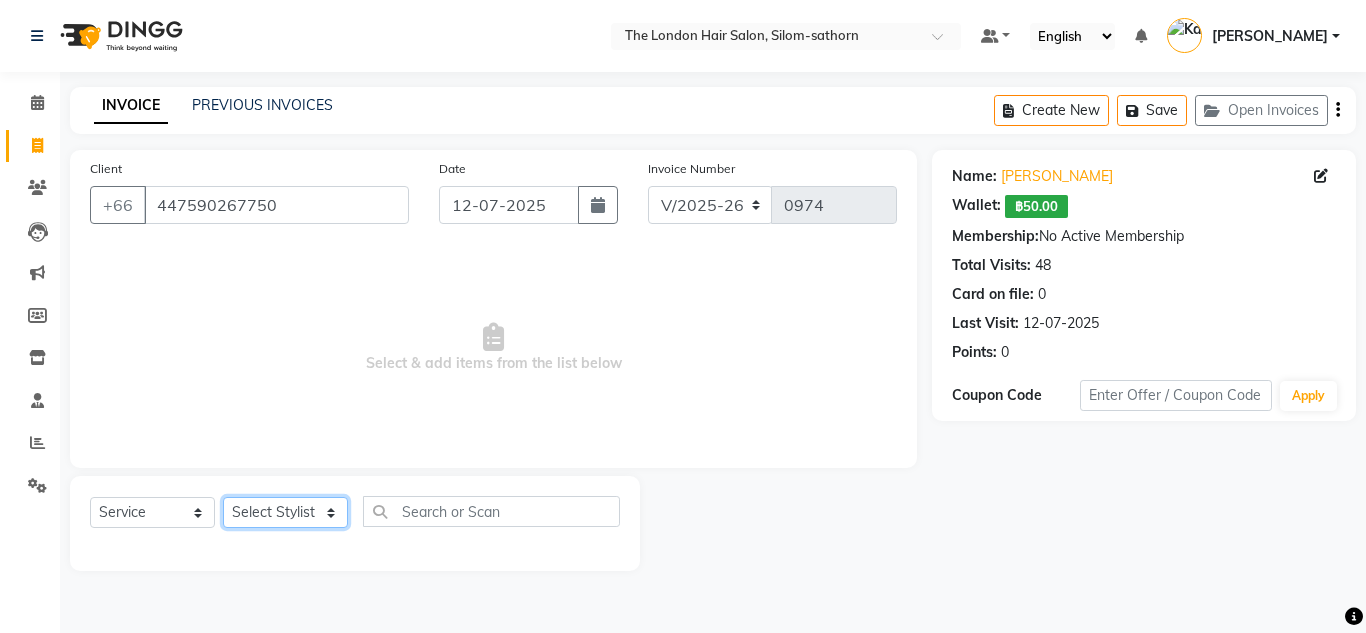 click on "Select Stylist Aon Apple   Boss [PERSON_NAME]  [PERSON_NAME]" 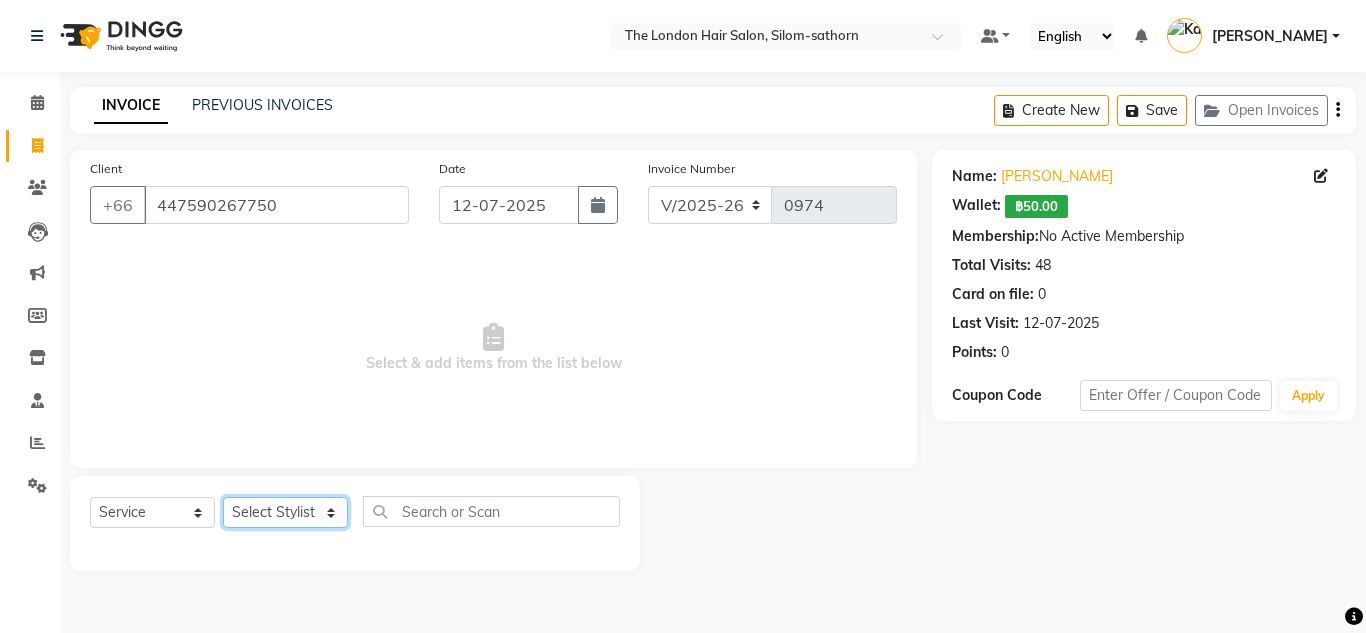 select on "56708" 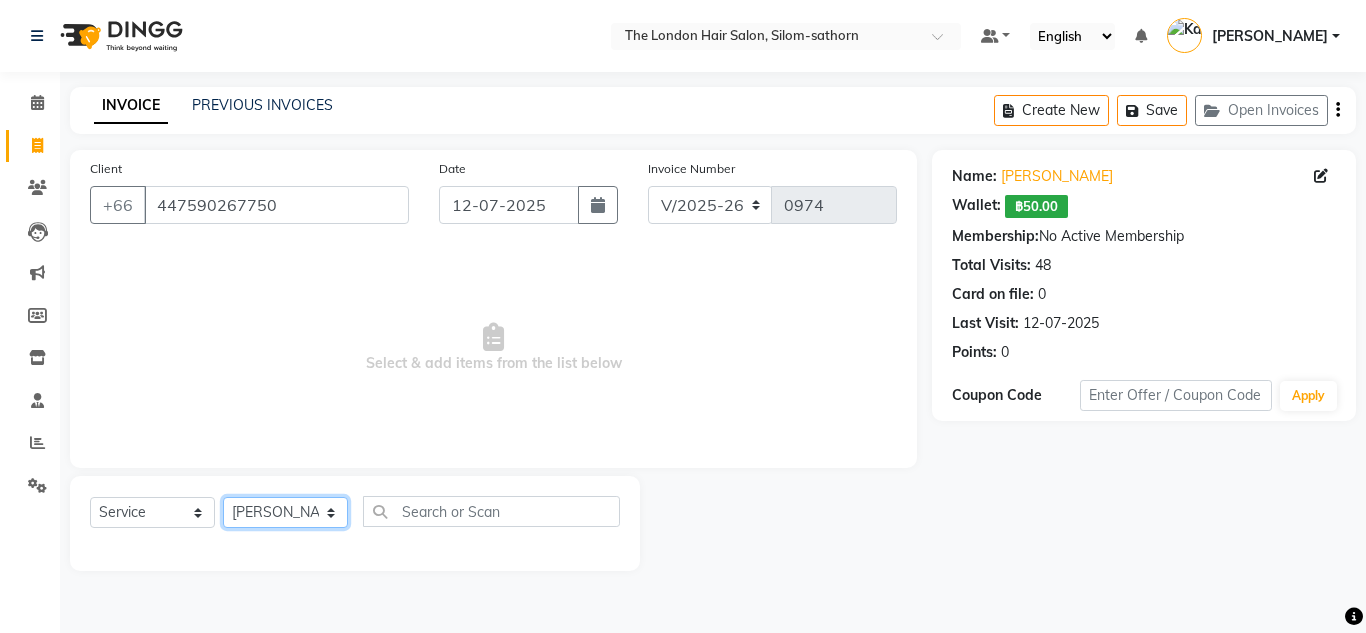 click on "Select Stylist Aon Apple   Boss [PERSON_NAME]  [PERSON_NAME]" 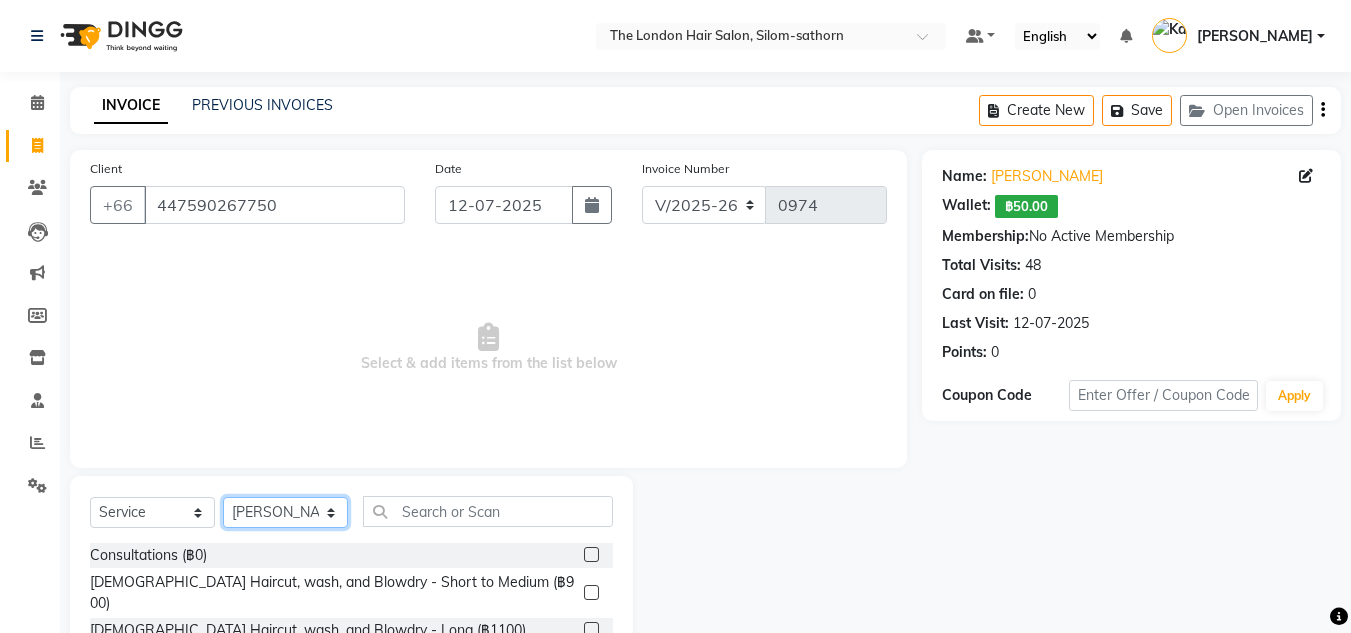 scroll, scrollTop: 168, scrollLeft: 0, axis: vertical 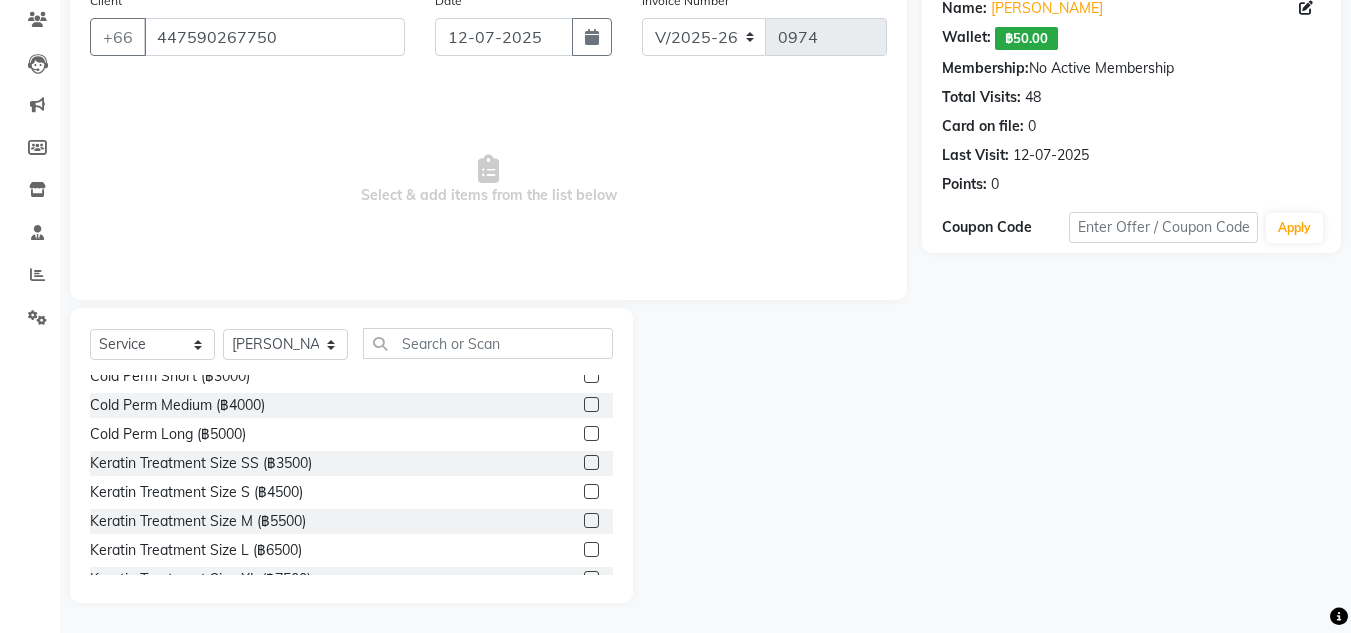 click on "Keratin Treatment Size XXL  (฿8500)" 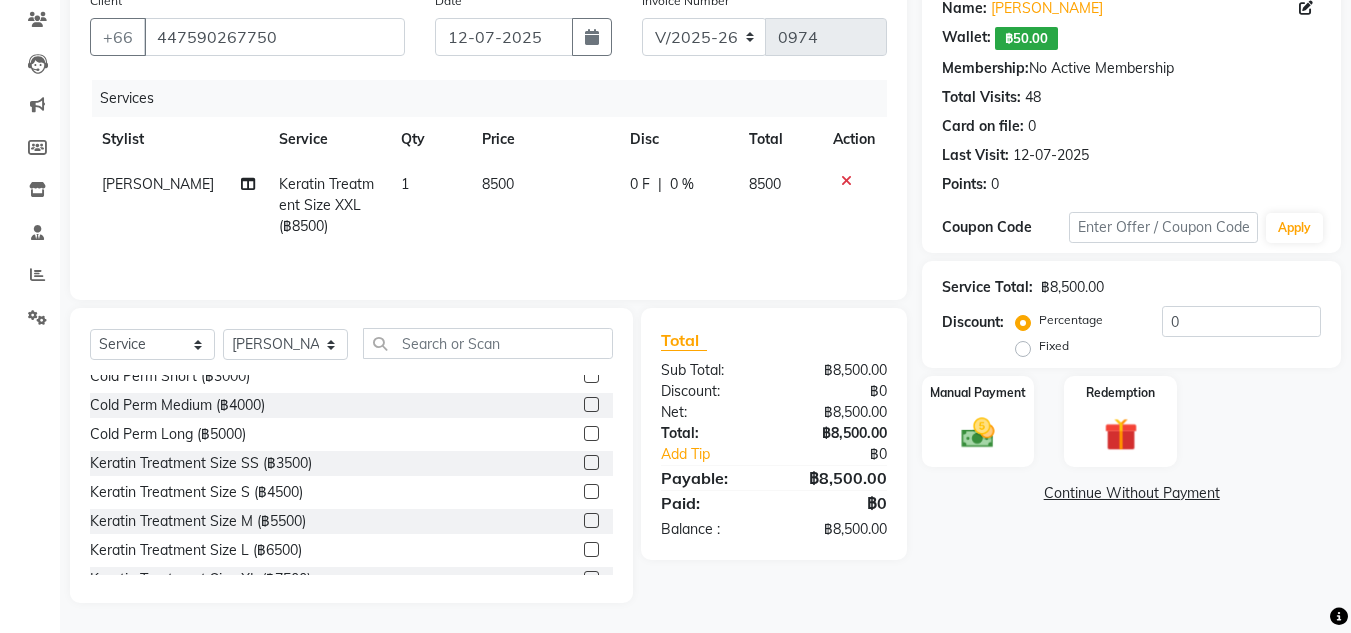 checkbox on "false" 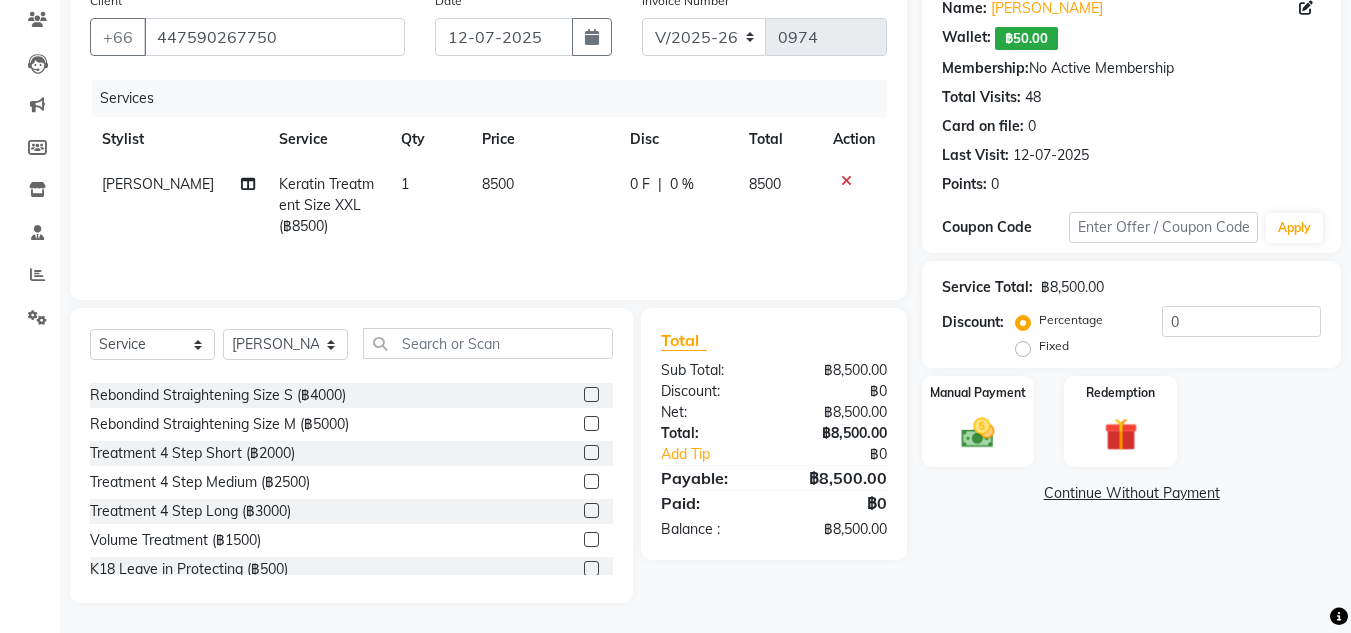 scroll, scrollTop: 2074, scrollLeft: 0, axis: vertical 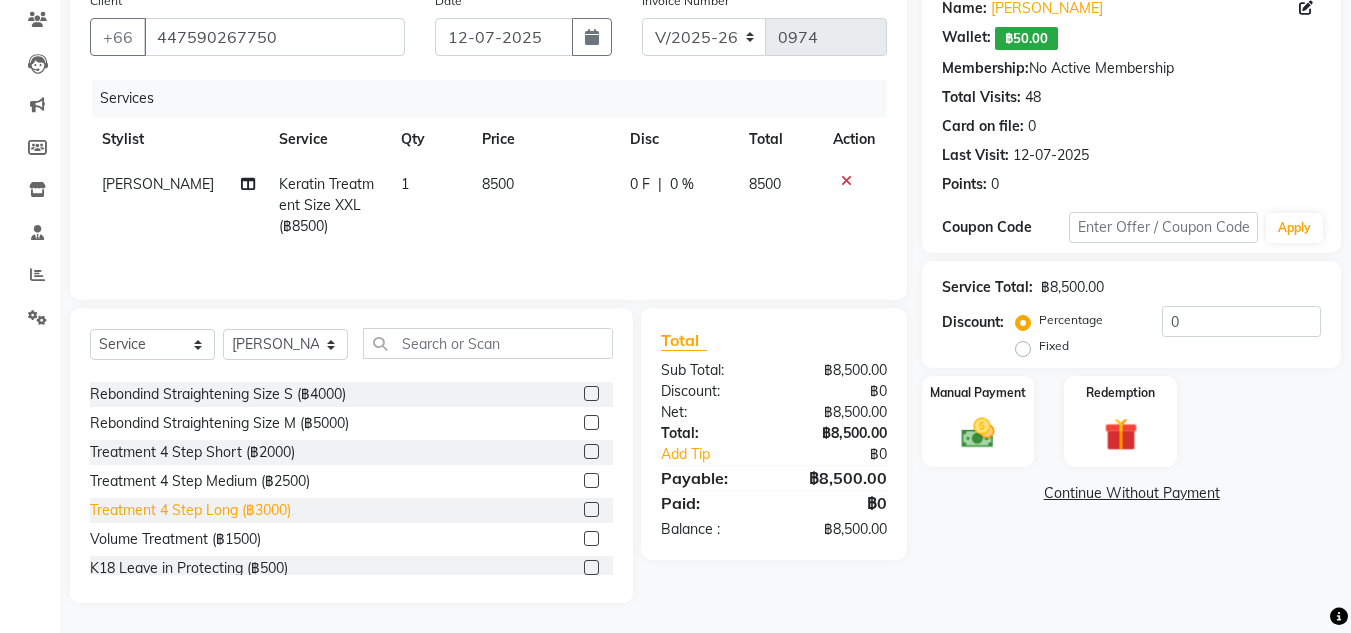 click on "Treatment 4 Step Long  (฿3000)" 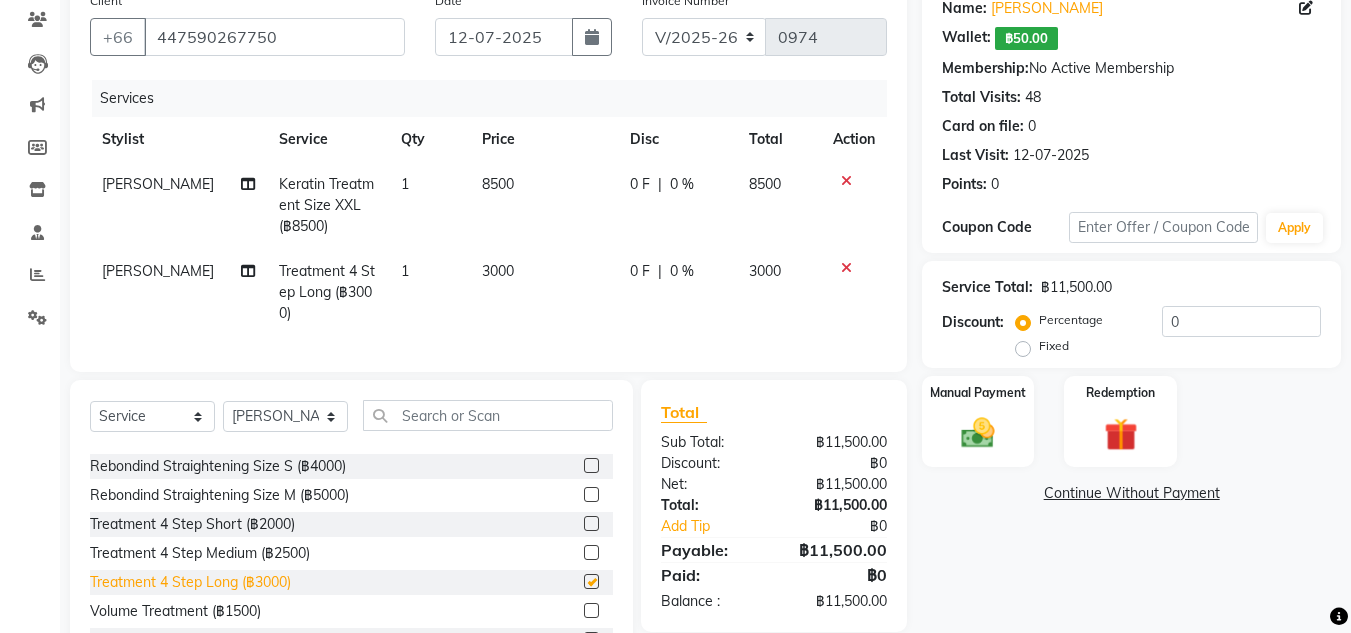 checkbox on "false" 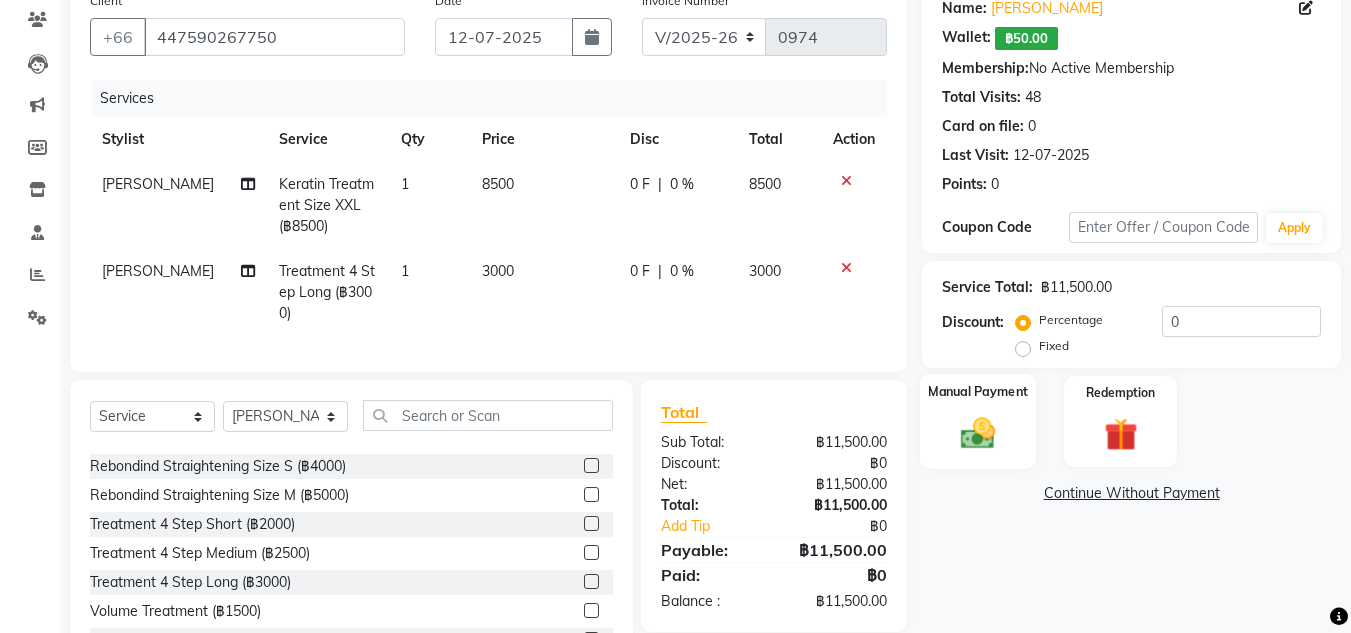 click 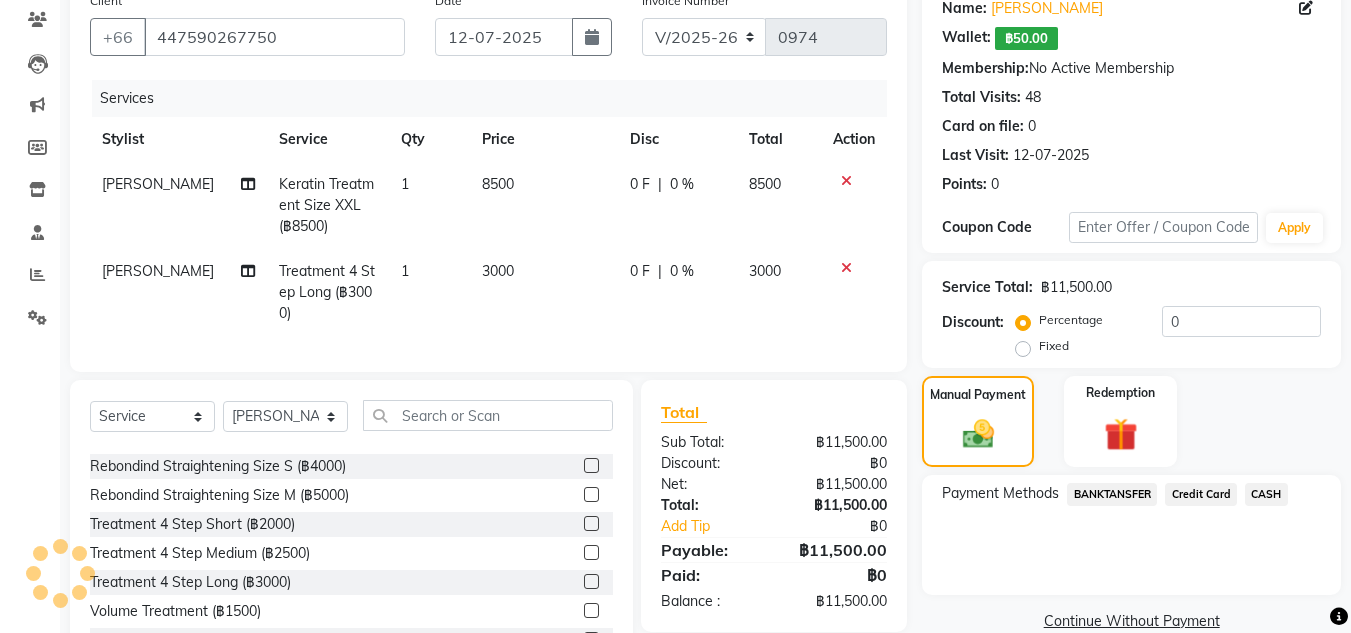 click on "BANKTANSFER" 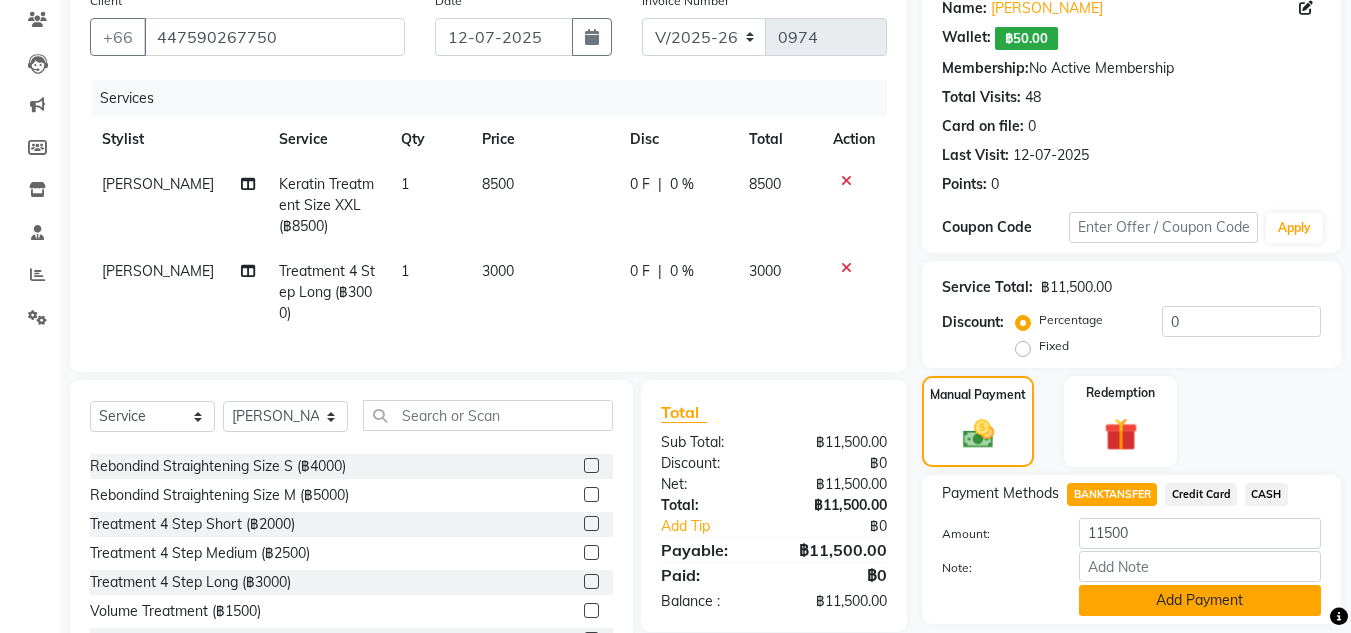 click on "Add Payment" 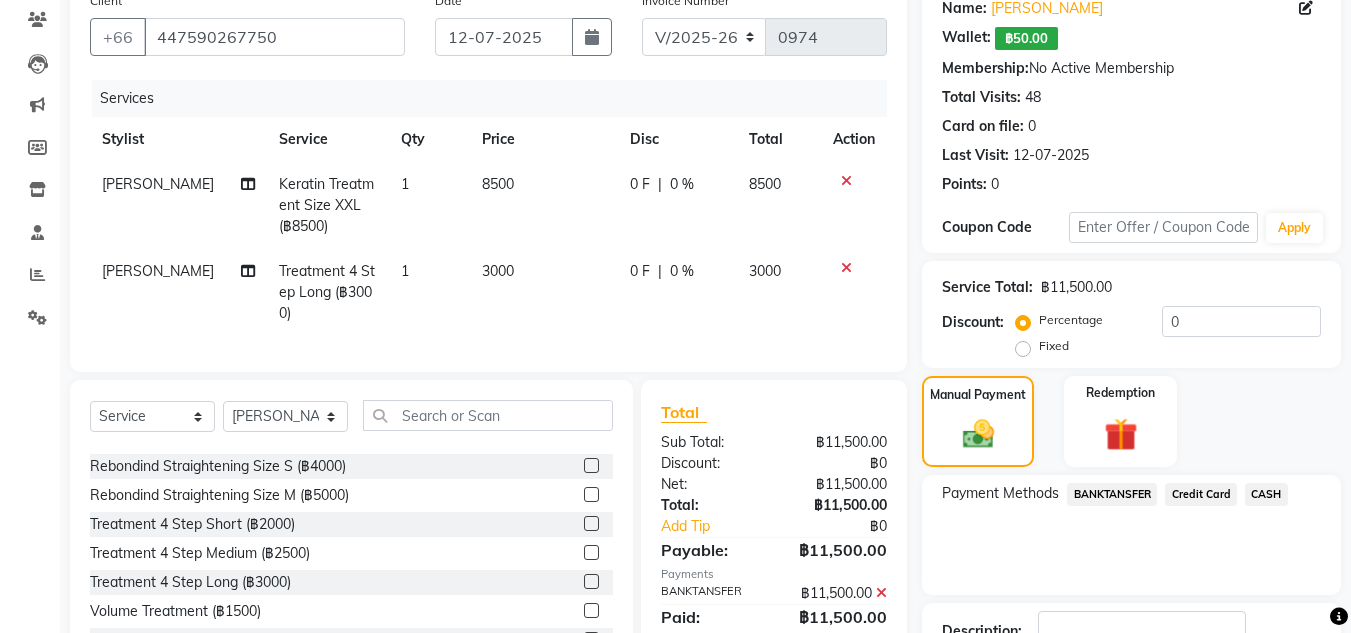 scroll, scrollTop: 314, scrollLeft: 0, axis: vertical 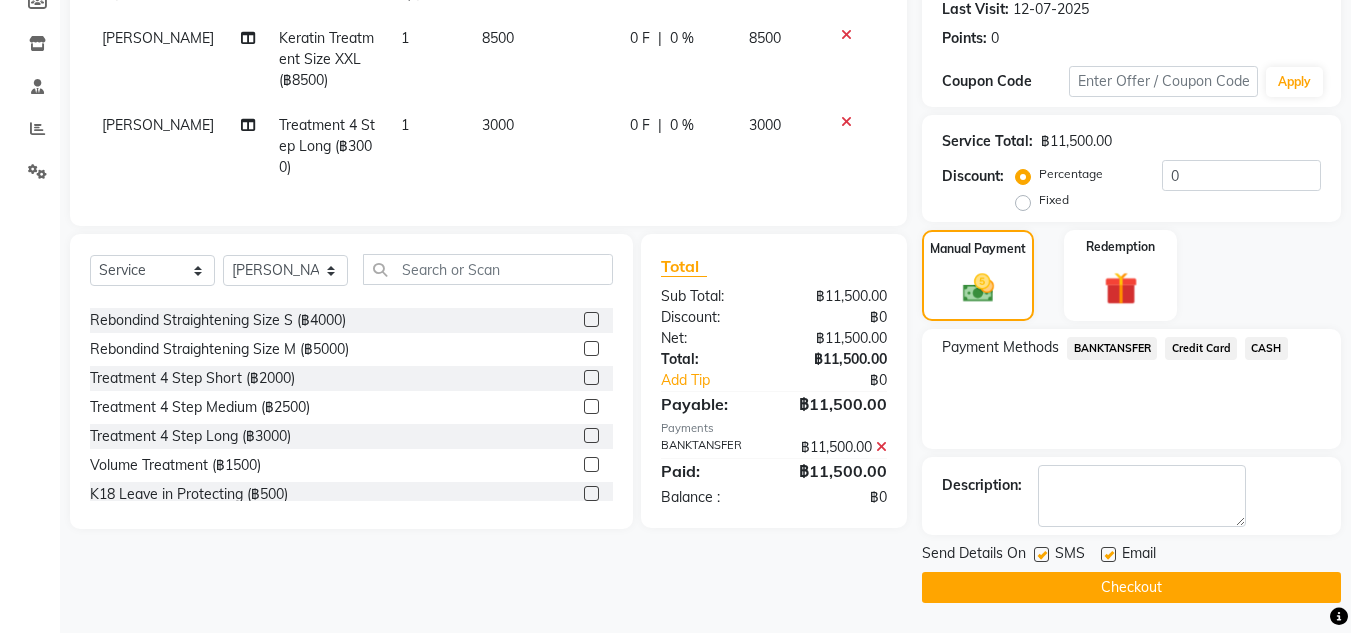 click on "Checkout" 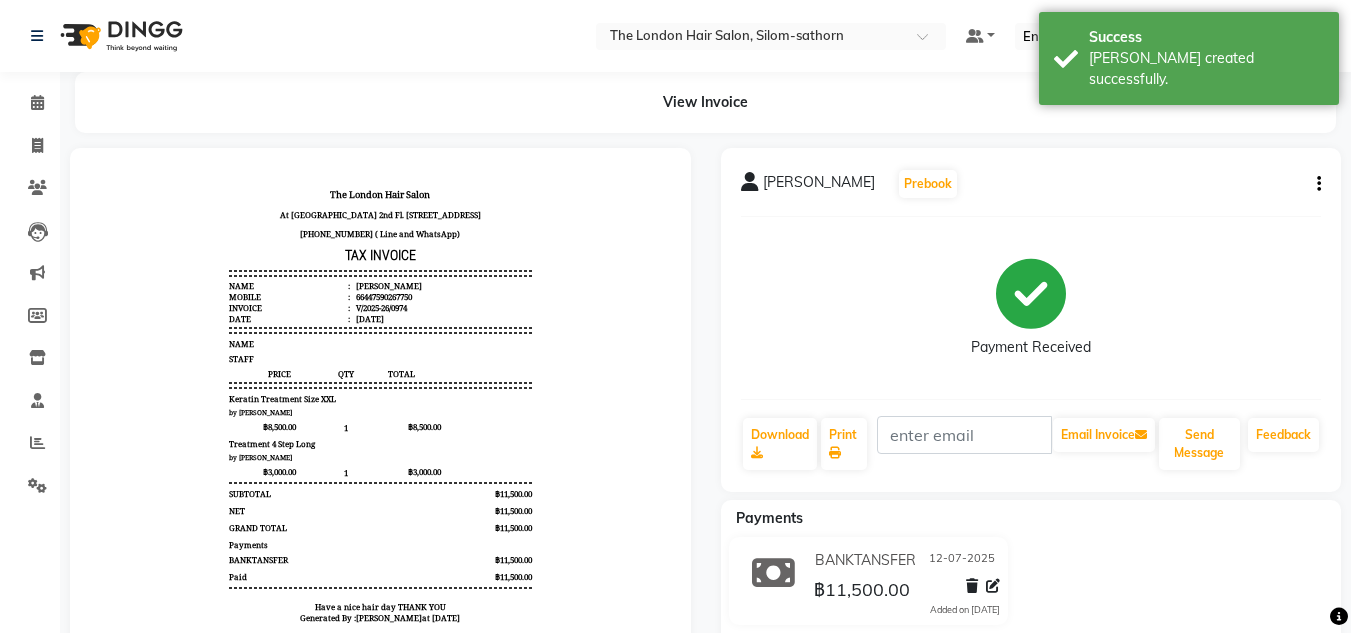 scroll, scrollTop: 0, scrollLeft: 0, axis: both 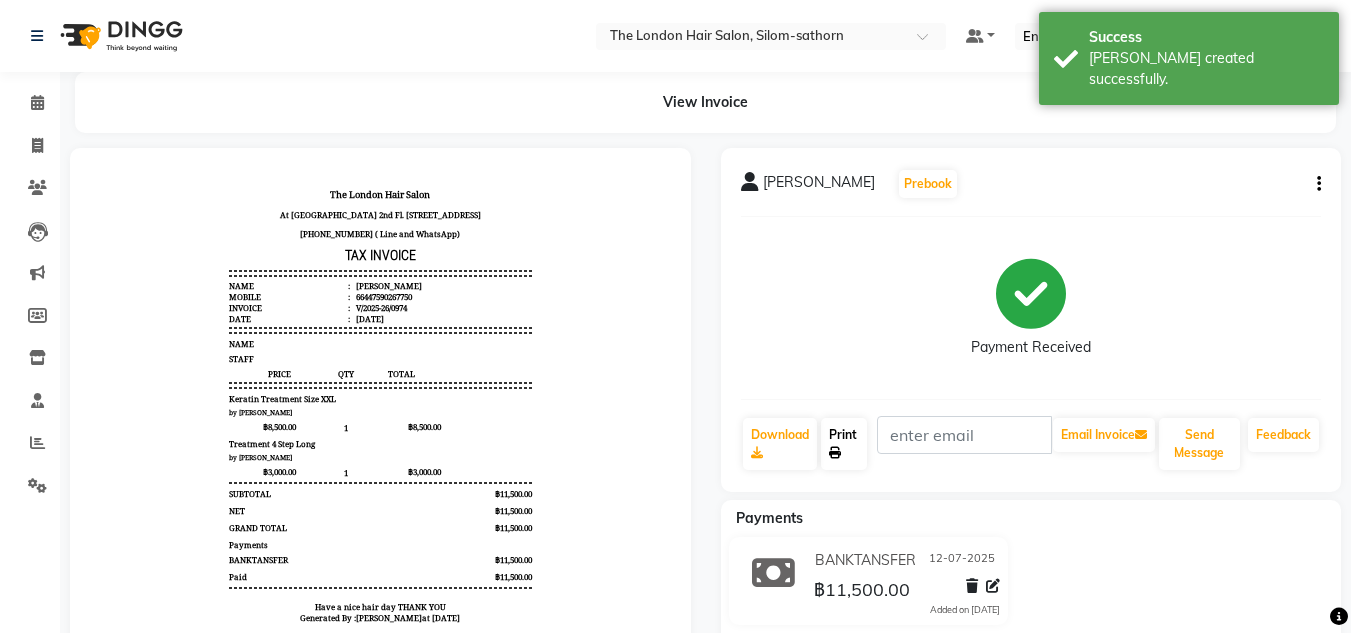 click on "Print" 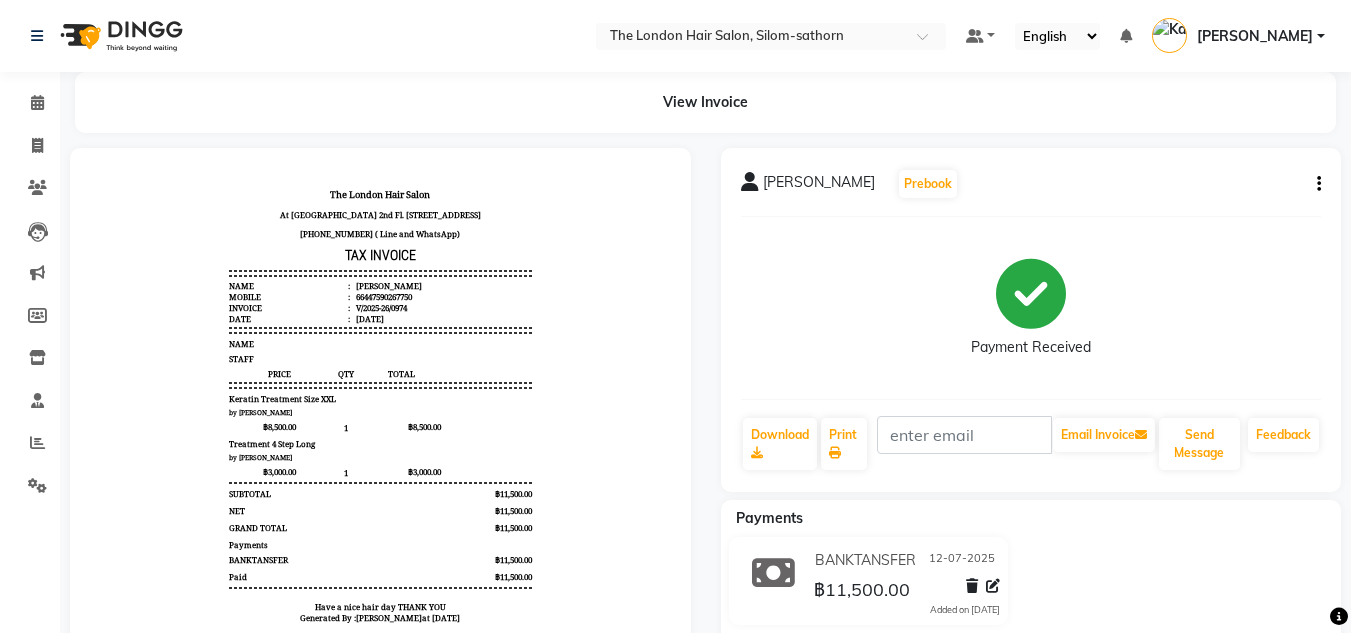 click 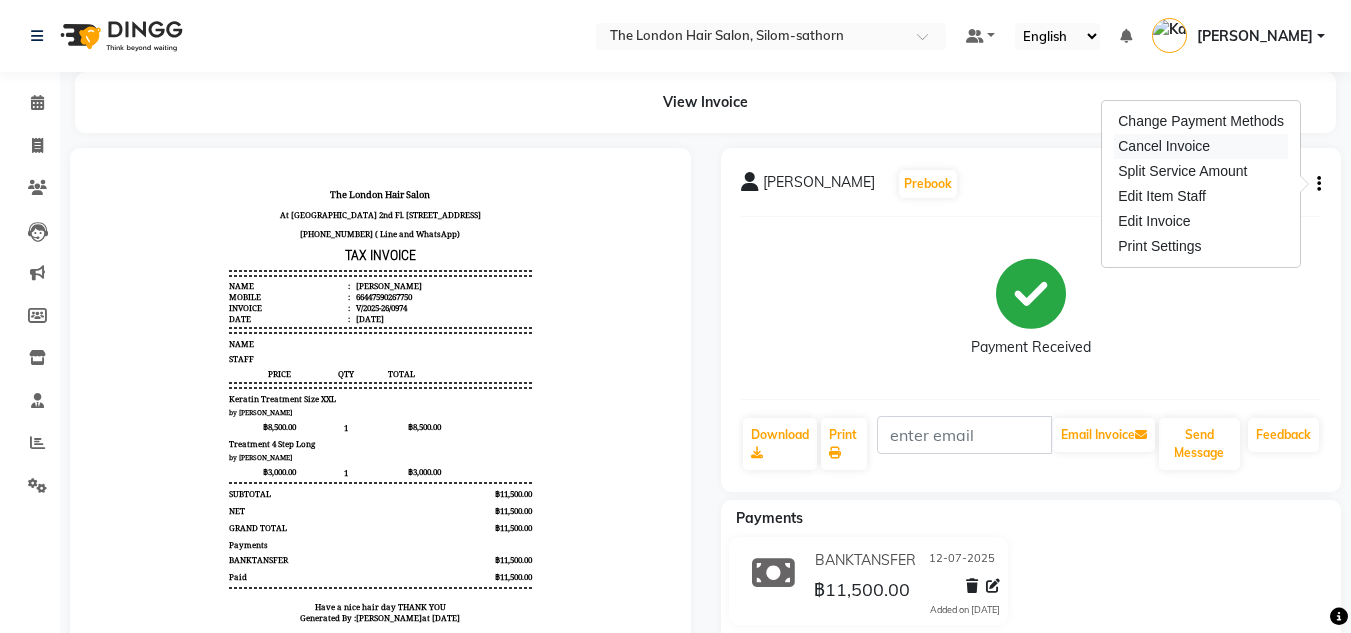 drag, startPoint x: 1164, startPoint y: 151, endPoint x: 1156, endPoint y: 141, distance: 12.806249 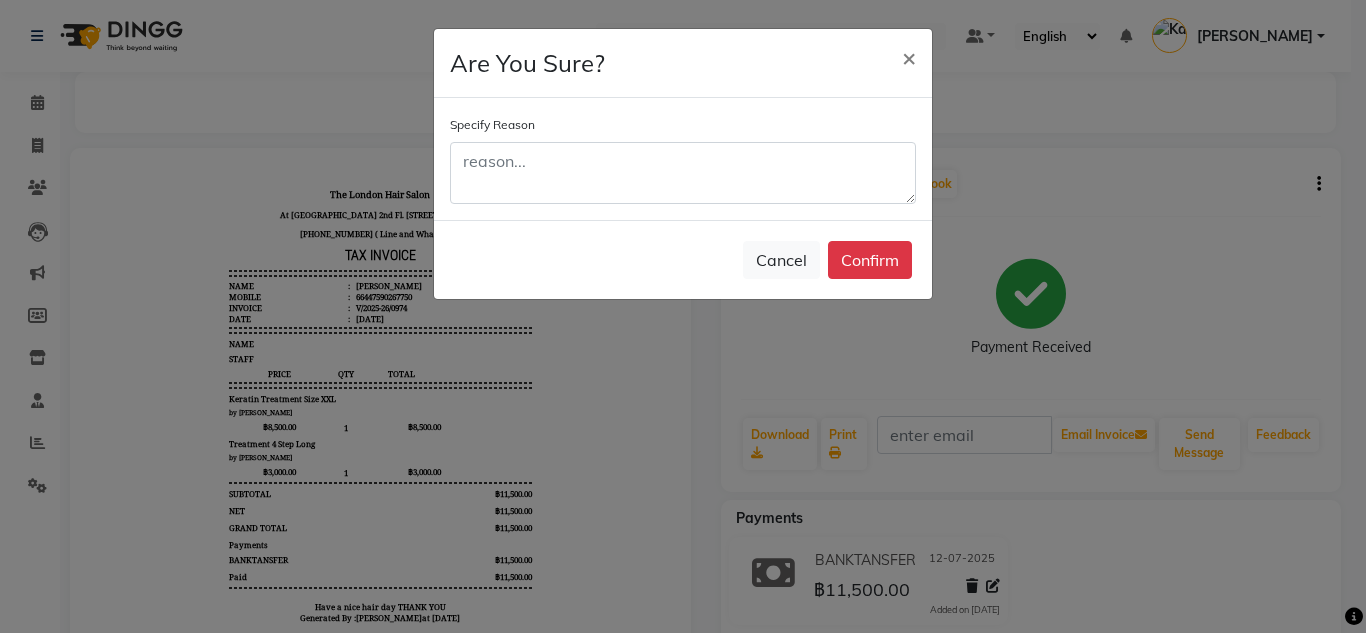 type 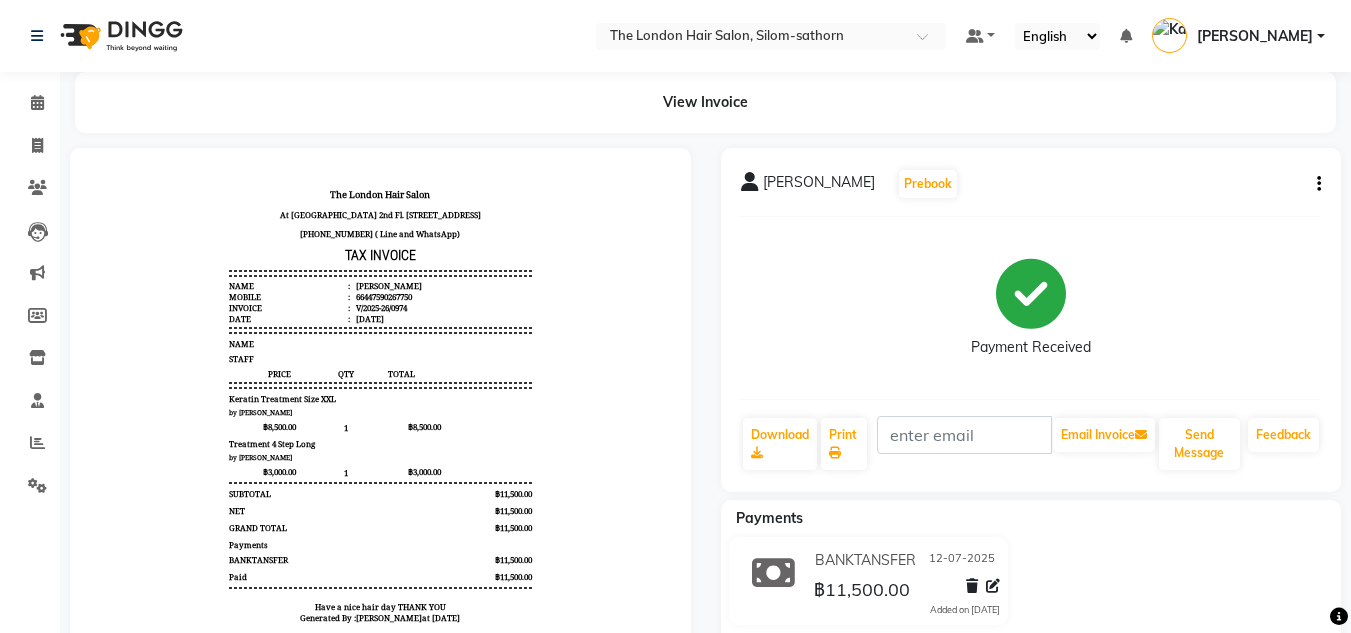 click 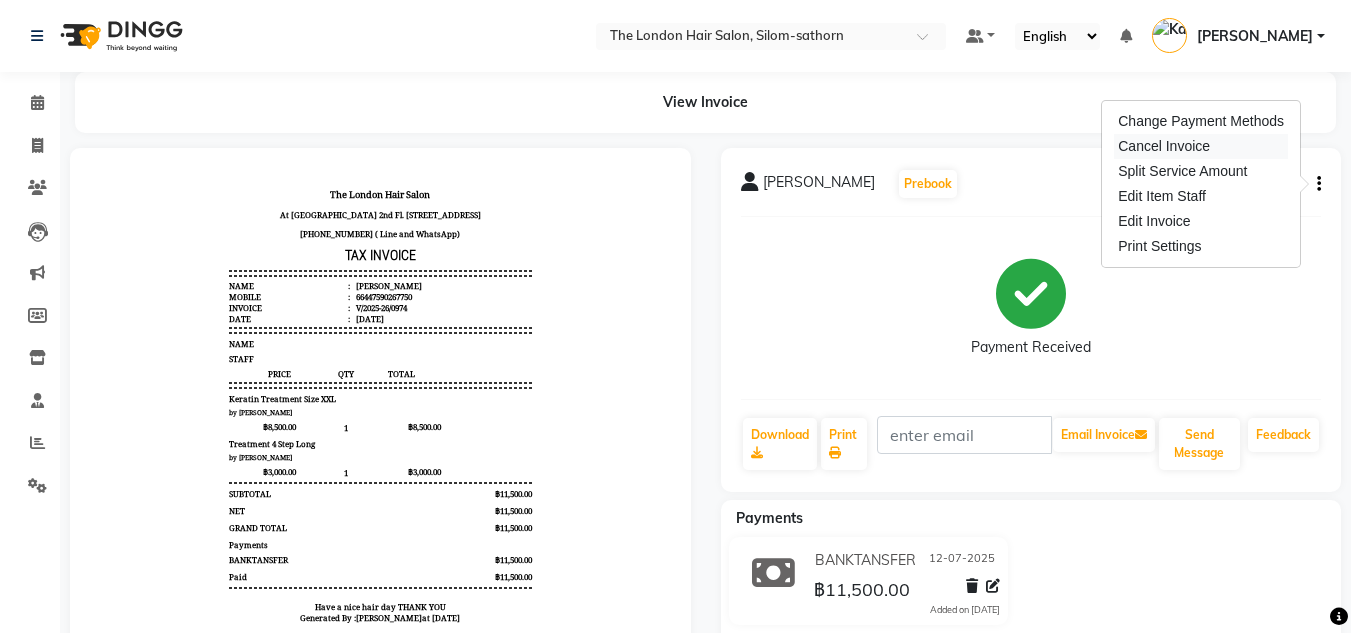 click on "Cancel Invoice" at bounding box center [1201, 146] 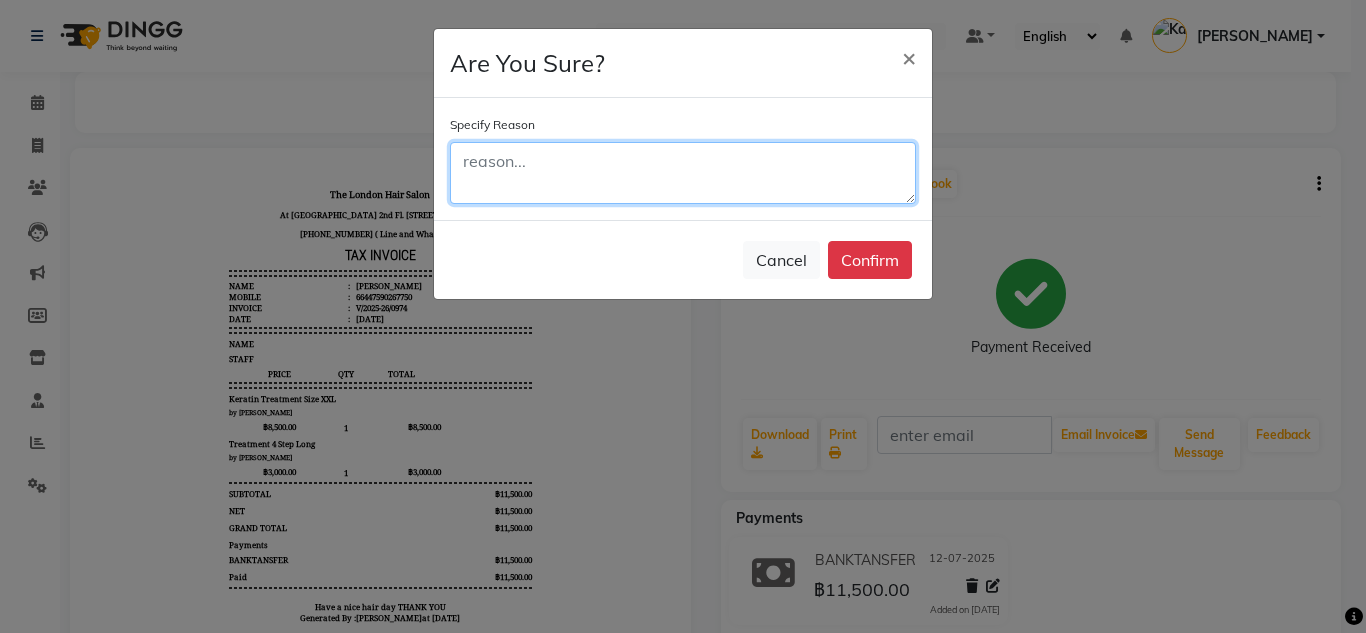 click 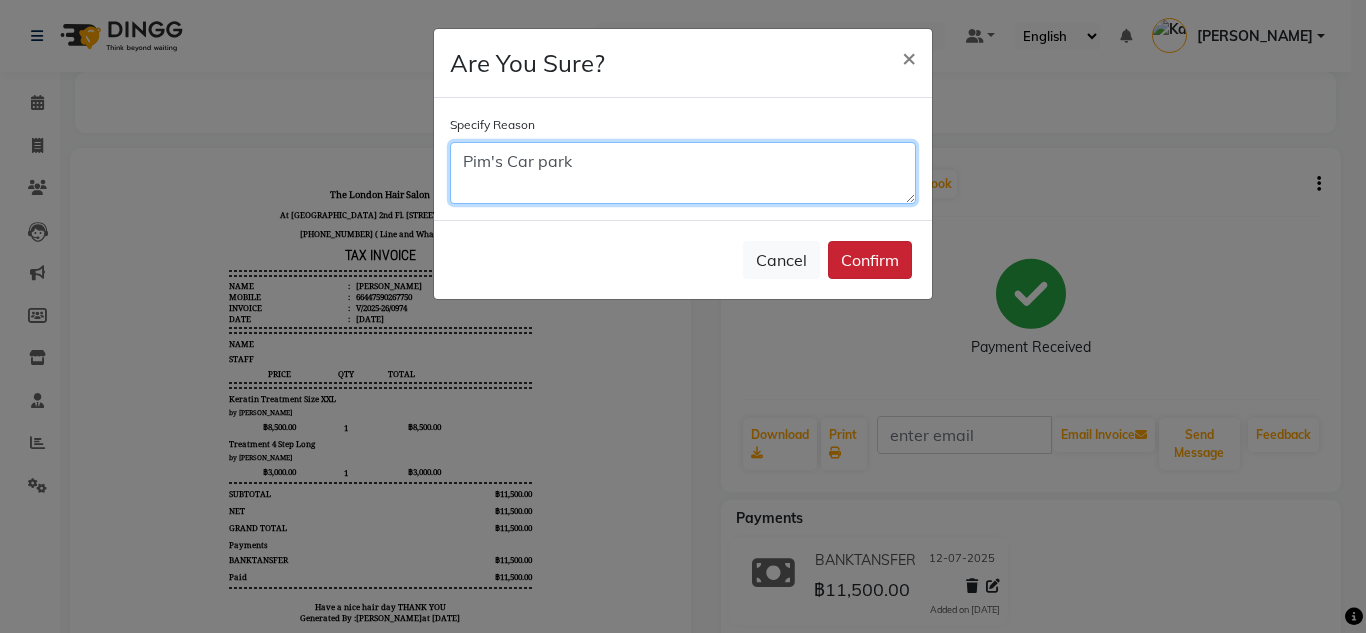 type on "Pim's Car park" 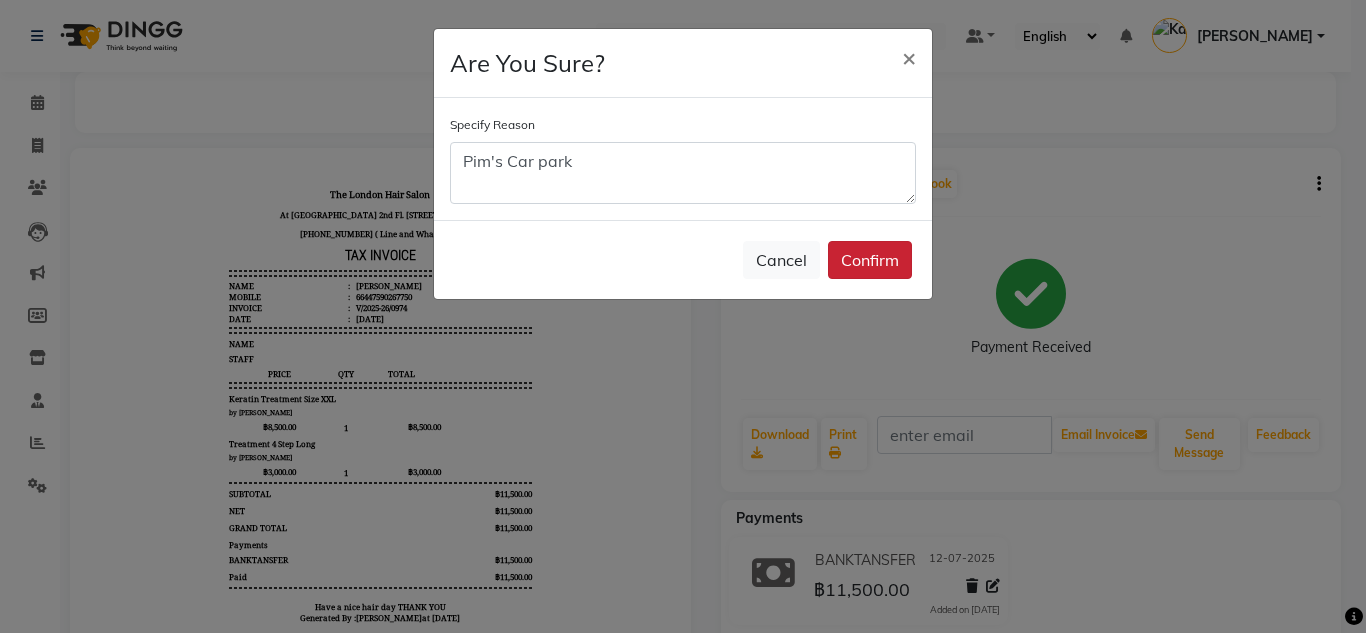 click on "Confirm" 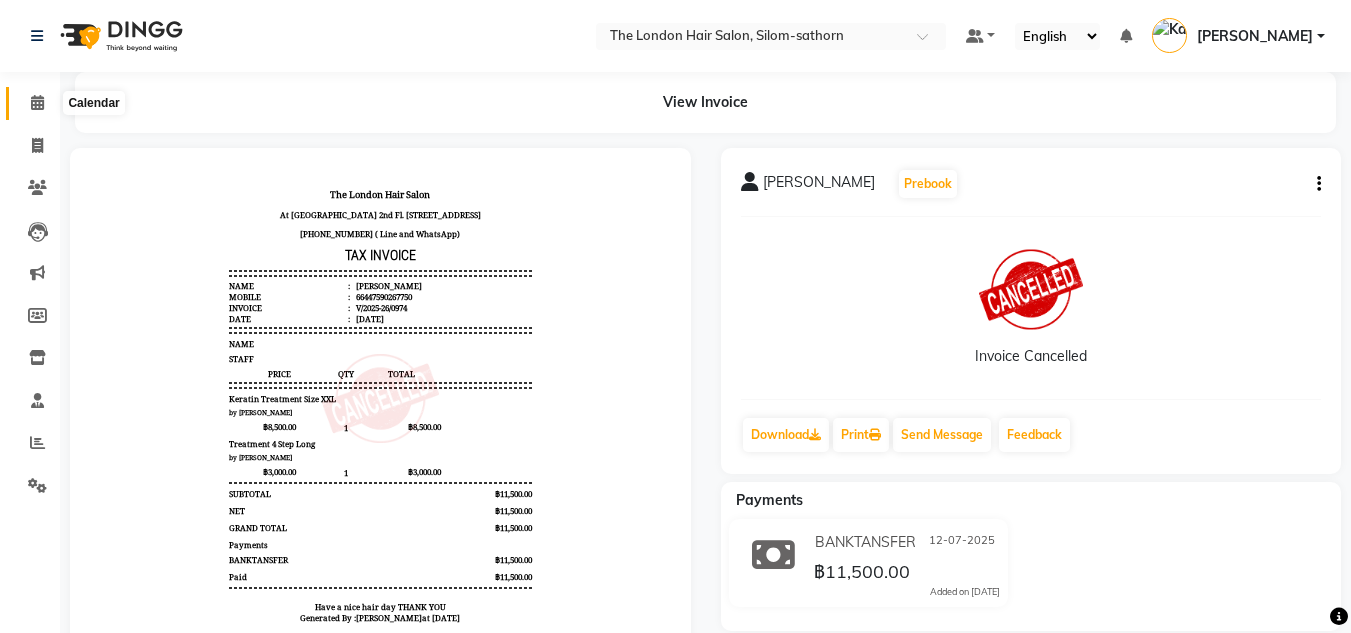 click 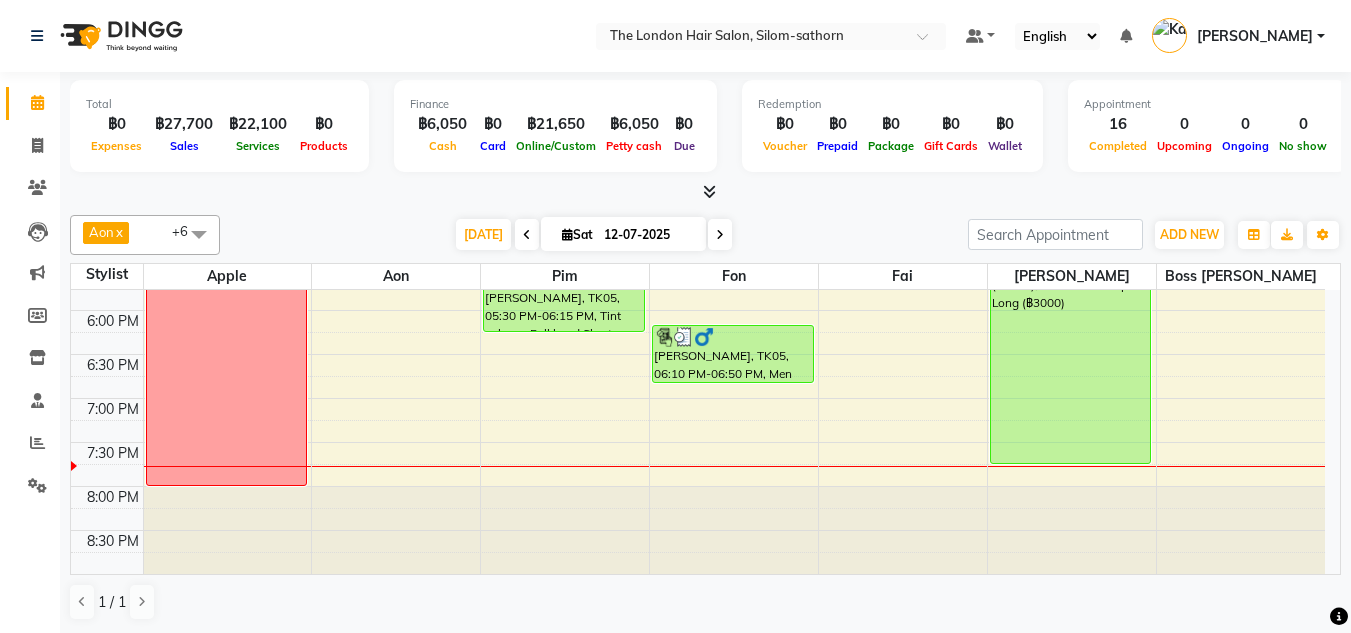 scroll, scrollTop: 685, scrollLeft: 0, axis: vertical 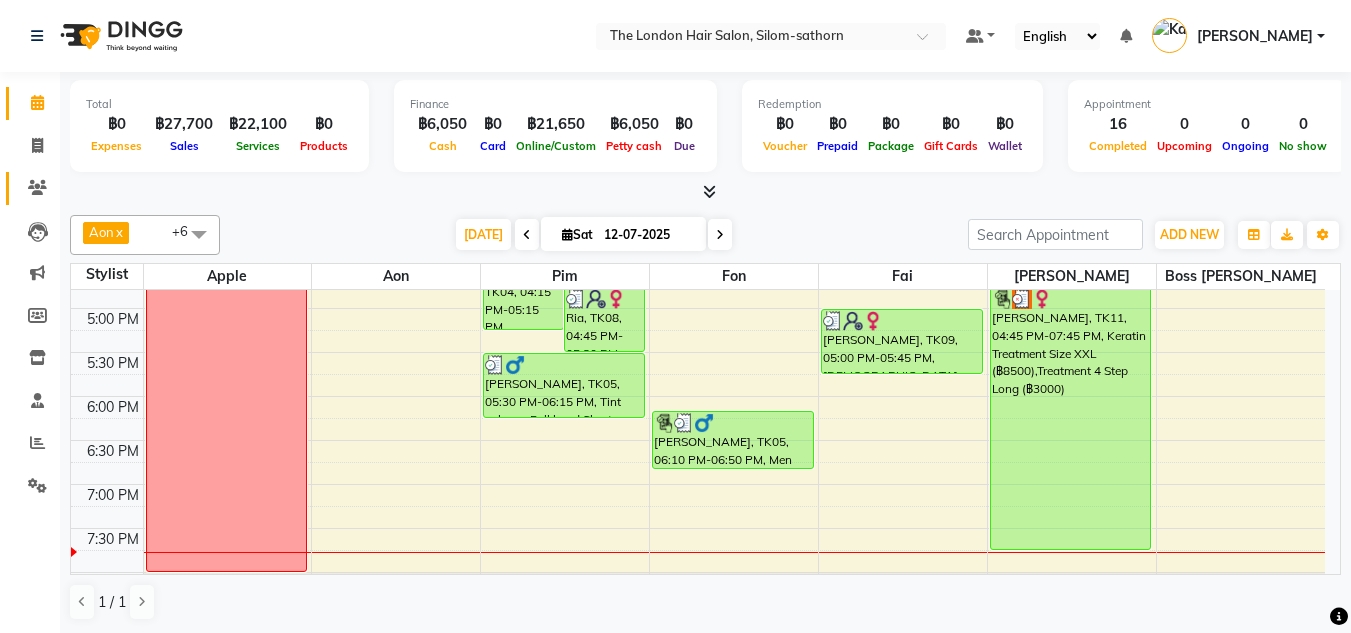 click 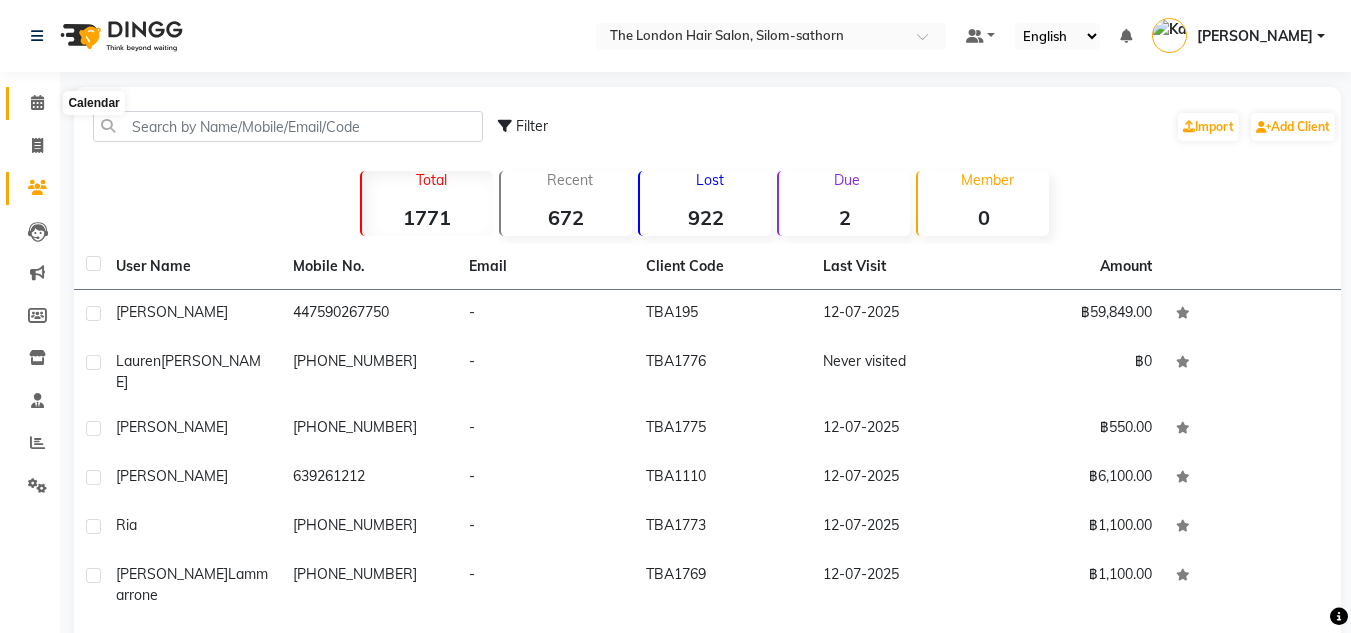 click 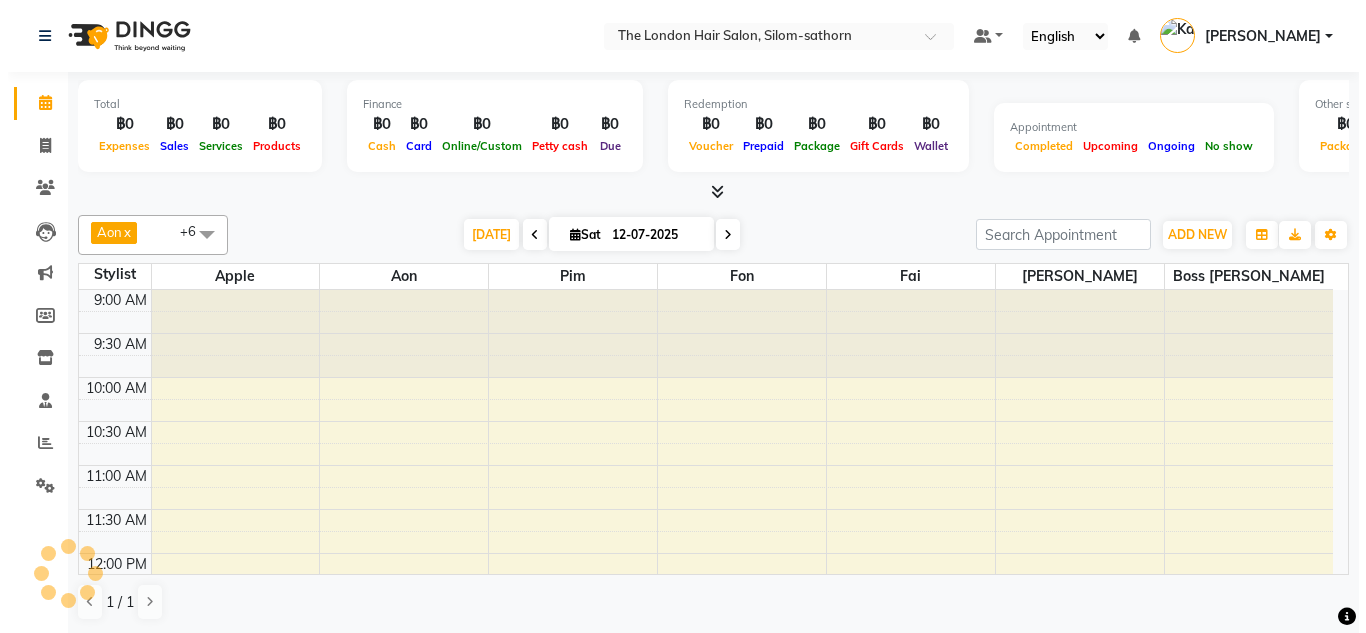 scroll, scrollTop: 0, scrollLeft: 0, axis: both 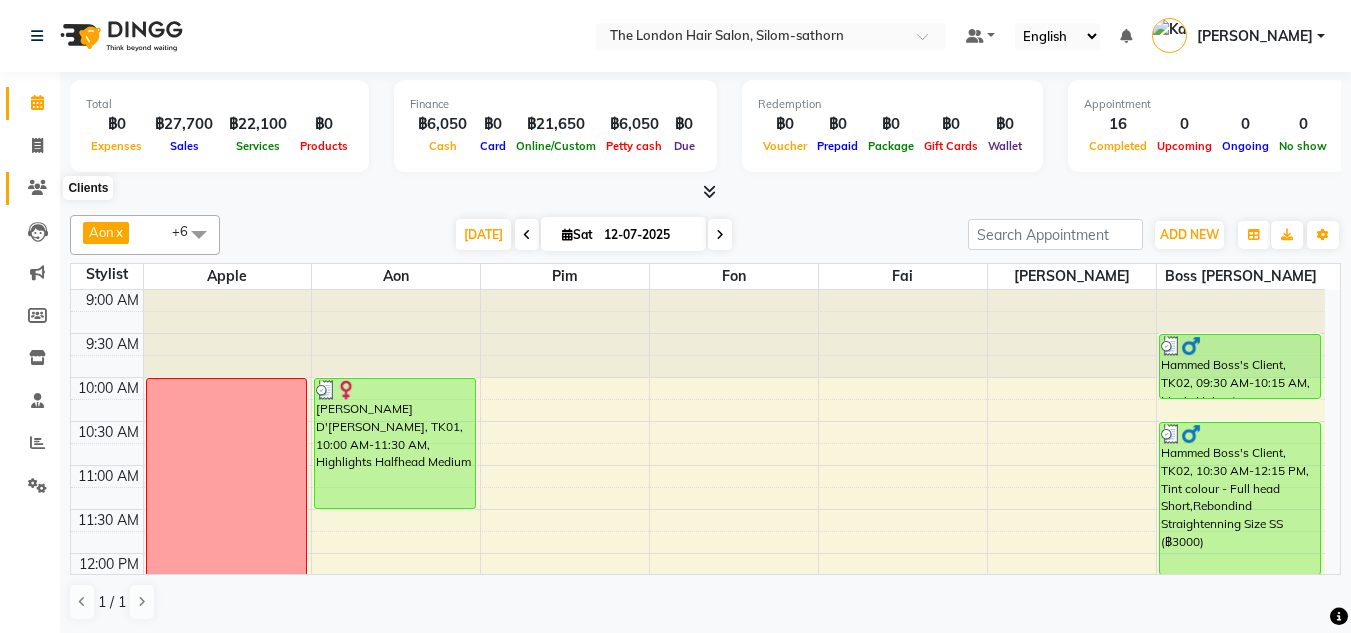 click 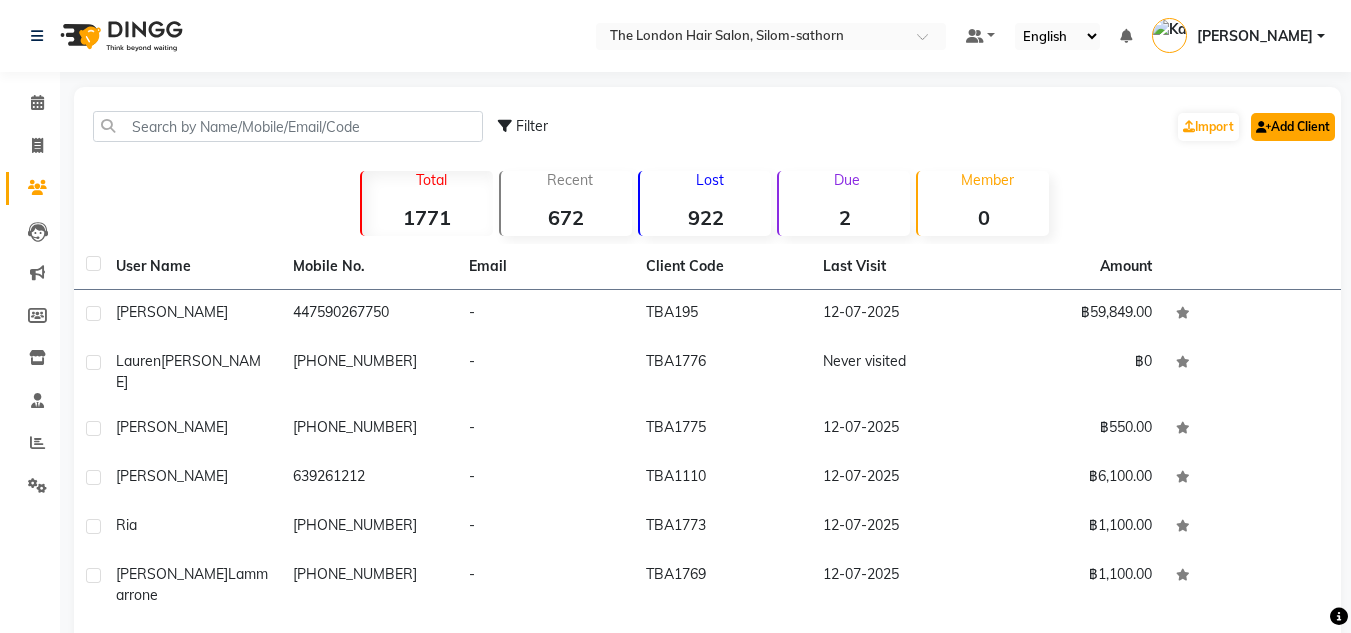 click on "Add Client" 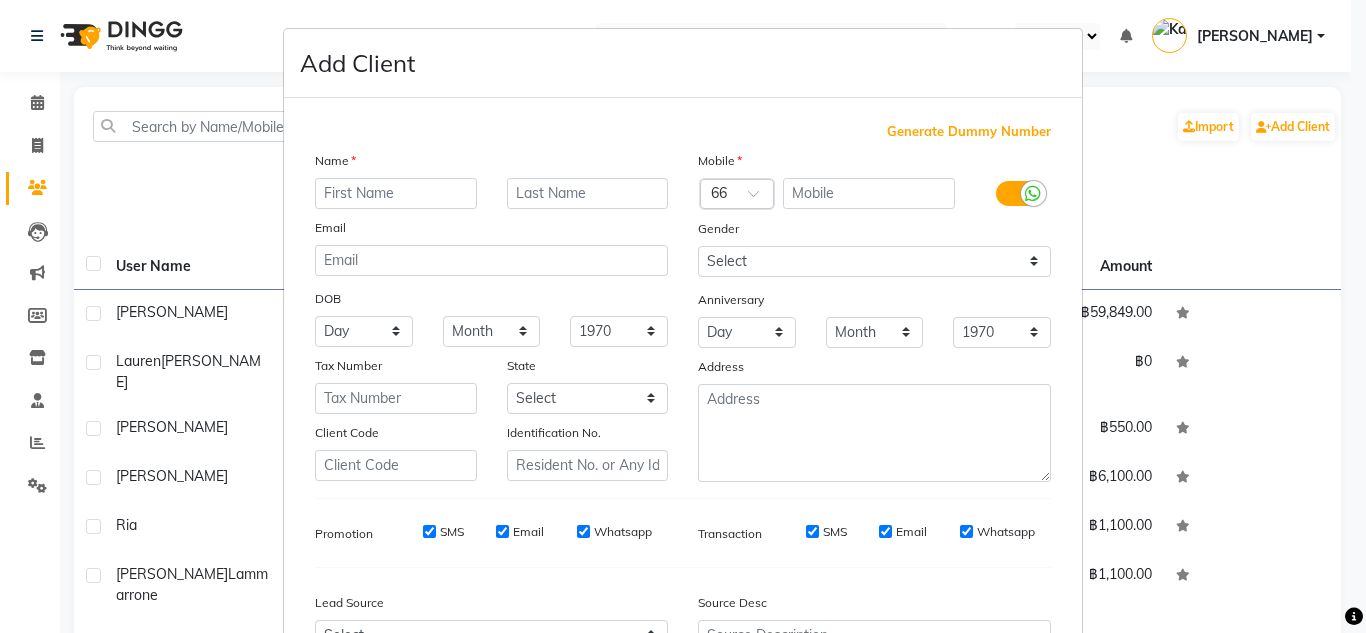 click on "Add Client Generate Dummy Number Name Email DOB Day 01 02 03 04 05 06 07 08 09 10 11 12 13 14 15 16 17 18 19 20 21 22 23 24 25 26 27 28 29 30 31 Month January February March April May June July August September October November [DATE] 1941 1942 1943 1944 1945 1946 1947 1948 1949 1950 1951 1952 1953 1954 1955 1956 1957 1958 1959 1960 1961 1962 1963 1964 1965 1966 1967 1968 1969 1970 1971 1972 1973 1974 1975 1976 1977 1978 1979 1980 1981 1982 1983 1984 1985 1986 1987 1988 1989 1990 1991 1992 1993 1994 1995 1996 1997 1998 1999 2000 2001 2002 2003 2004 2005 2006 2007 2008 2009 2010 2011 2012 2013 2014 2015 2016 2017 2018 2019 2020 2021 2022 2023 2024 Tax Number State Select Amnat [GEOGRAPHIC_DATA] [GEOGRAPHIC_DATA] [GEOGRAPHIC_DATA] [GEOGRAPHIC_DATA] [GEOGRAPHIC_DATA] [GEOGRAPHIC_DATA] [GEOGRAPHIC_DATA][PERSON_NAME][GEOGRAPHIC_DATA][PERSON_NAME] Buri Chumphon Kalasin Kamphaeng Phet Kanchanaburi Khon Kaen Krabi Krung Thep Lampang Lamphun Loei Lop [PERSON_NAME] Hong Son Maha Sarakham Mukdahan [GEOGRAPHIC_DATA] [GEOGRAPHIC_DATA] [GEOGRAPHIC_DATA] Nan" at bounding box center [683, 316] 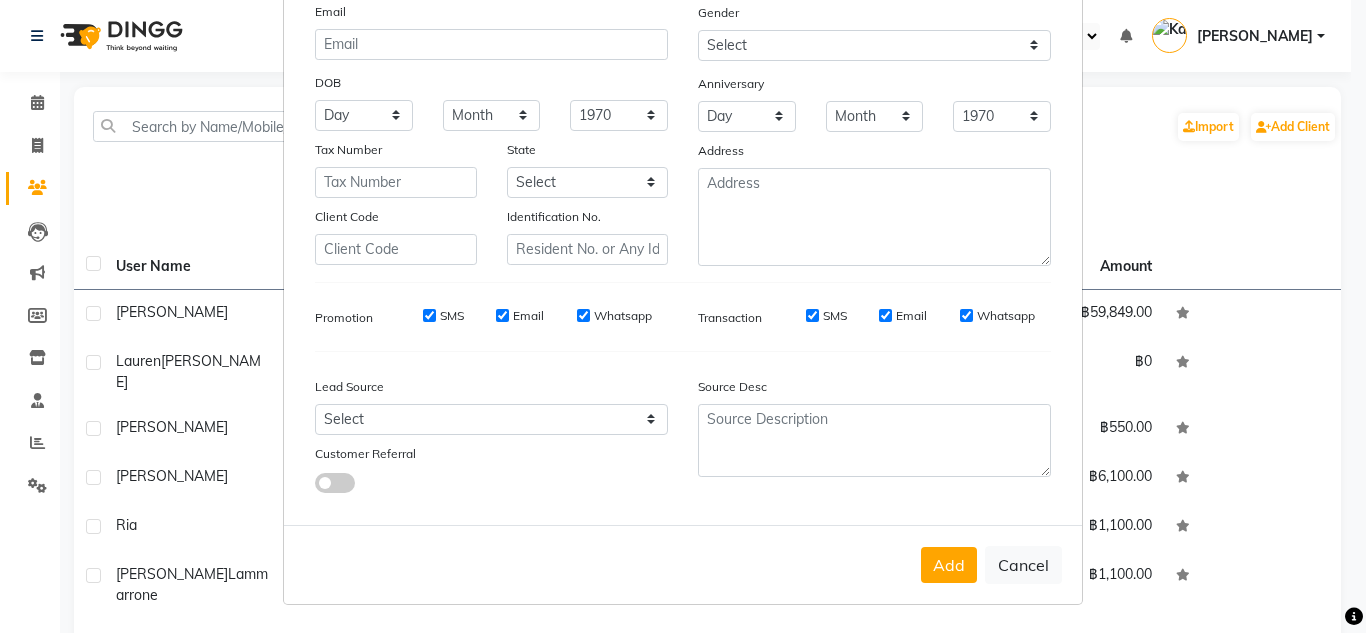 scroll, scrollTop: 0, scrollLeft: 0, axis: both 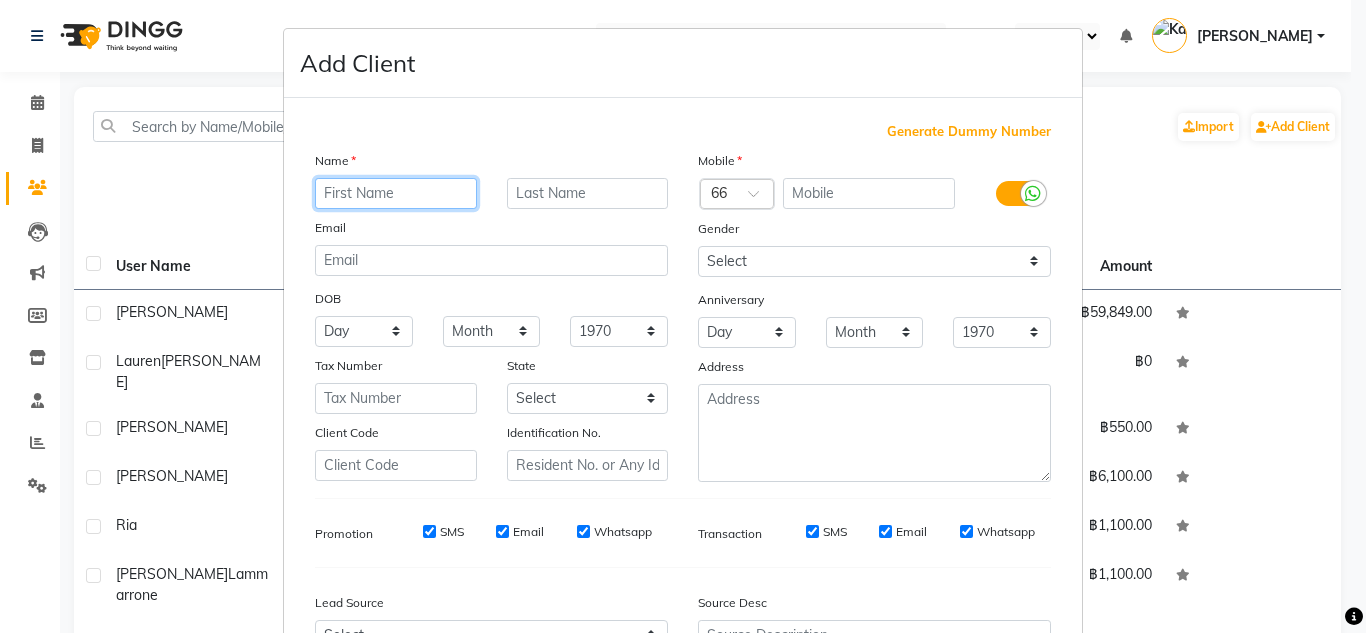 click at bounding box center (396, 193) 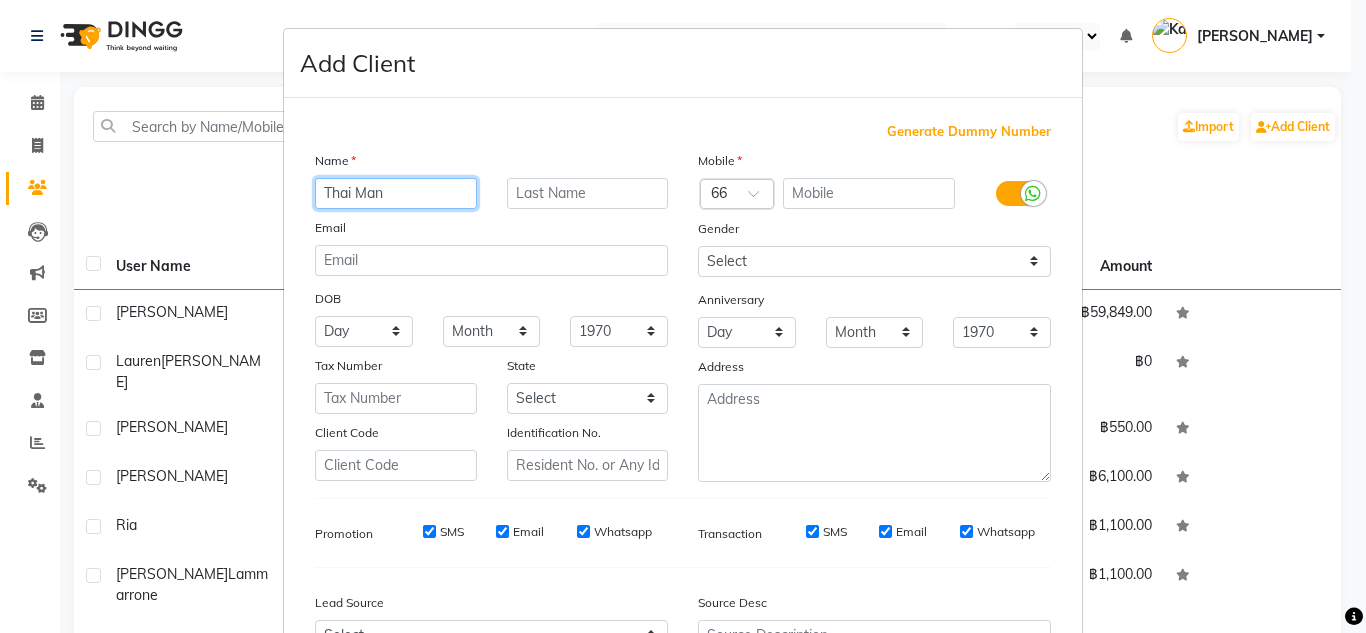 type on "Thai Man" 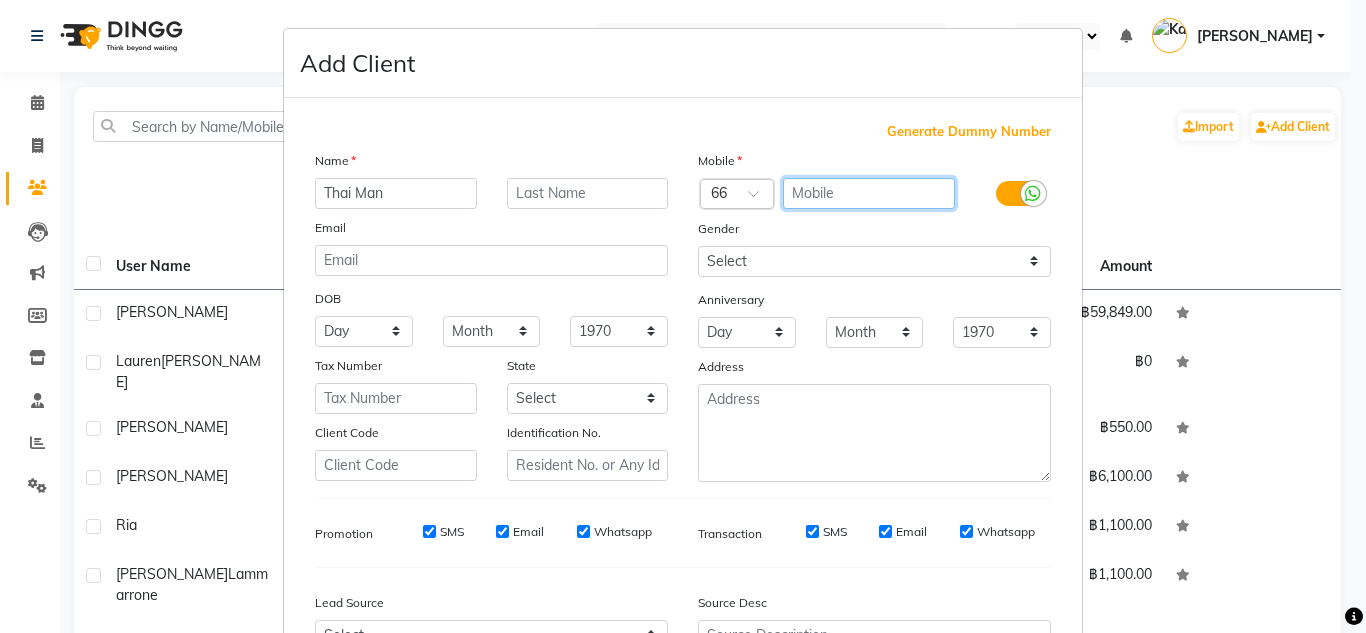 click at bounding box center [869, 193] 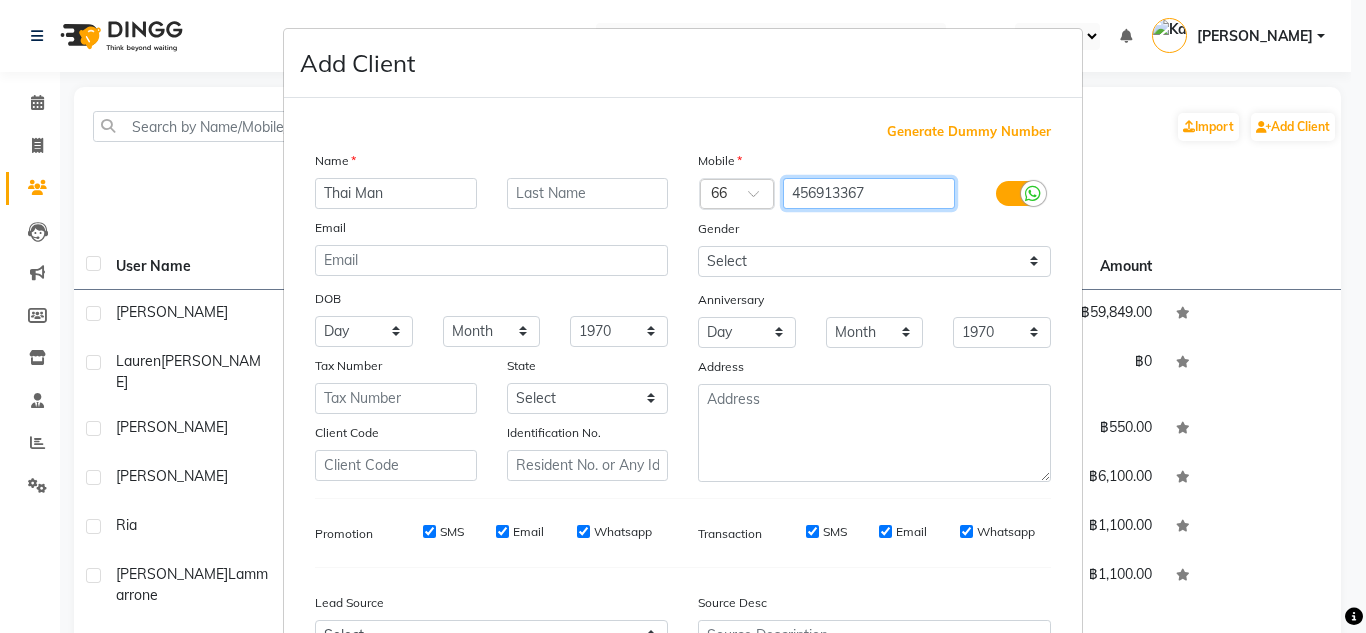 type on "456913367" 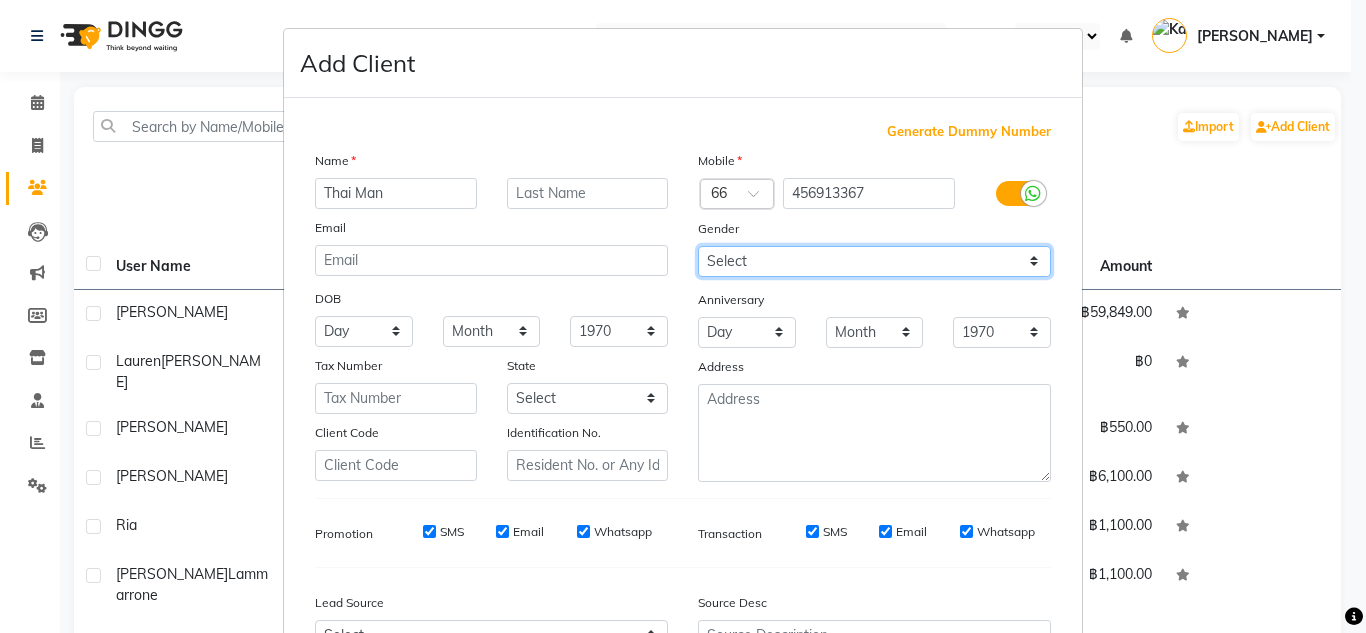 click on "Select [DEMOGRAPHIC_DATA] [DEMOGRAPHIC_DATA] Other Prefer Not To Say" at bounding box center [874, 261] 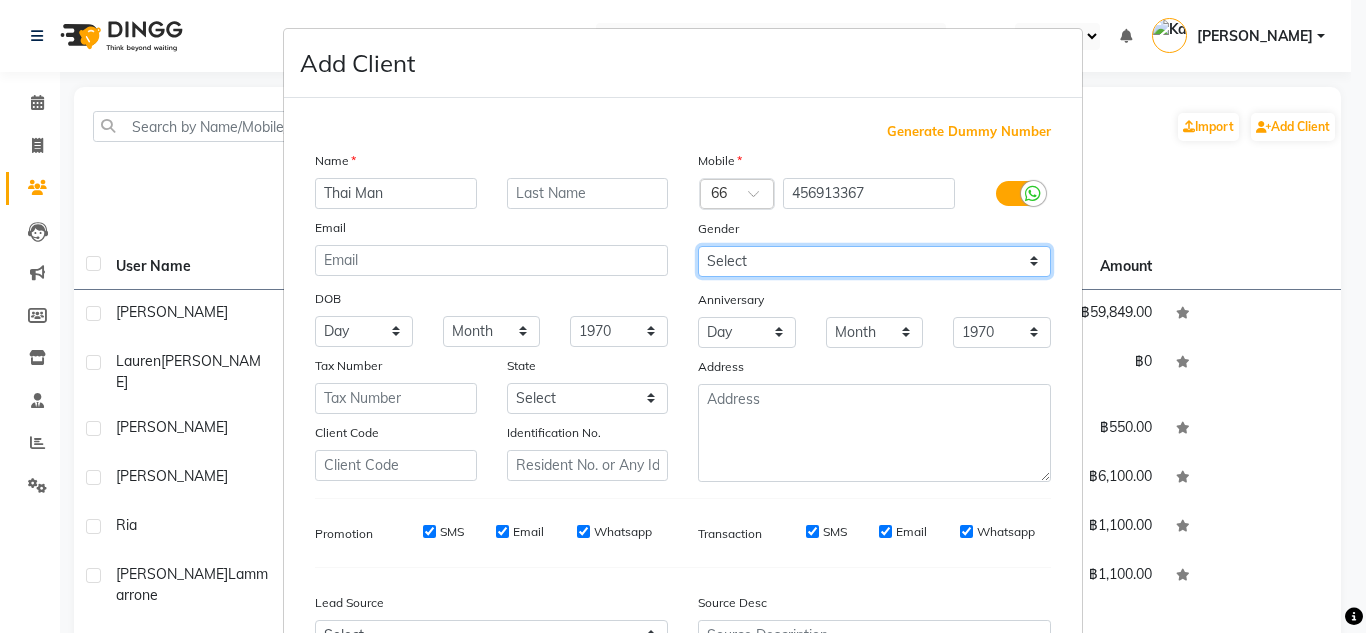 select on "[DEMOGRAPHIC_DATA]" 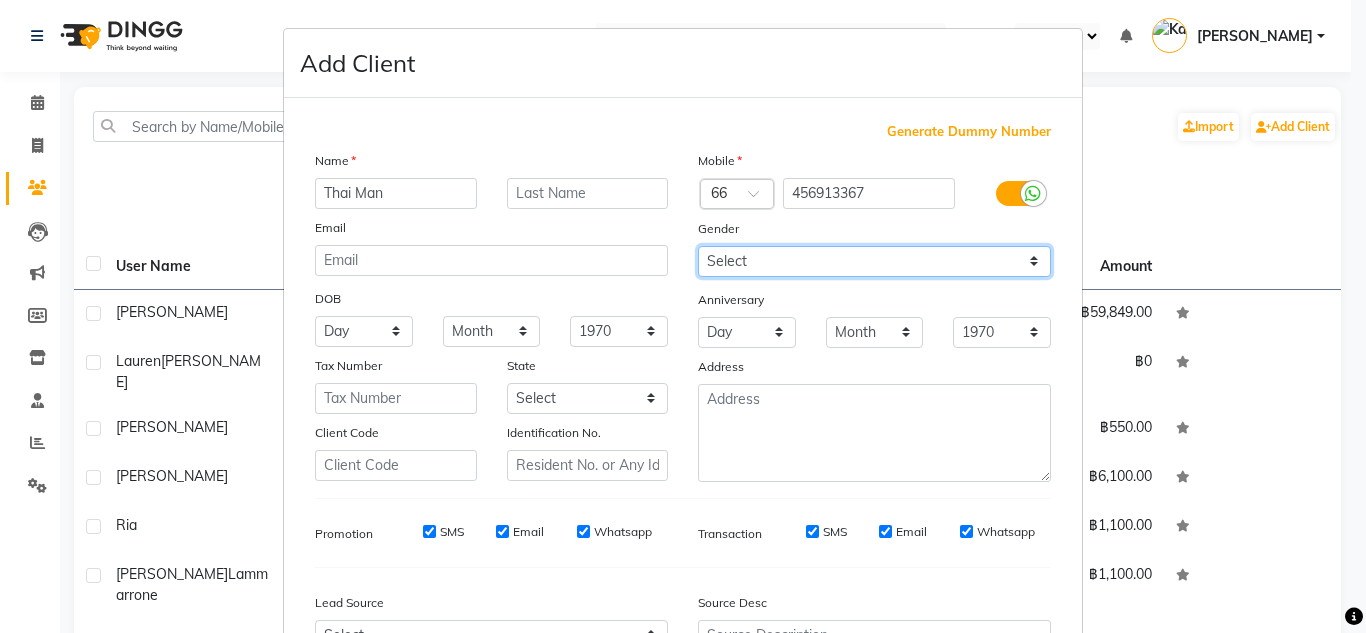 click on "Select [DEMOGRAPHIC_DATA] [DEMOGRAPHIC_DATA] Other Prefer Not To Say" at bounding box center [874, 261] 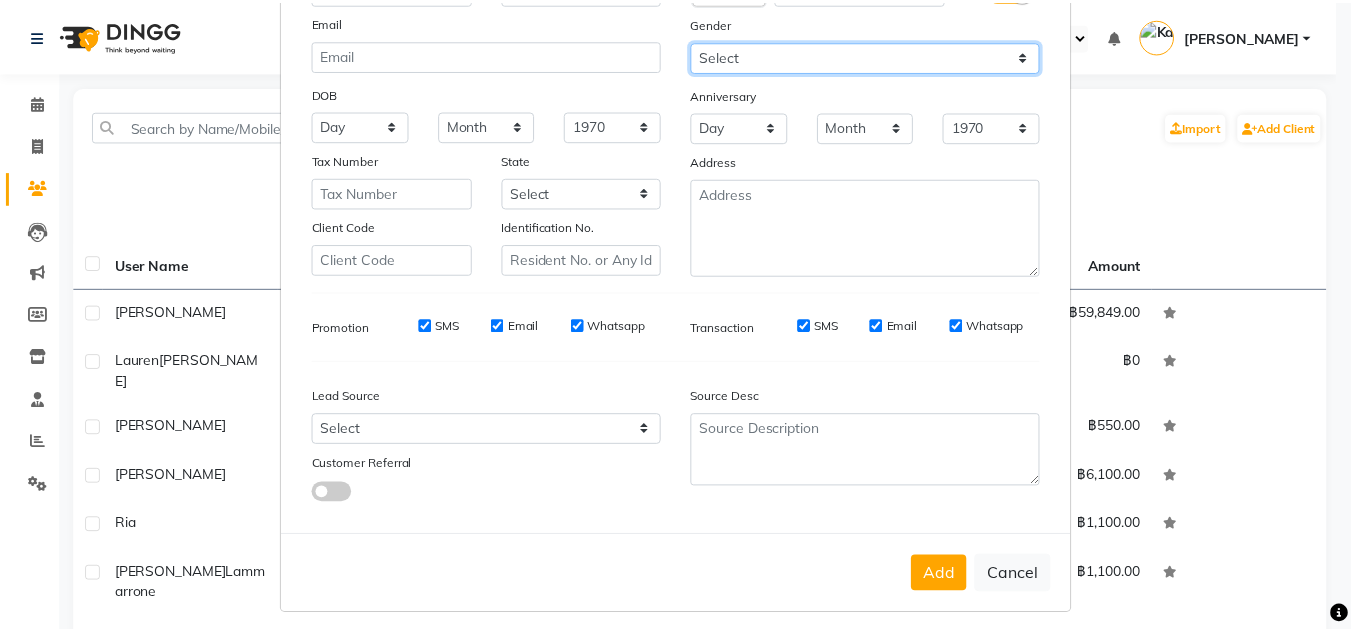 scroll, scrollTop: 216, scrollLeft: 0, axis: vertical 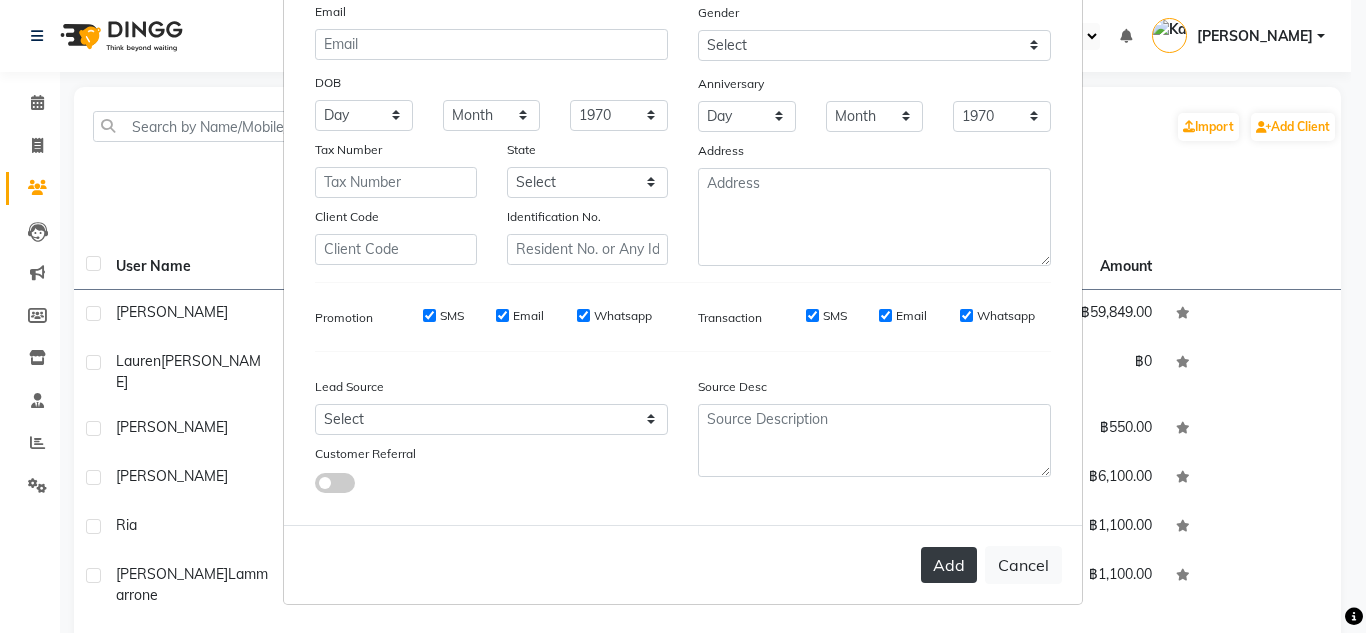 click on "Add" at bounding box center [949, 565] 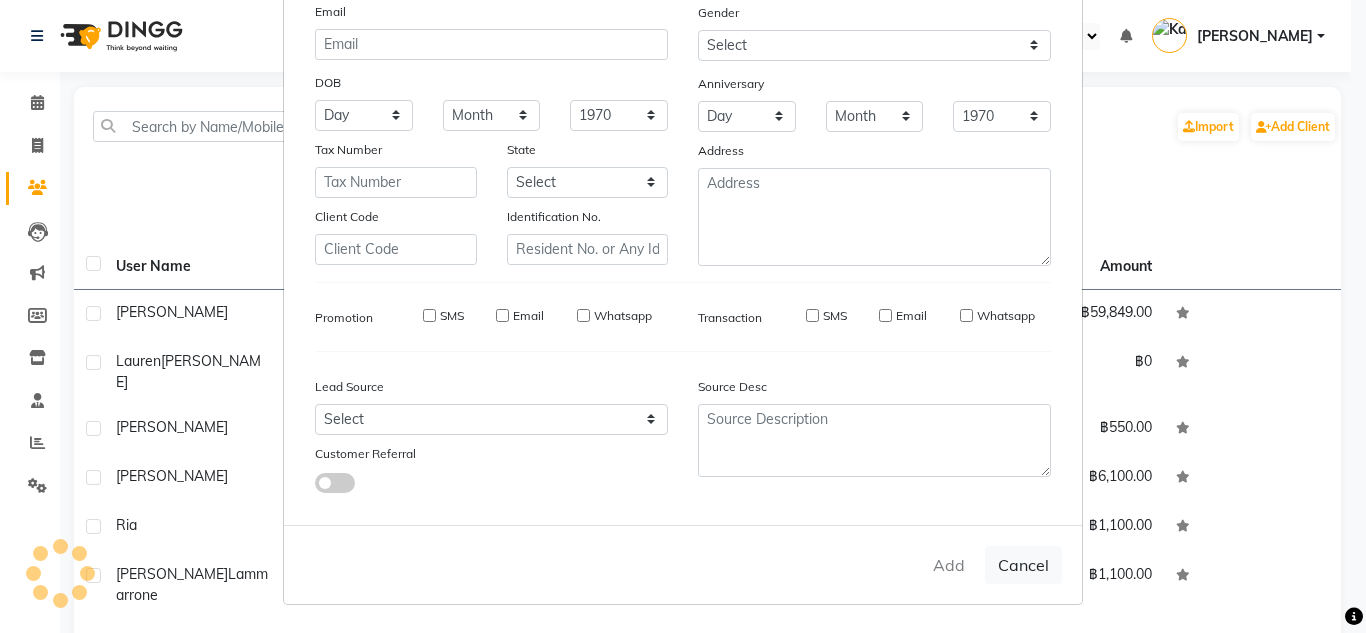 type 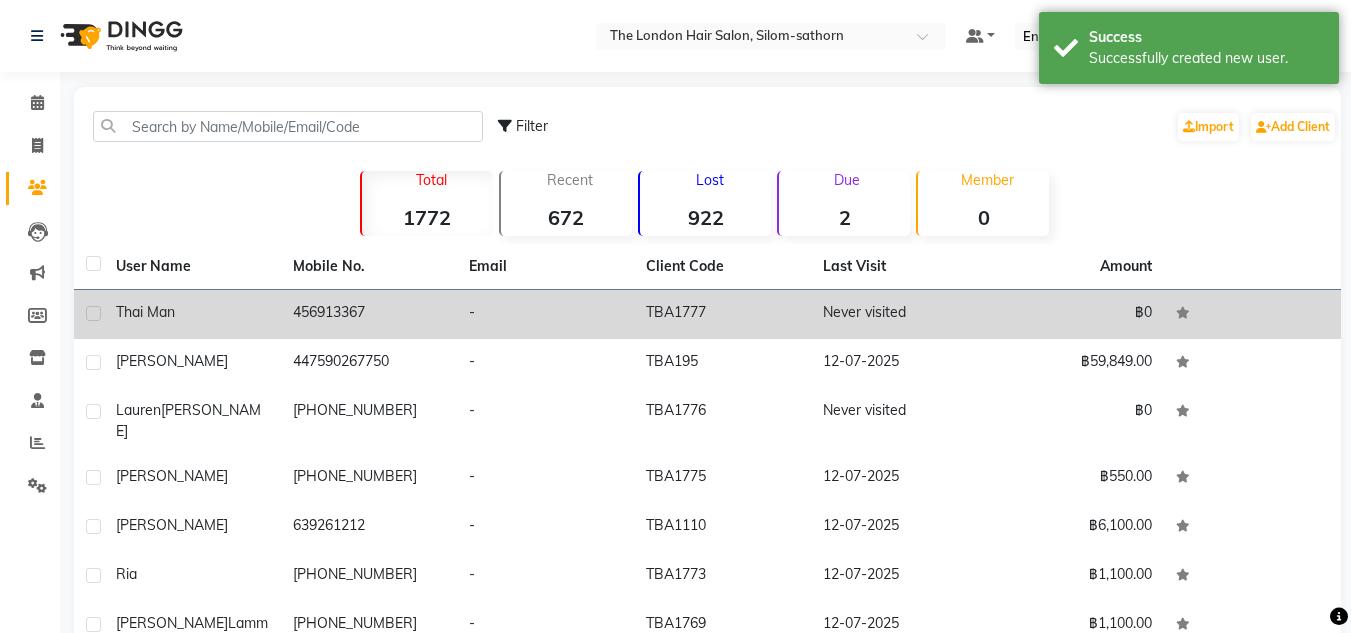 click on "TBA1777" 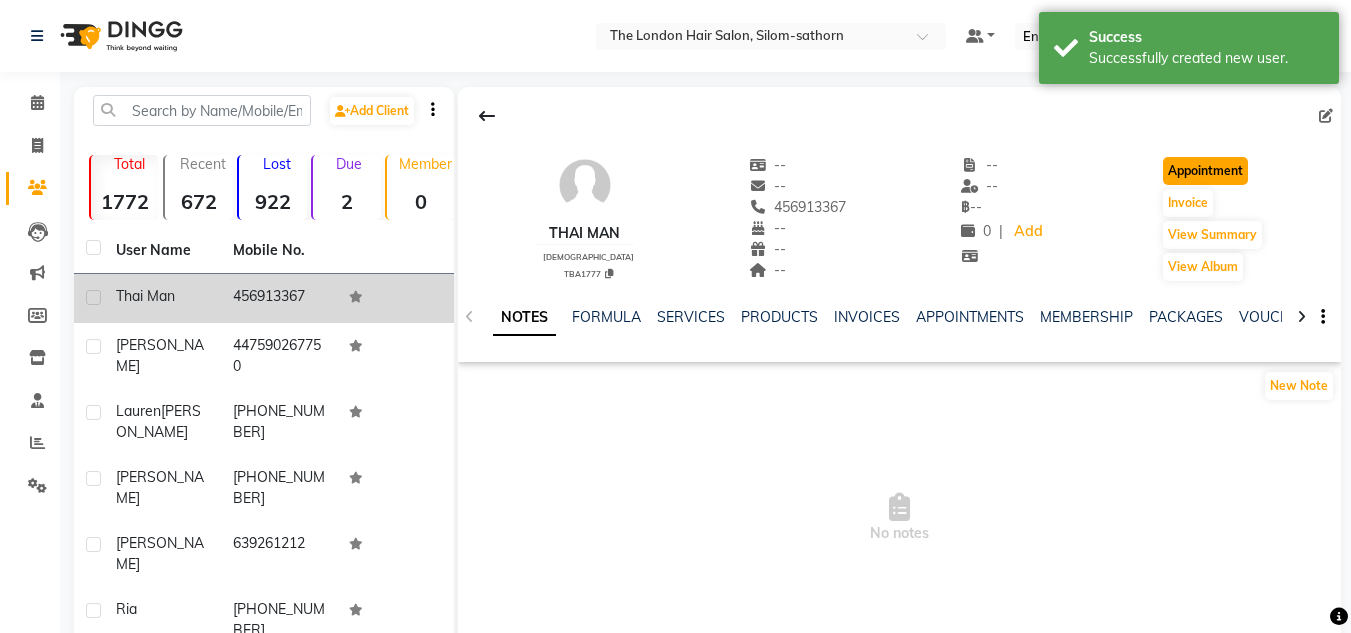 click on "Appointment" 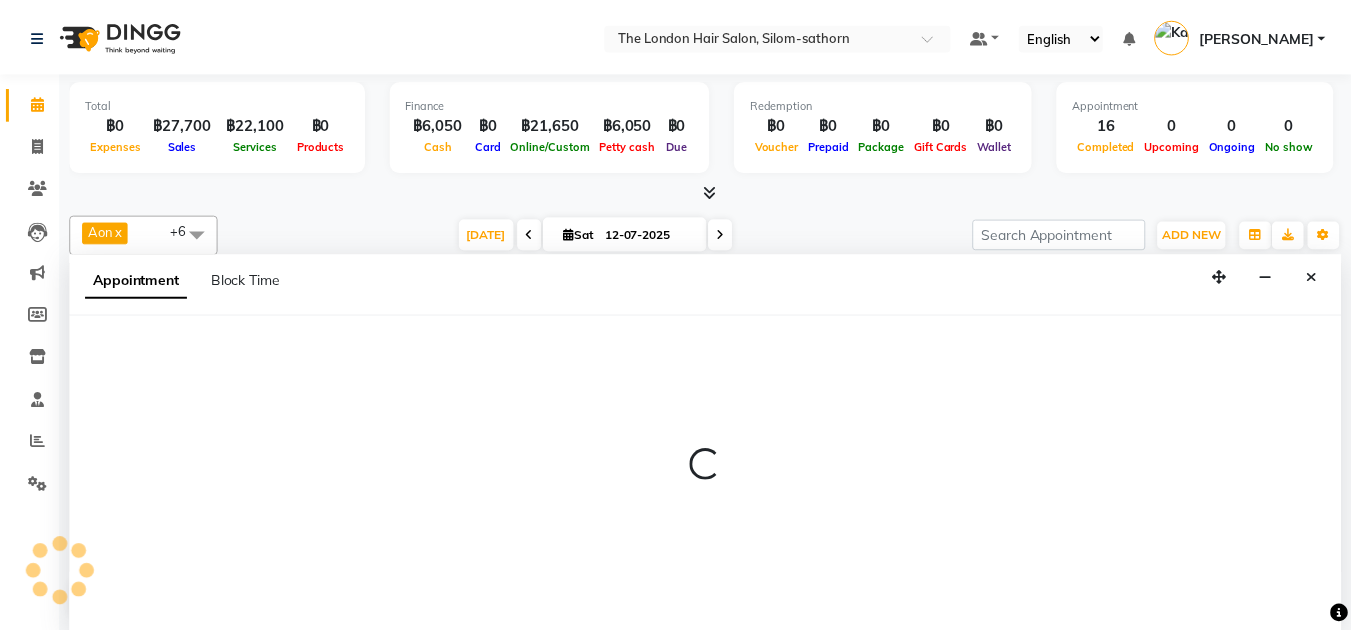 scroll, scrollTop: 0, scrollLeft: 0, axis: both 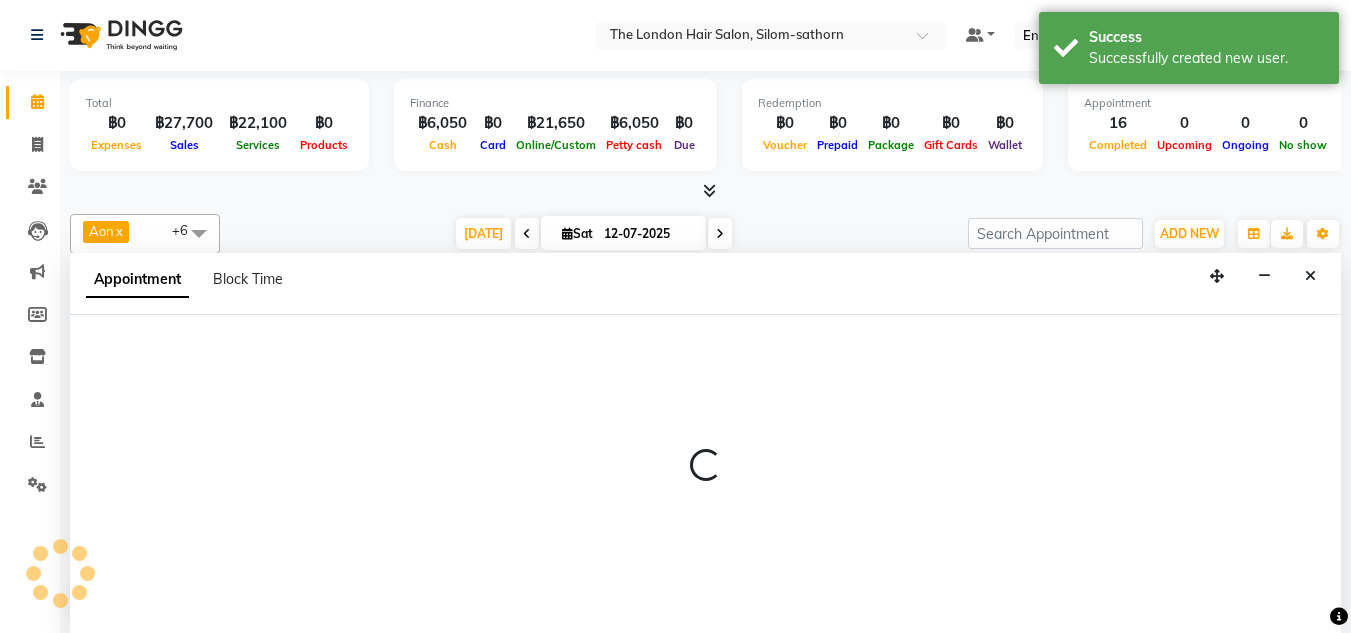 select on "tentative" 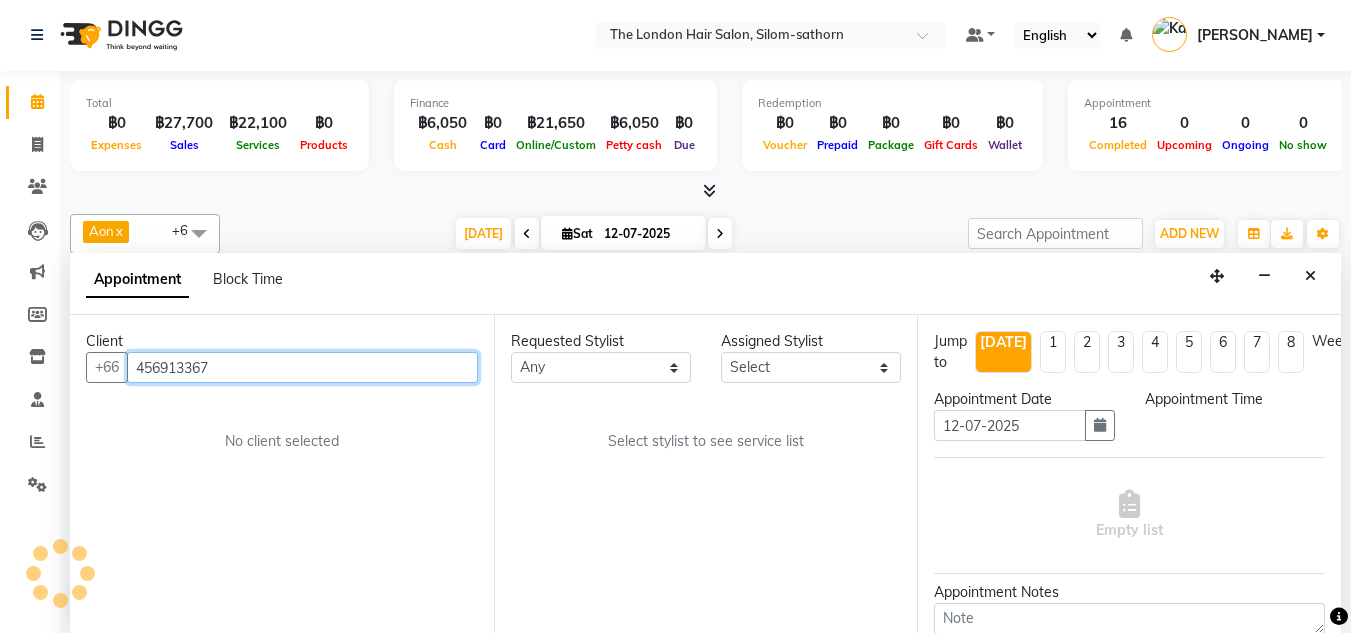 select on "600" 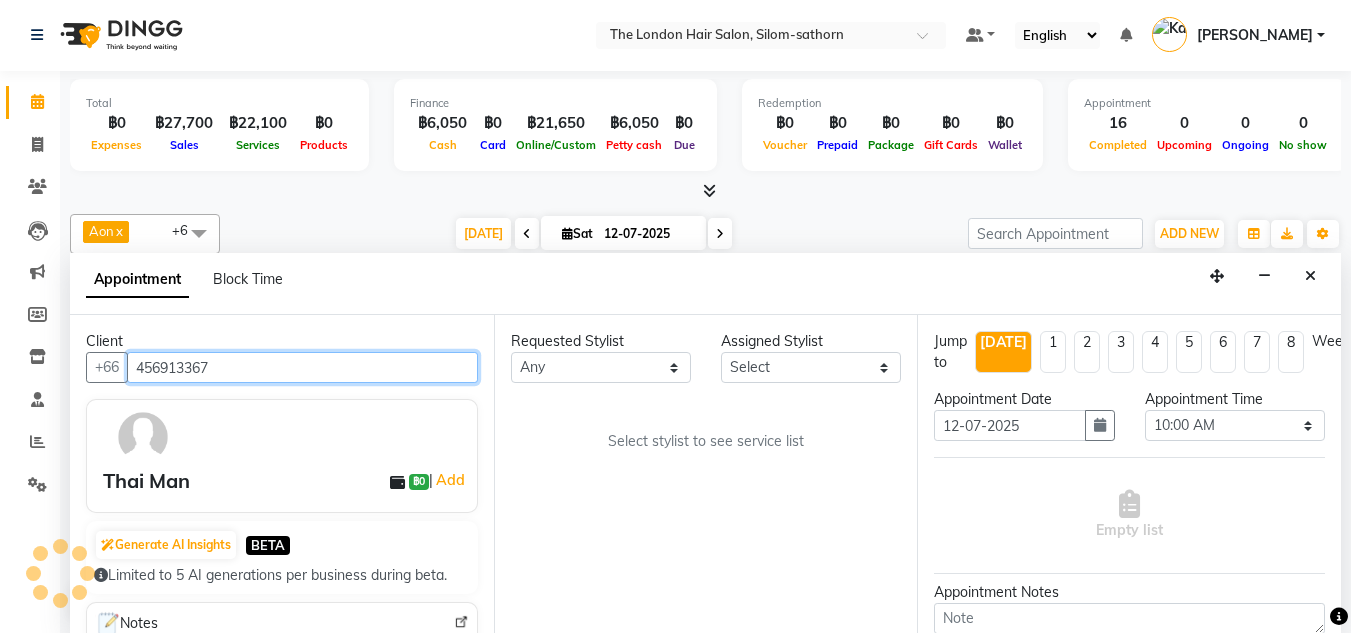 scroll, scrollTop: 771, scrollLeft: 0, axis: vertical 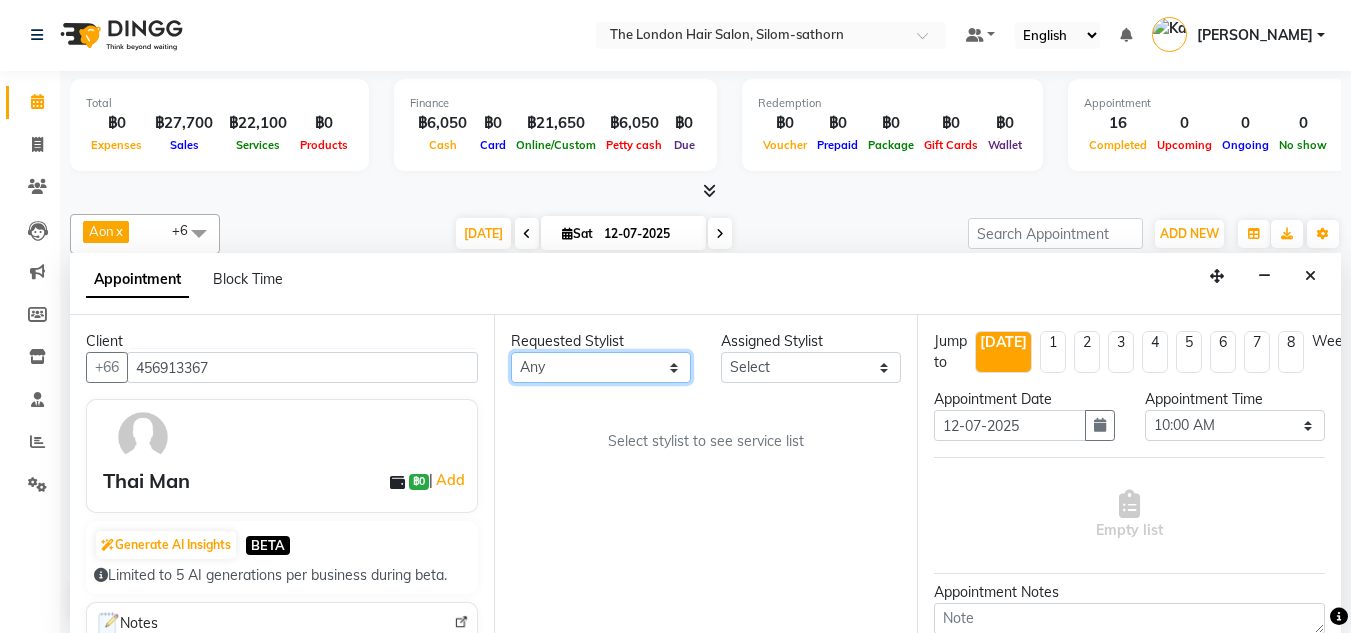 click on "Any Aon Apple   Boss [PERSON_NAME]  [PERSON_NAME]" at bounding box center (601, 367) 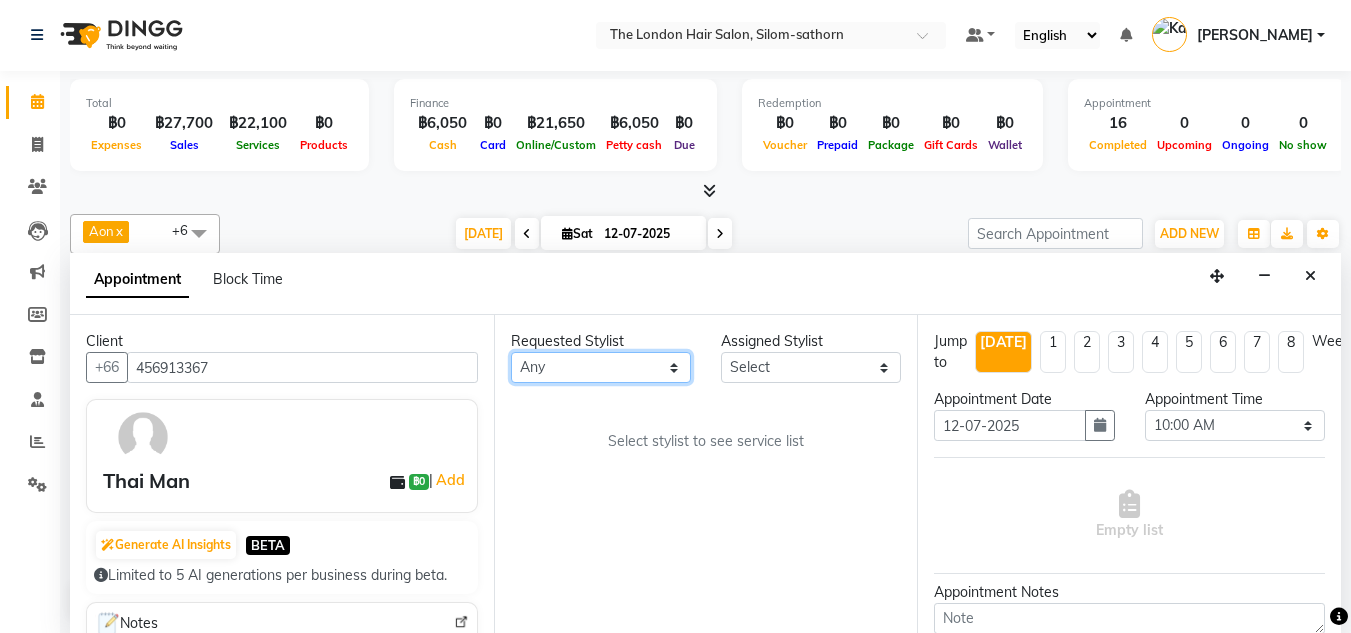 select on "56711" 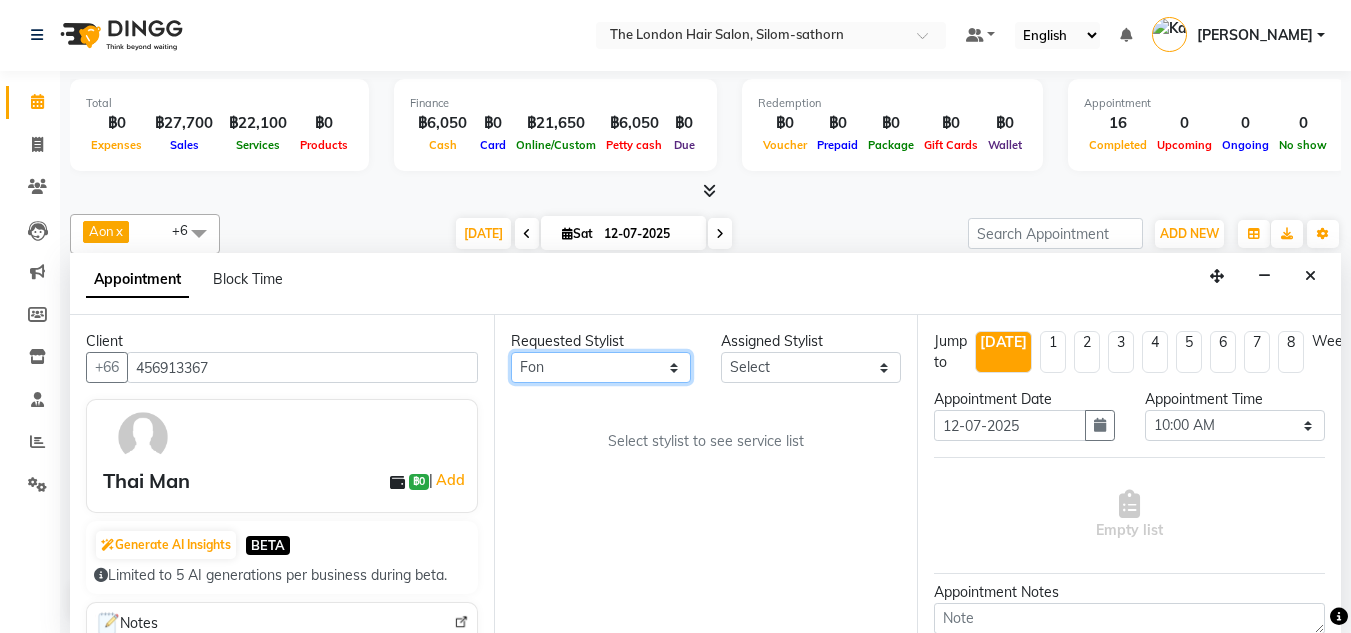 click on "Any Aon Apple   Boss [PERSON_NAME]  [PERSON_NAME]" at bounding box center (601, 367) 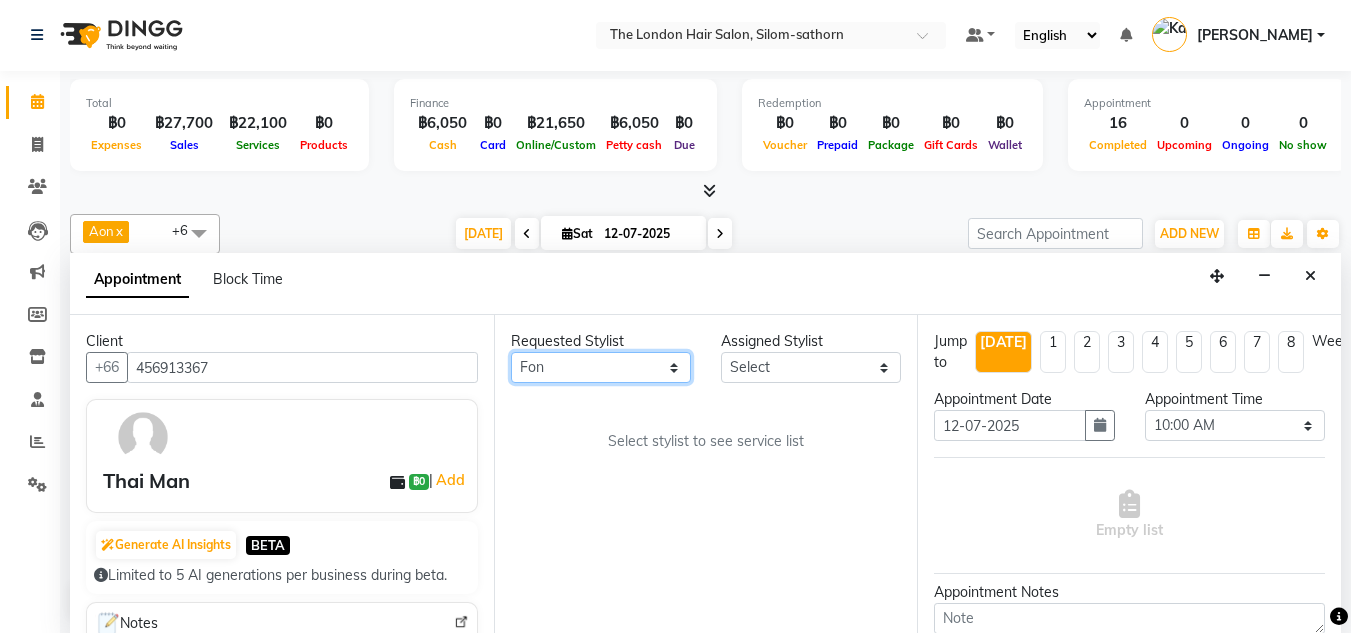 select on "56711" 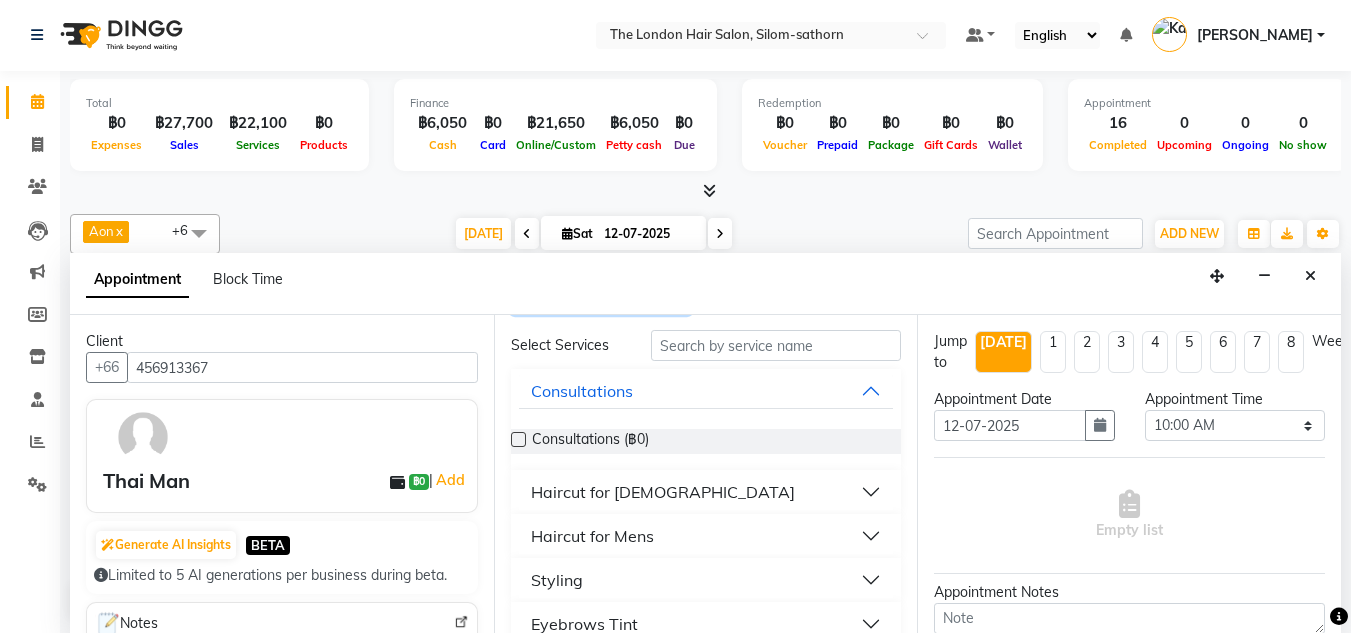 scroll, scrollTop: 50, scrollLeft: 0, axis: vertical 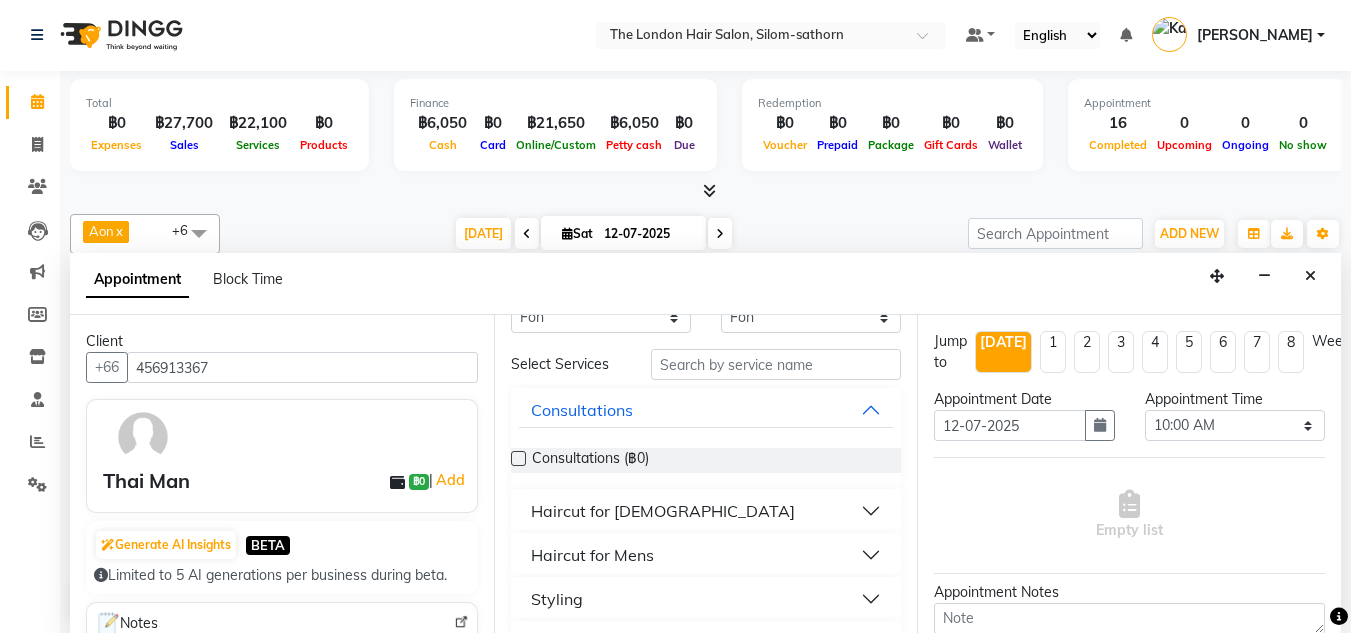 click on "Styling" at bounding box center (557, 599) 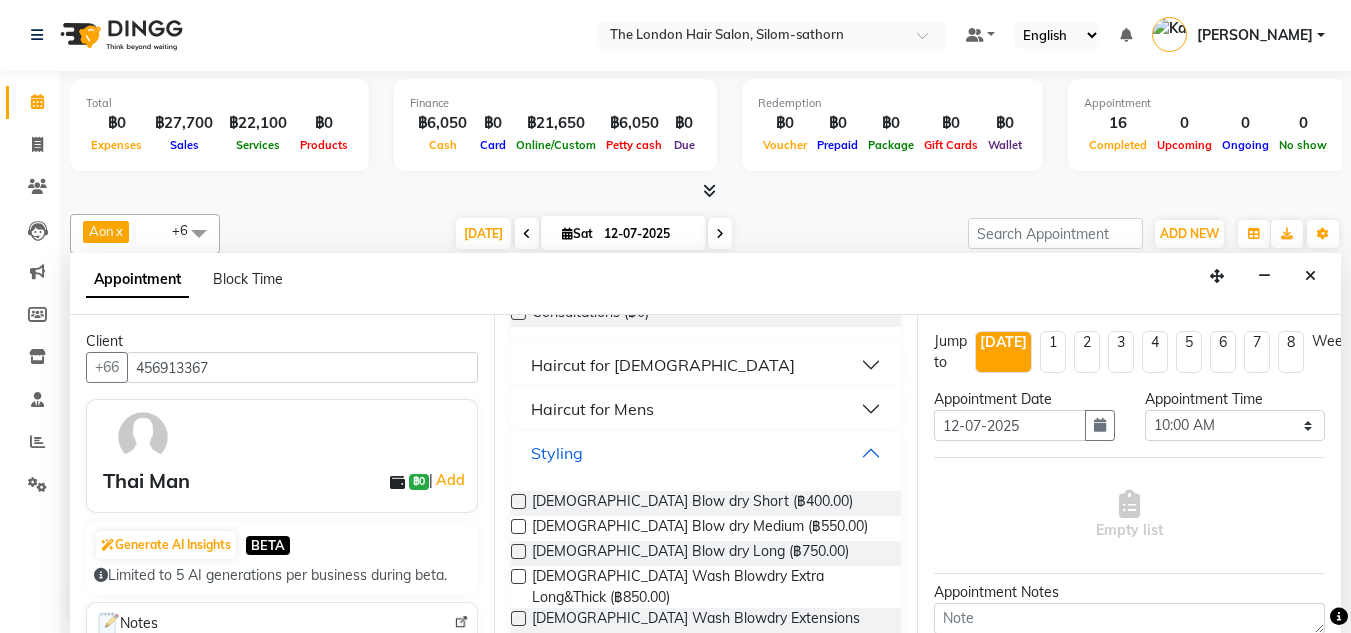scroll, scrollTop: 338, scrollLeft: 0, axis: vertical 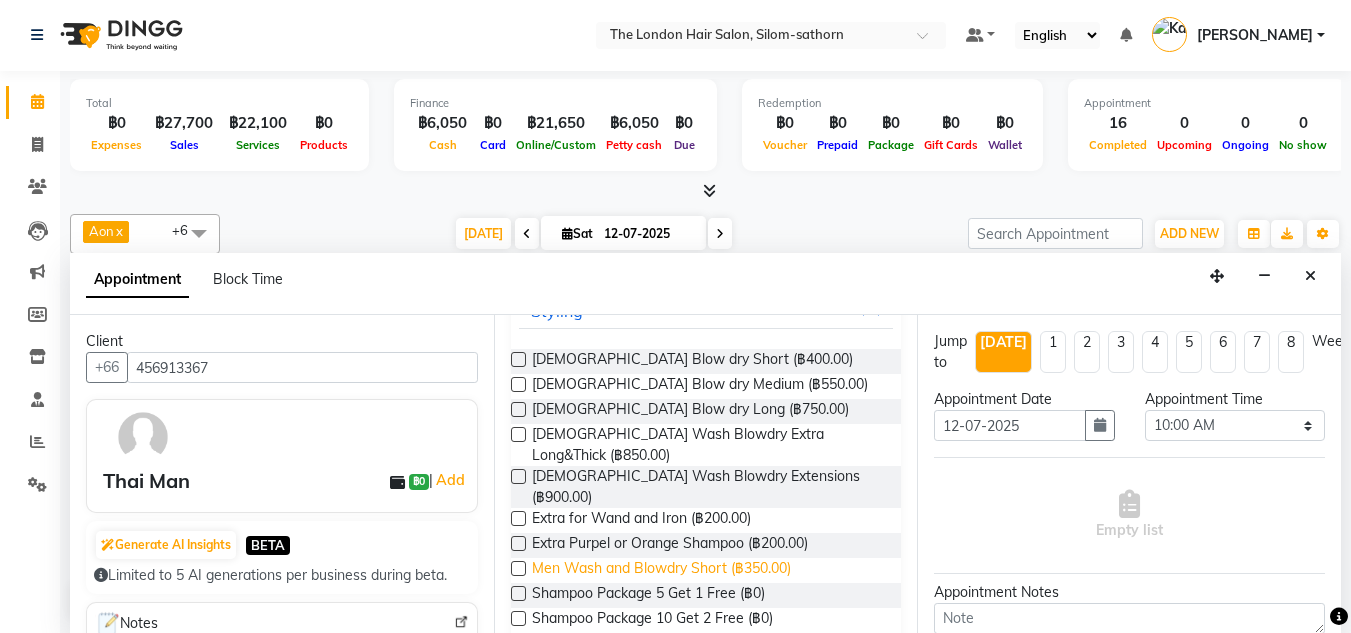 click on "Men Wash and Blowdry Short (฿350.00)" at bounding box center (661, 570) 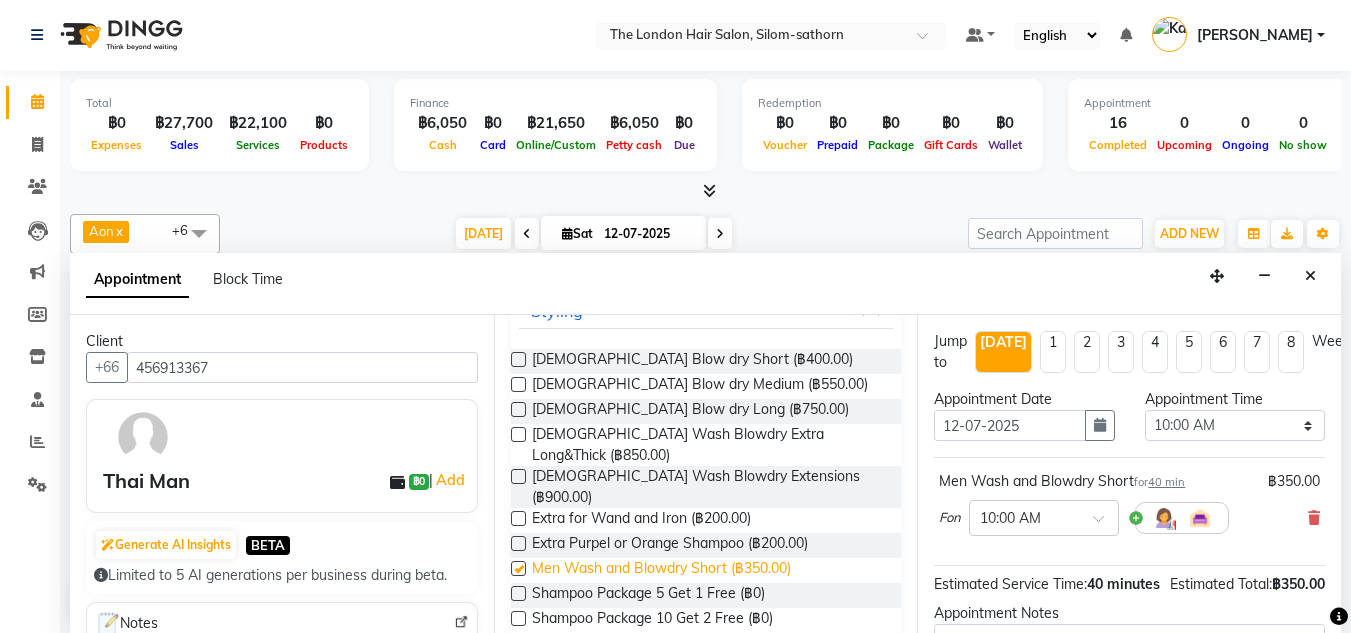 checkbox on "false" 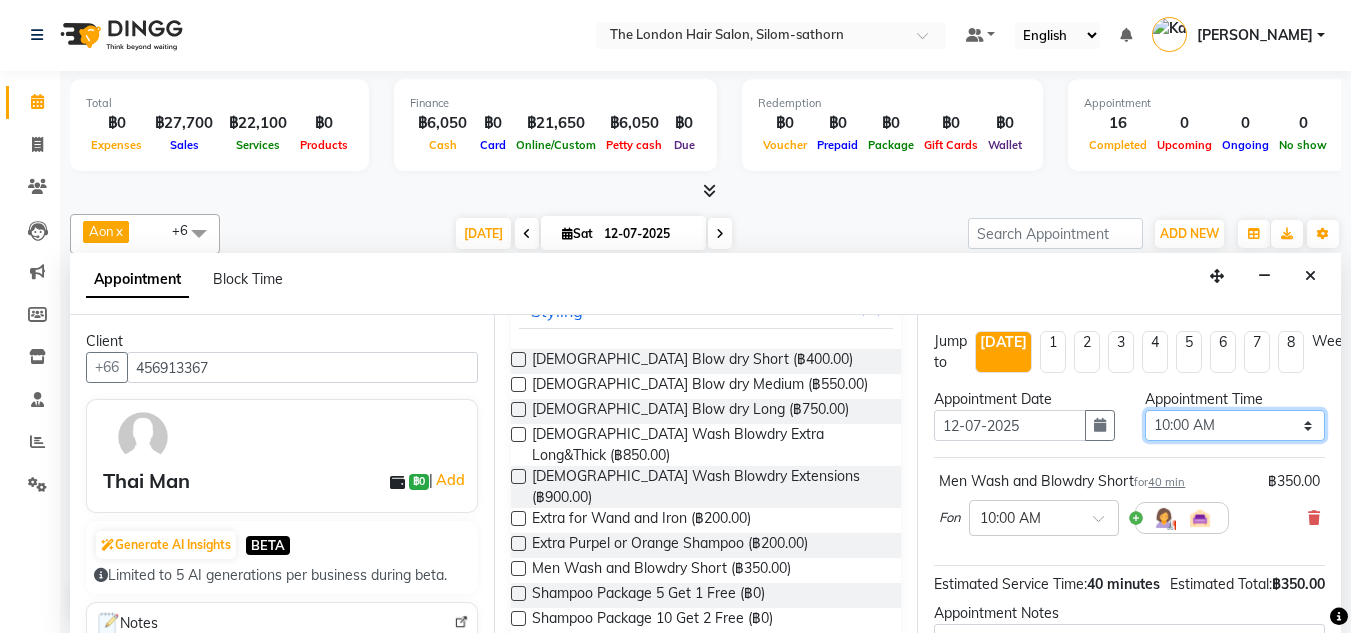 click on "Select 10:00 AM 10:05 AM 10:10 AM 10:15 AM 10:20 AM 10:25 AM 10:30 AM 10:35 AM 10:40 AM 10:45 AM 10:50 AM 10:55 AM 11:00 AM 11:05 AM 11:10 AM 11:15 AM 11:20 AM 11:25 AM 11:30 AM 11:35 AM 11:40 AM 11:45 AM 11:50 AM 11:55 AM 12:00 PM 12:05 PM 12:10 PM 12:15 PM 12:20 PM 12:25 PM 12:30 PM 12:35 PM 12:40 PM 12:45 PM 12:50 PM 12:55 PM 01:00 PM 01:05 PM 01:10 PM 01:15 PM 01:20 PM 01:25 PM 01:30 PM 01:35 PM 01:40 PM 01:45 PM 01:50 PM 01:55 PM 02:00 PM 02:05 PM 02:10 PM 02:15 PM 02:20 PM 02:25 PM 02:30 PM 02:35 PM 02:40 PM 02:45 PM 02:50 PM 02:55 PM 03:00 PM 03:05 PM 03:10 PM 03:15 PM 03:20 PM 03:25 PM 03:30 PM 03:35 PM 03:40 PM 03:45 PM 03:50 PM 03:55 PM 04:00 PM 04:05 PM 04:10 PM 04:15 PM 04:20 PM 04:25 PM 04:30 PM 04:35 PM 04:40 PM 04:45 PM 04:50 PM 04:55 PM 05:00 PM 05:05 PM 05:10 PM 05:15 PM 05:20 PM 05:25 PM 05:30 PM 05:35 PM 05:40 PM 05:45 PM 05:50 PM 05:55 PM 06:00 PM 06:05 PM 06:10 PM 06:15 PM 06:20 PM 06:25 PM 06:30 PM 06:35 PM 06:40 PM 06:45 PM 06:50 PM 06:55 PM 07:00 PM 07:05 PM 07:10 PM 07:15 PM 07:20 PM" at bounding box center [1235, 425] 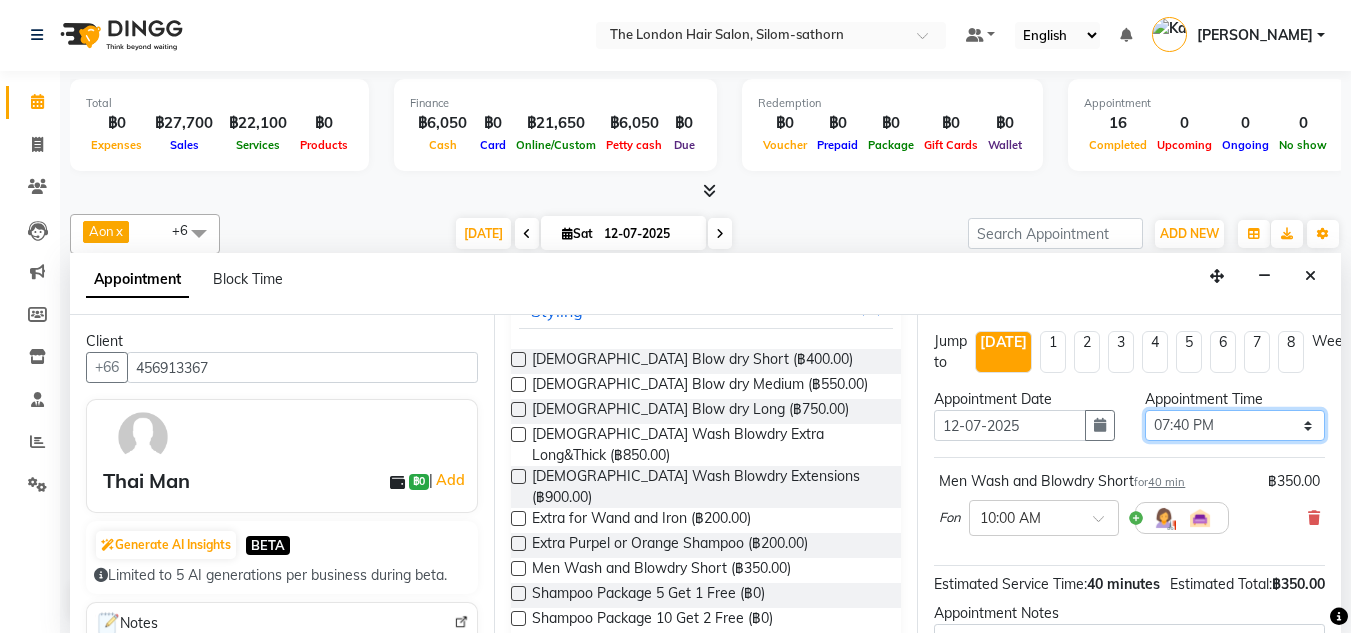 click on "Select 10:00 AM 10:05 AM 10:10 AM 10:15 AM 10:20 AM 10:25 AM 10:30 AM 10:35 AM 10:40 AM 10:45 AM 10:50 AM 10:55 AM 11:00 AM 11:05 AM 11:10 AM 11:15 AM 11:20 AM 11:25 AM 11:30 AM 11:35 AM 11:40 AM 11:45 AM 11:50 AM 11:55 AM 12:00 PM 12:05 PM 12:10 PM 12:15 PM 12:20 PM 12:25 PM 12:30 PM 12:35 PM 12:40 PM 12:45 PM 12:50 PM 12:55 PM 01:00 PM 01:05 PM 01:10 PM 01:15 PM 01:20 PM 01:25 PM 01:30 PM 01:35 PM 01:40 PM 01:45 PM 01:50 PM 01:55 PM 02:00 PM 02:05 PM 02:10 PM 02:15 PM 02:20 PM 02:25 PM 02:30 PM 02:35 PM 02:40 PM 02:45 PM 02:50 PM 02:55 PM 03:00 PM 03:05 PM 03:10 PM 03:15 PM 03:20 PM 03:25 PM 03:30 PM 03:35 PM 03:40 PM 03:45 PM 03:50 PM 03:55 PM 04:00 PM 04:05 PM 04:10 PM 04:15 PM 04:20 PM 04:25 PM 04:30 PM 04:35 PM 04:40 PM 04:45 PM 04:50 PM 04:55 PM 05:00 PM 05:05 PM 05:10 PM 05:15 PM 05:20 PM 05:25 PM 05:30 PM 05:35 PM 05:40 PM 05:45 PM 05:50 PM 05:55 PM 06:00 PM 06:05 PM 06:10 PM 06:15 PM 06:20 PM 06:25 PM 06:30 PM 06:35 PM 06:40 PM 06:45 PM 06:50 PM 06:55 PM 07:00 PM 07:05 PM 07:10 PM 07:15 PM 07:20 PM" at bounding box center (1235, 425) 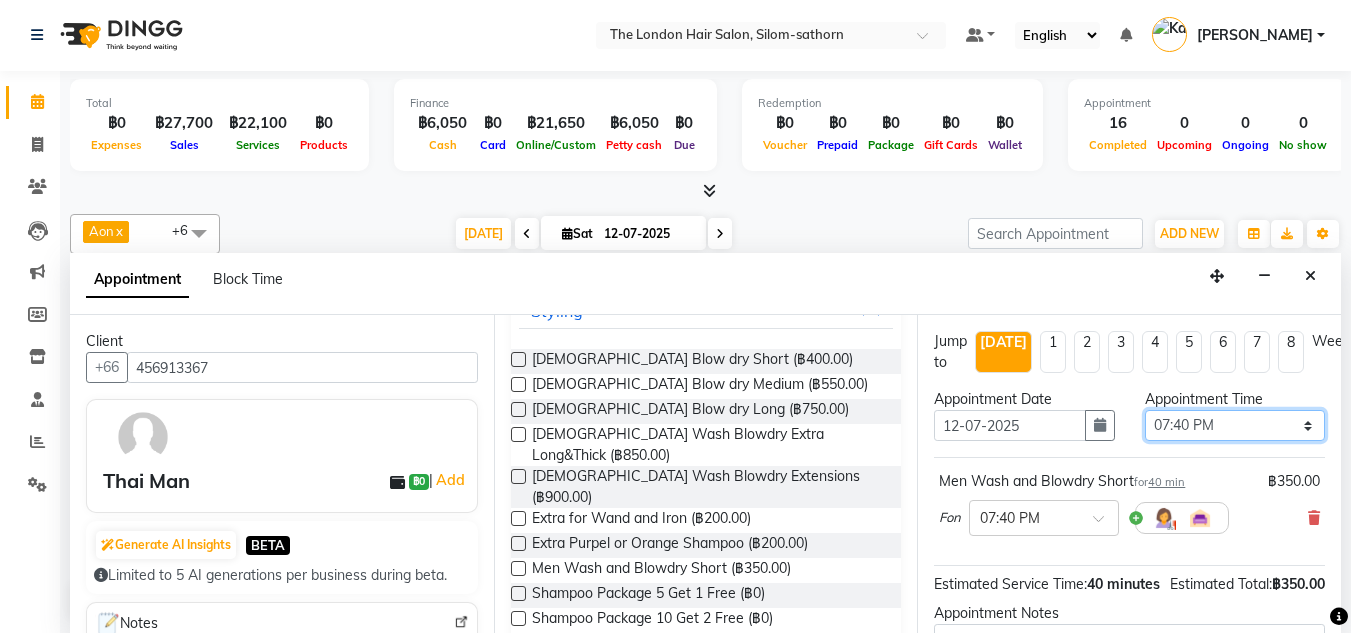 scroll, scrollTop: 244, scrollLeft: 3, axis: both 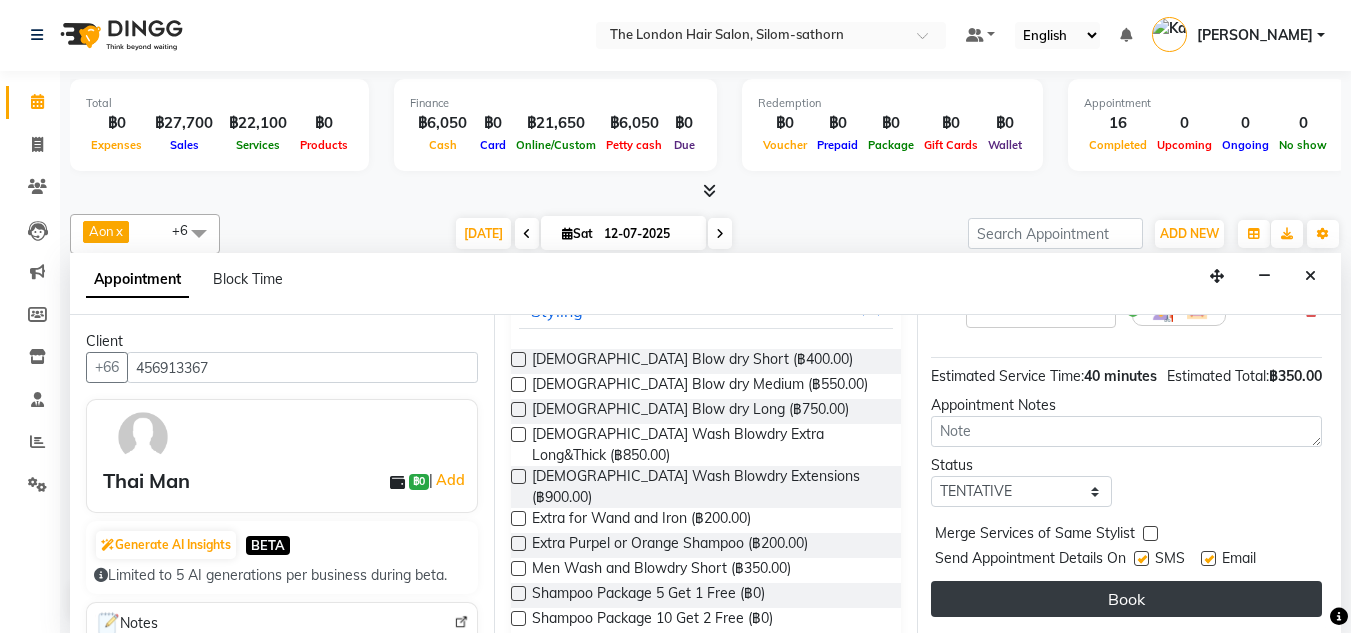 click on "Book" at bounding box center (1126, 599) 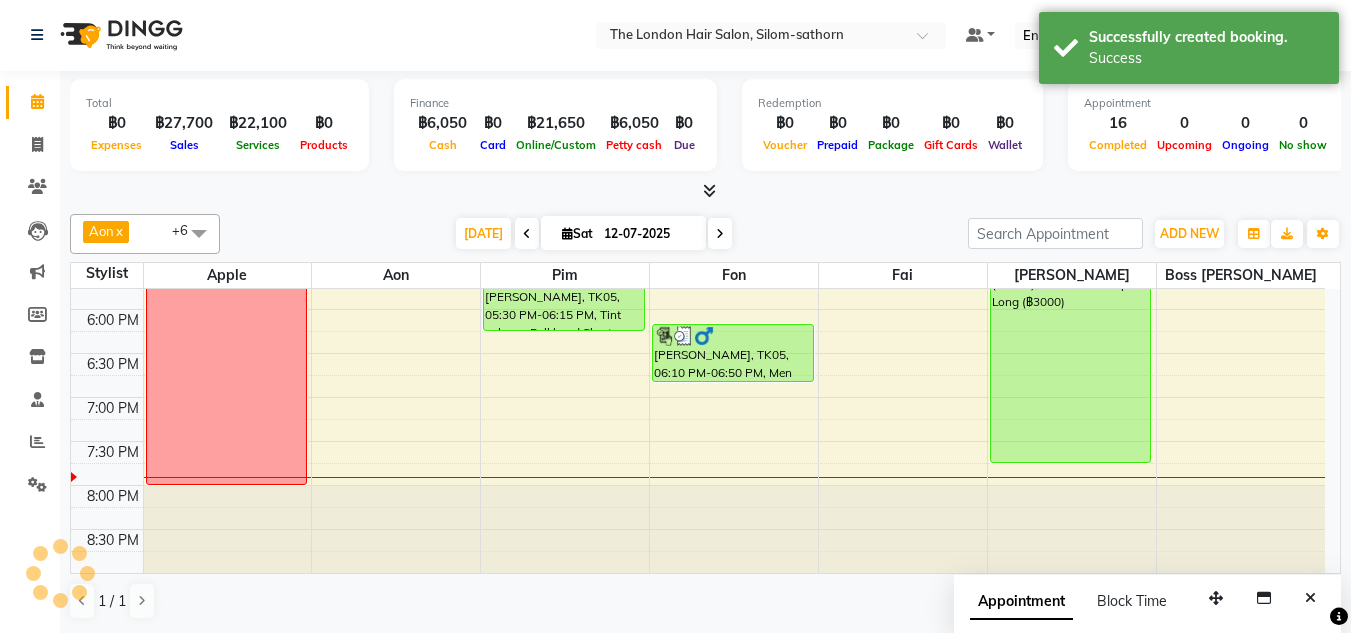 scroll, scrollTop: 0, scrollLeft: 0, axis: both 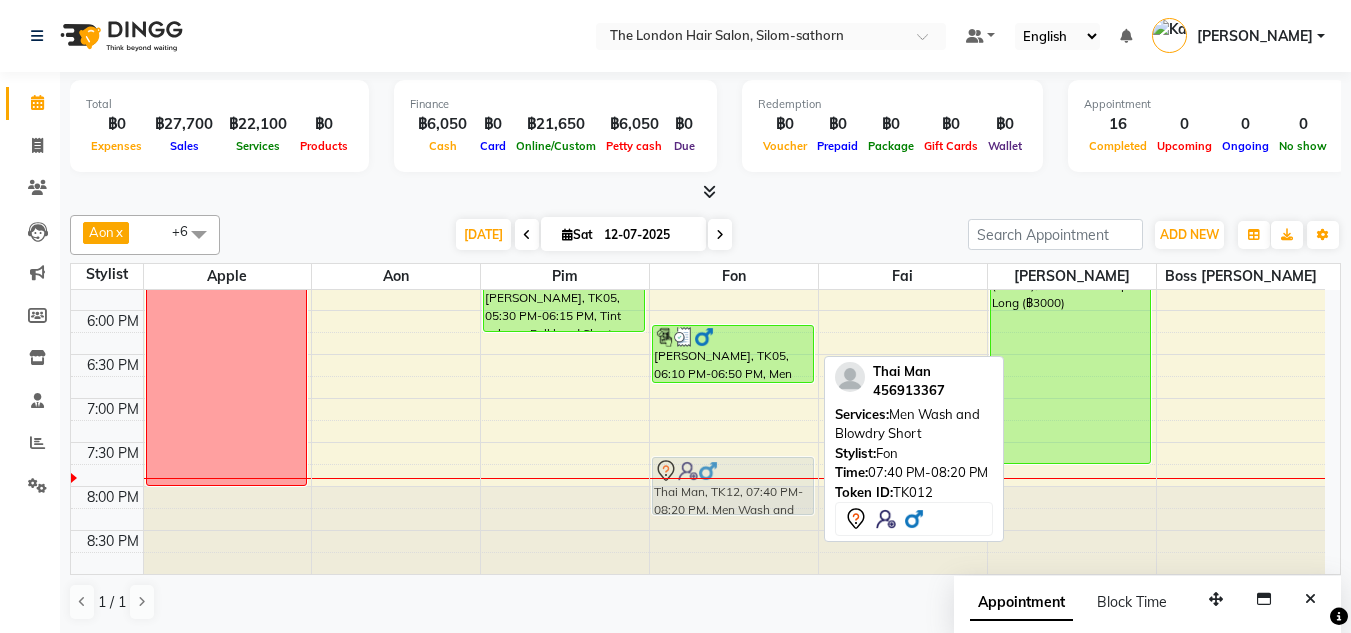 click on "Ahlam, TK06, 01:00 PM-01:55 PM, [DEMOGRAPHIC_DATA] Wash Blowdry Extra Long&Thick      [PERSON_NAME], TK05, 06:10 PM-06:50 PM, Men Wash and Blowdry Short             Thai Man, TK12, 07:40 PM-08:20 PM, Men Wash and Blowdry Short             Thai Man, TK12, 07:40 PM-08:20 PM, Men Wash and Blowdry Short" at bounding box center (734, 46) 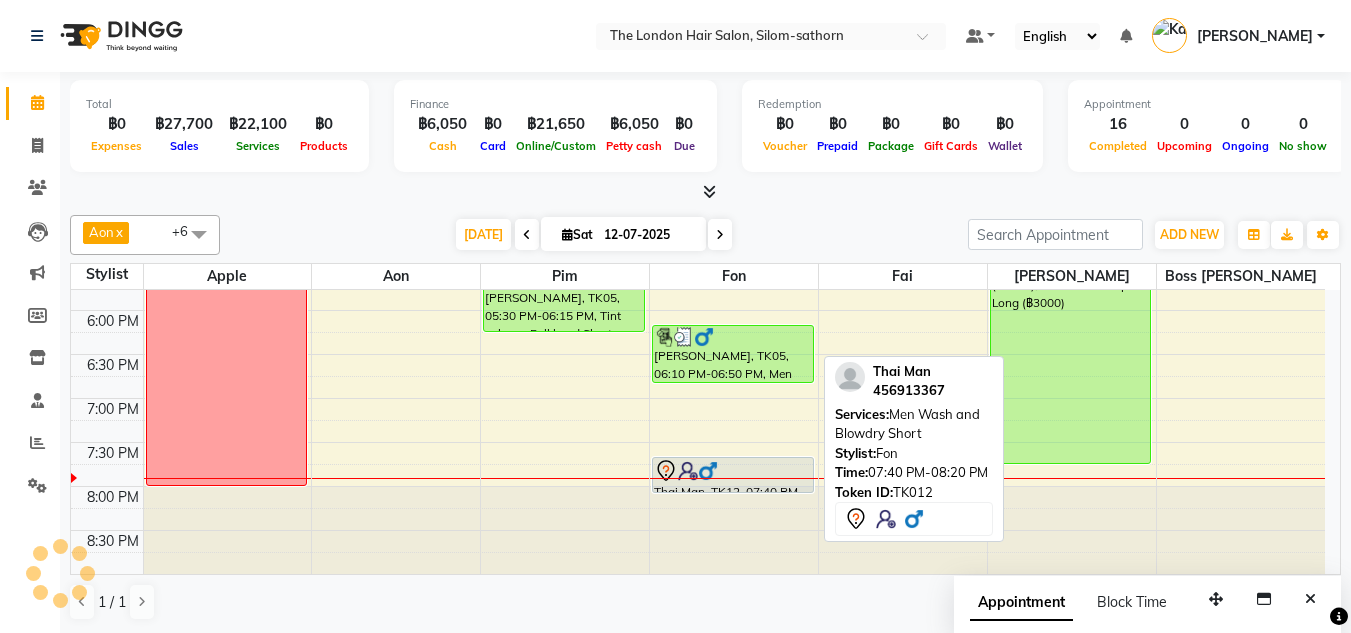 drag, startPoint x: 722, startPoint y: 512, endPoint x: 714, endPoint y: 491, distance: 22.472204 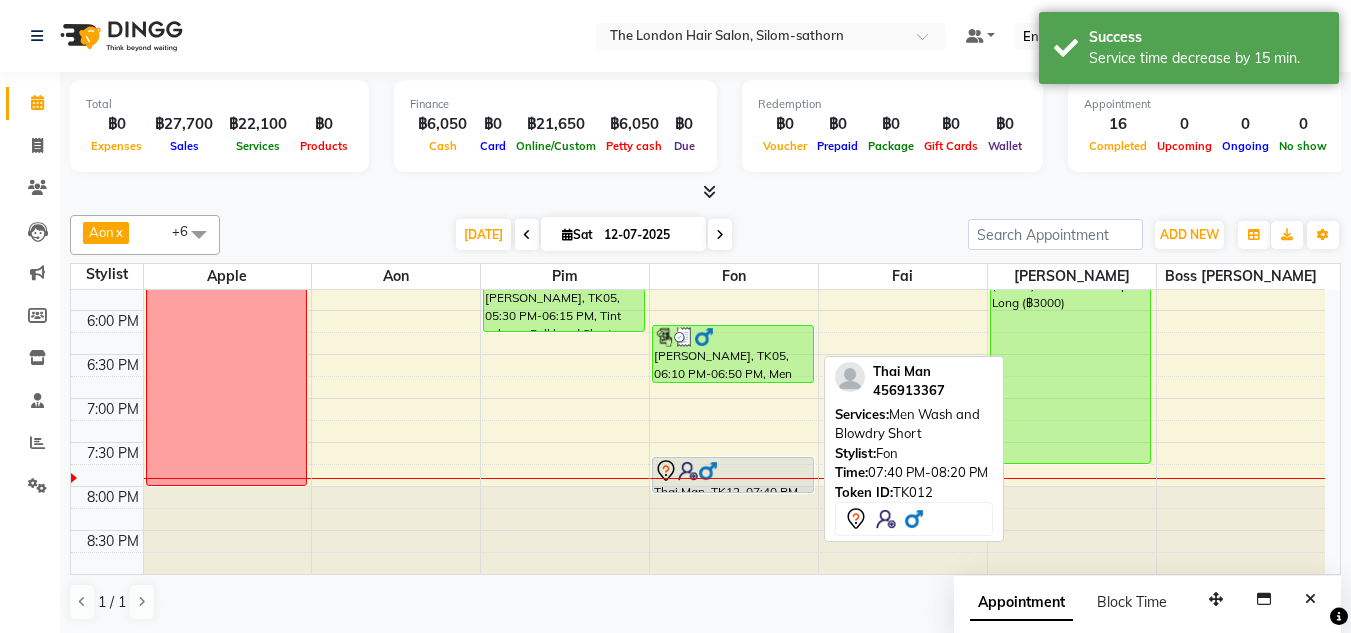 click on "Thai Man, TK12, 07:40 PM-08:05 PM, Men Wash and Blowdry Short" at bounding box center (733, 475) 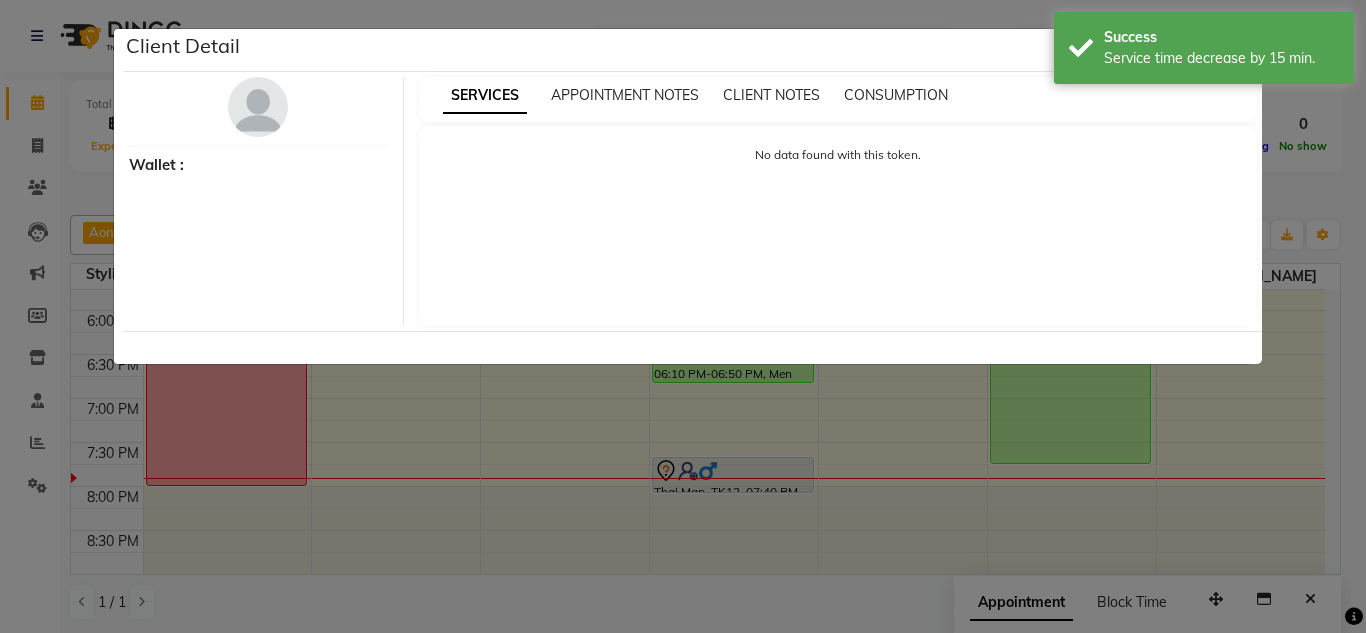 select on "7" 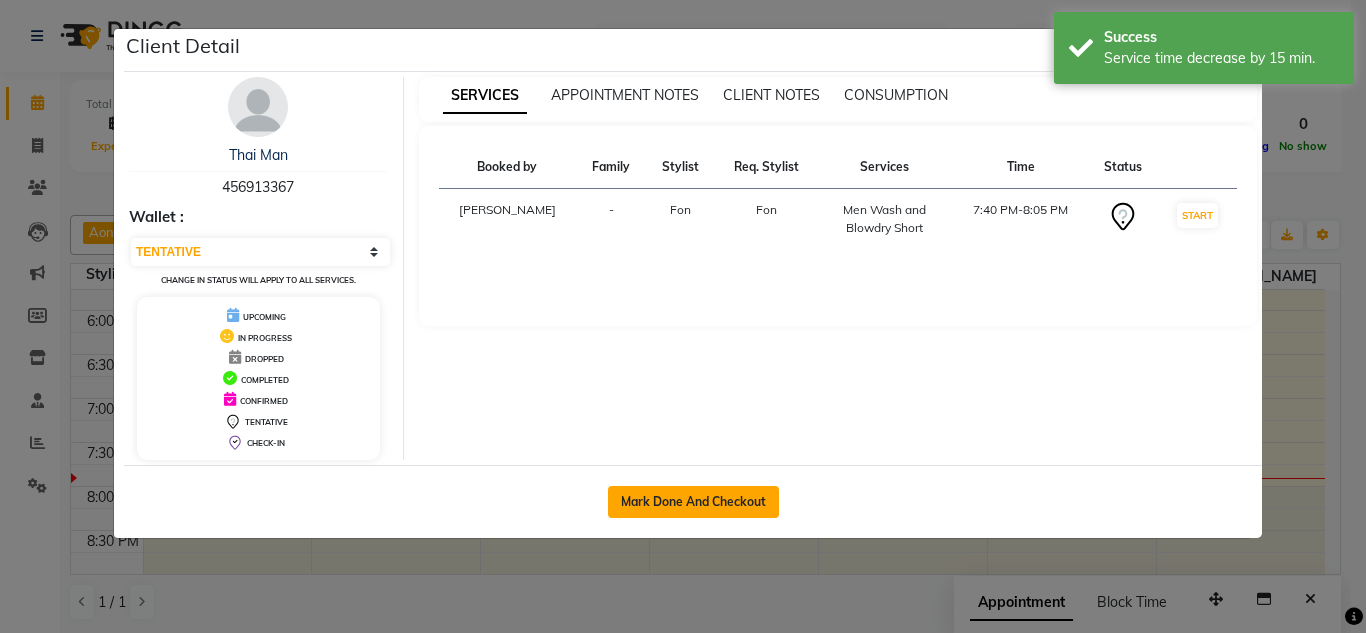 click on "Mark Done And Checkout" 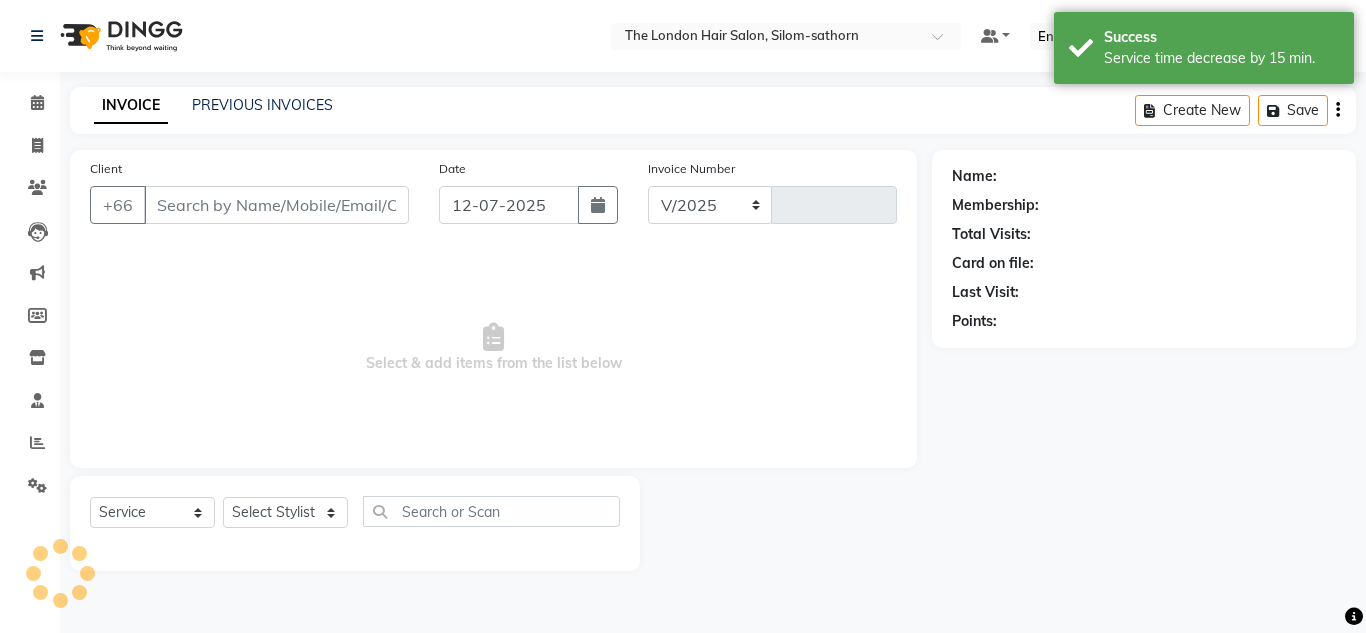 select on "6977" 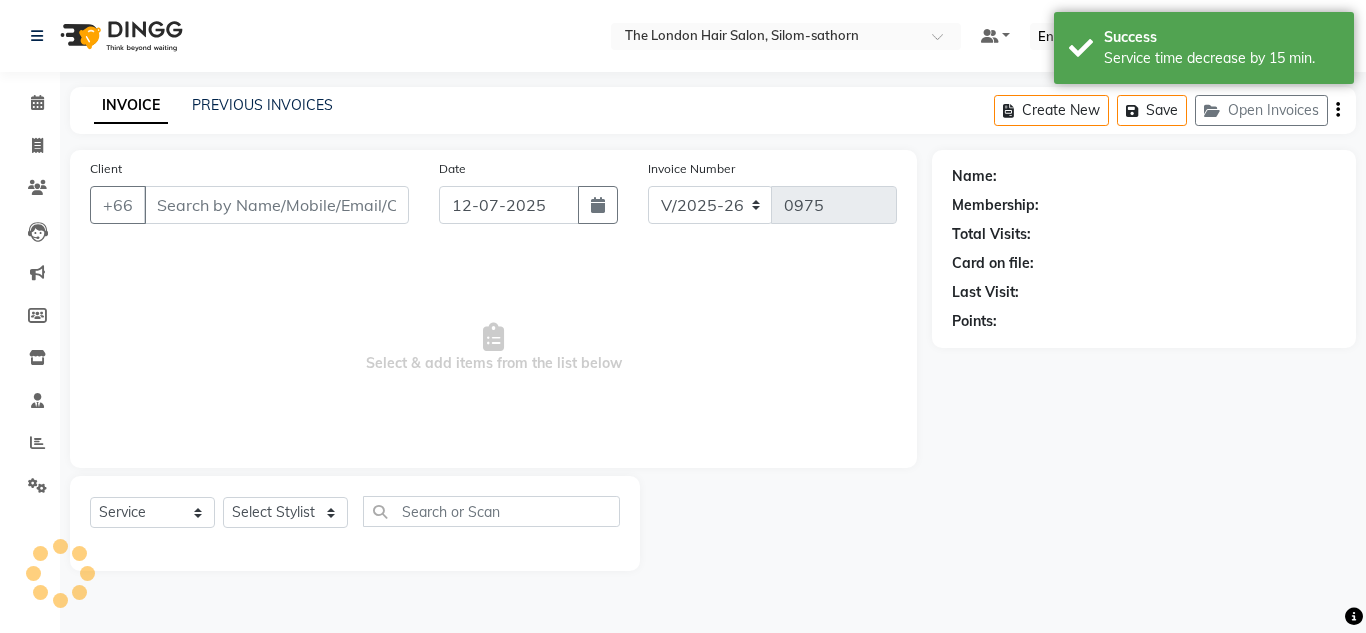 type on "456913367" 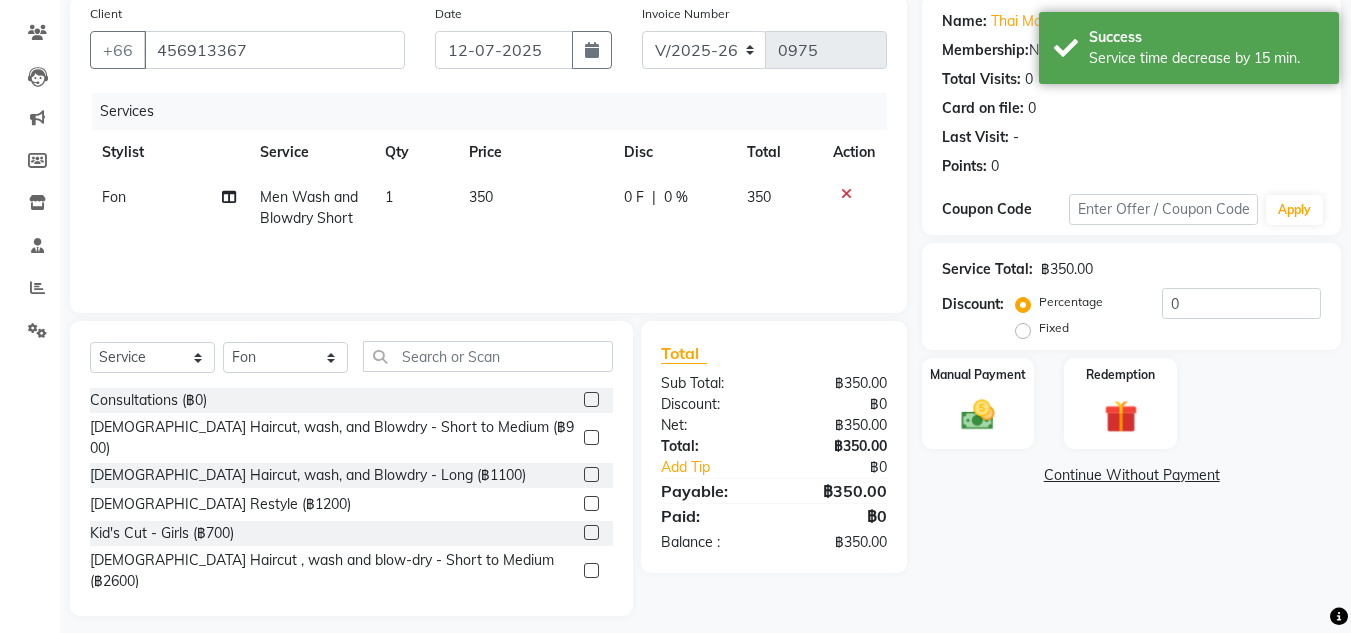 scroll, scrollTop: 168, scrollLeft: 0, axis: vertical 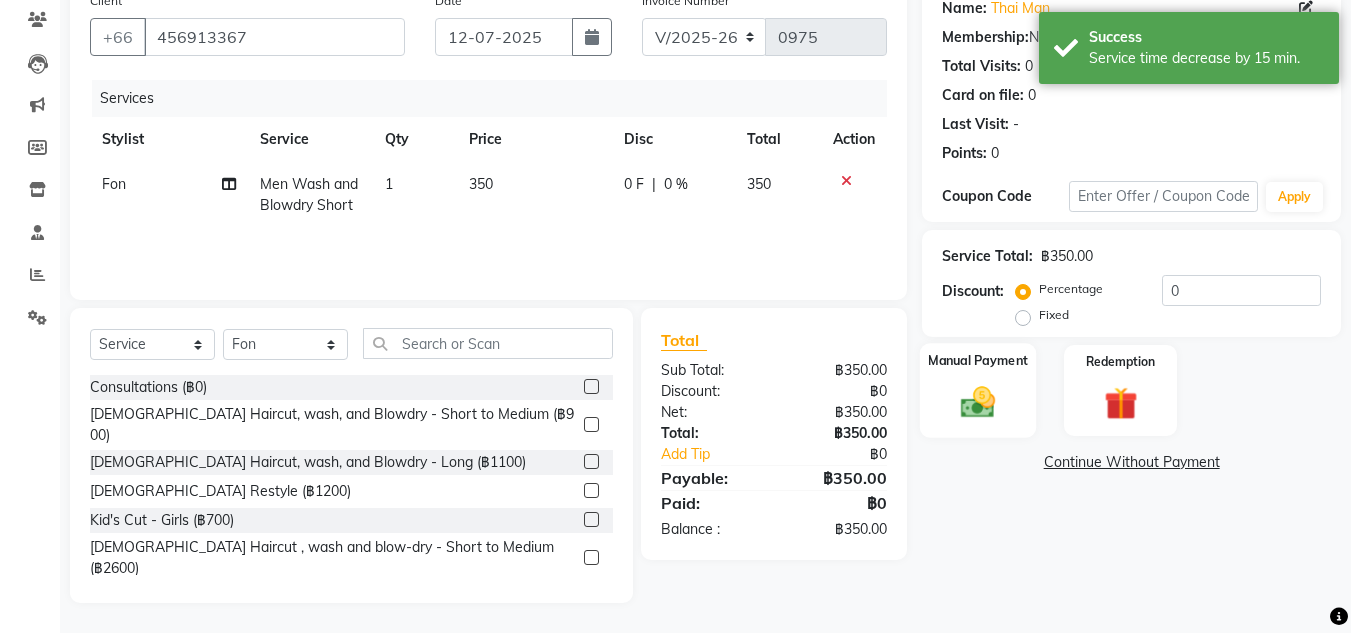 click 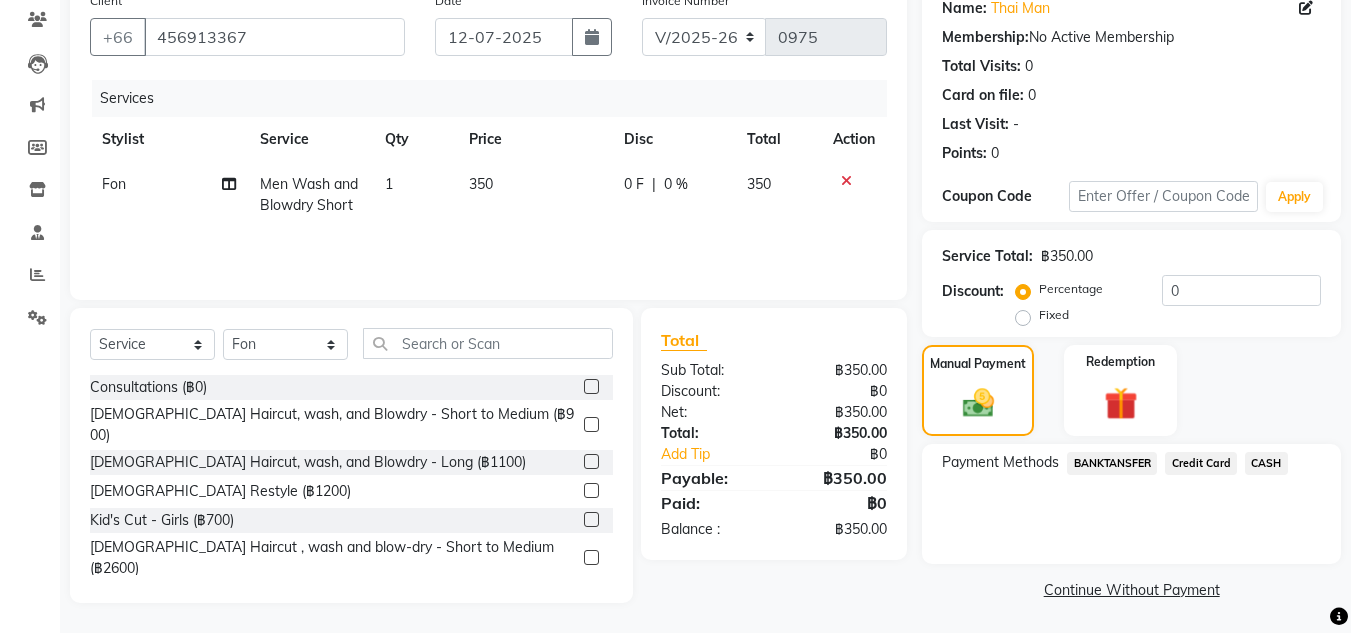 click on "BANKTANSFER" 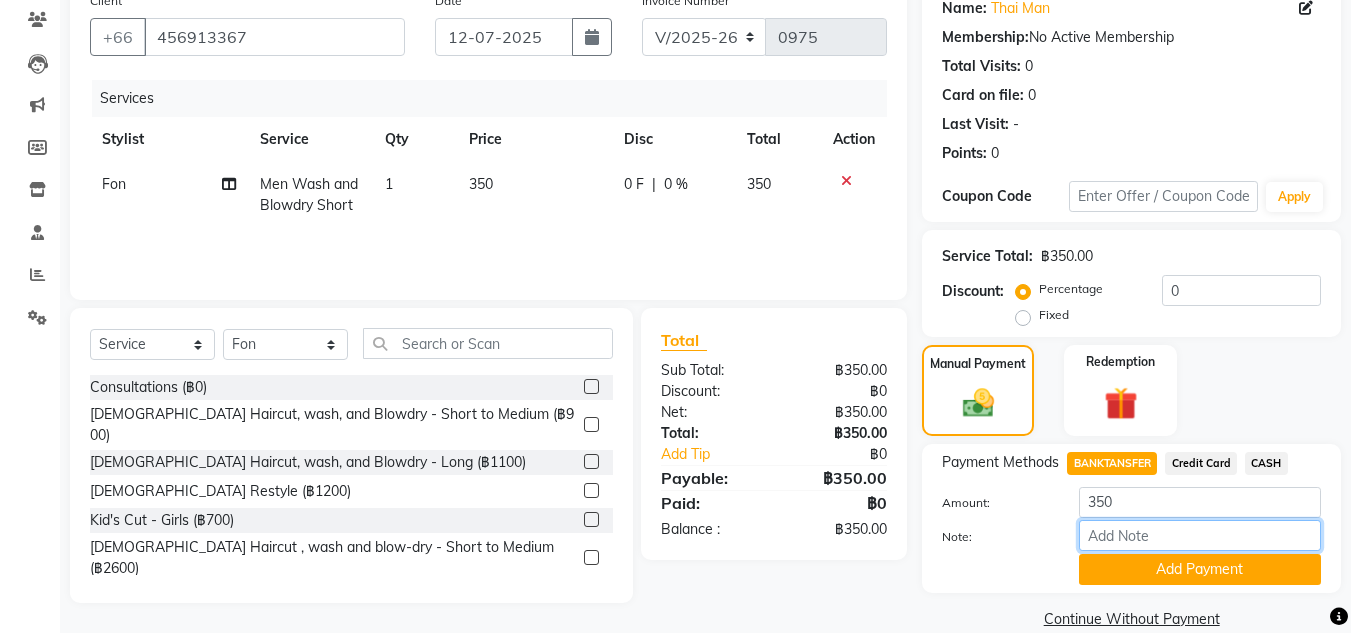 click on "Note:" at bounding box center (1200, 535) 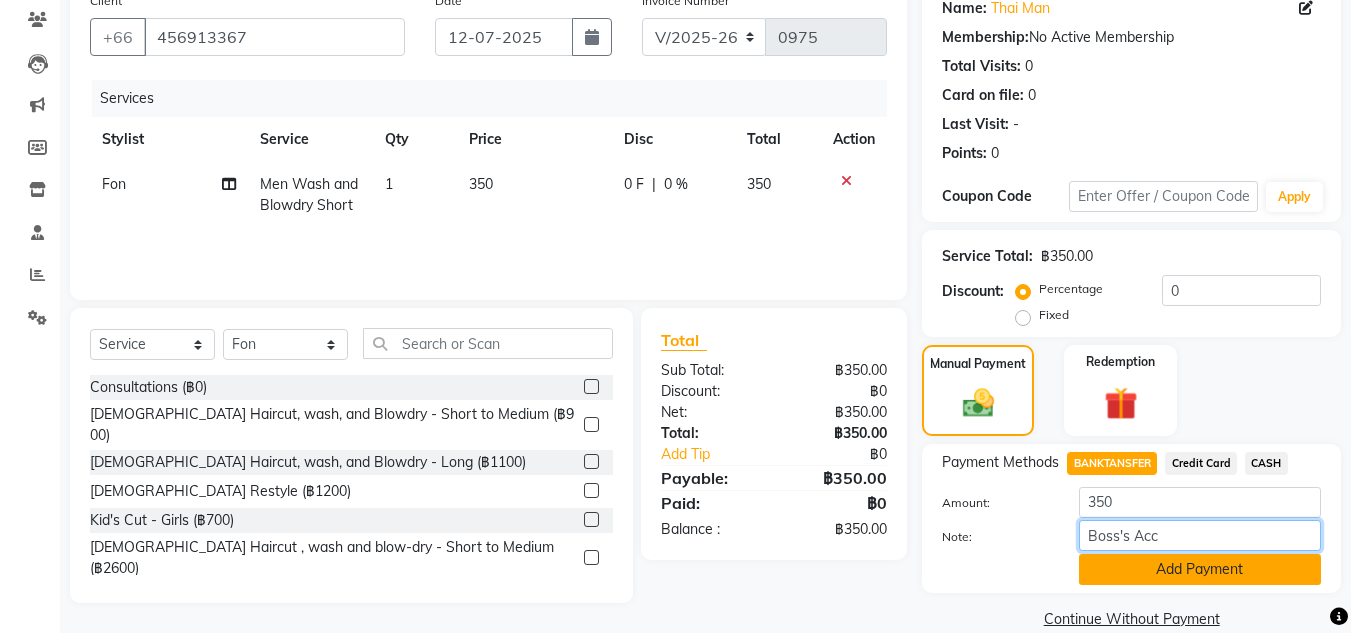 type on "Boss's Acc" 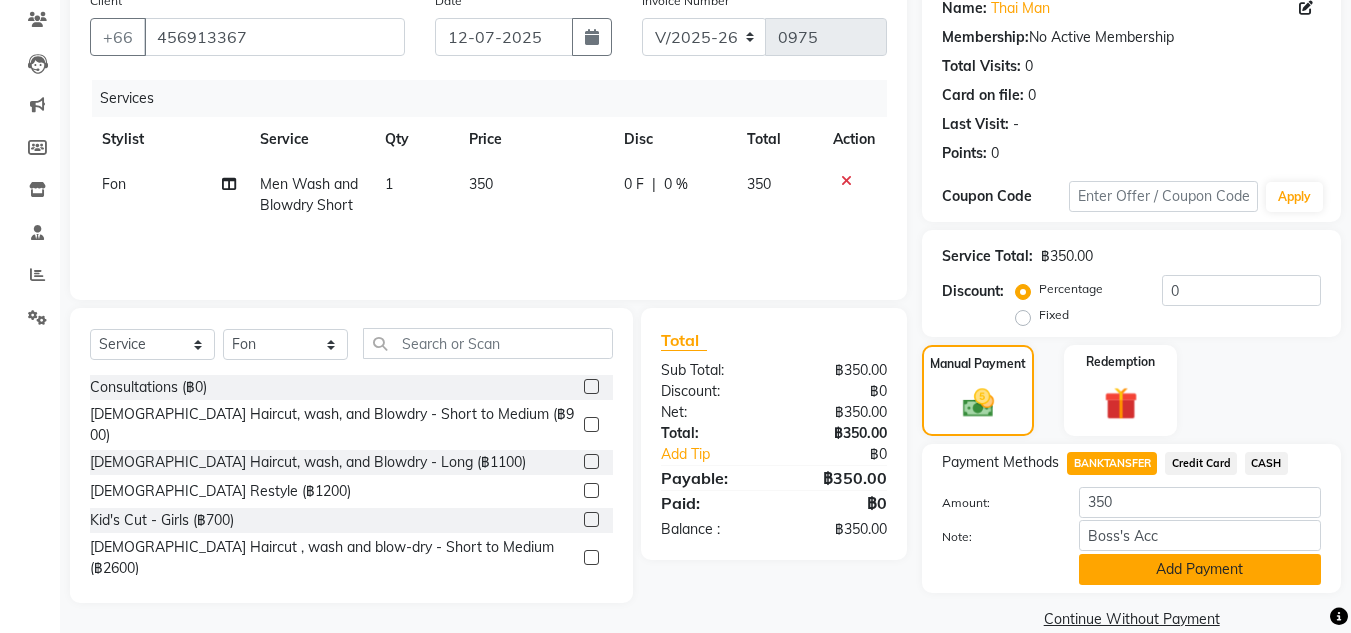 click on "Add Payment" 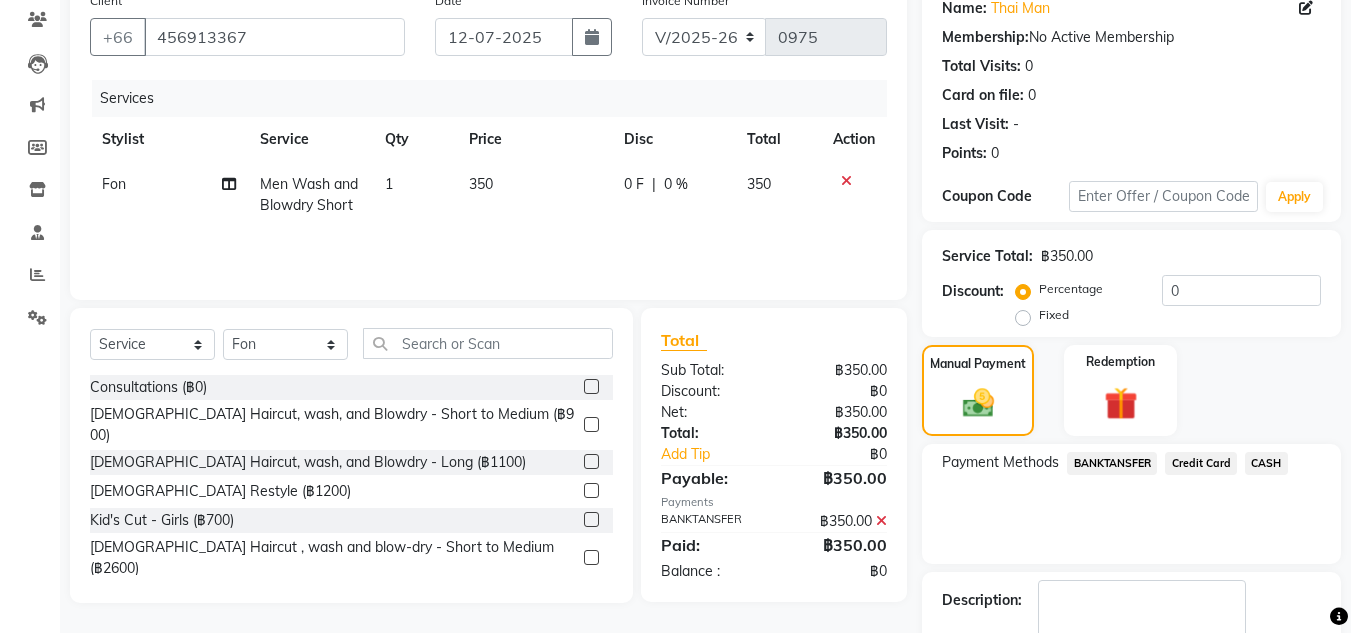 scroll, scrollTop: 283, scrollLeft: 0, axis: vertical 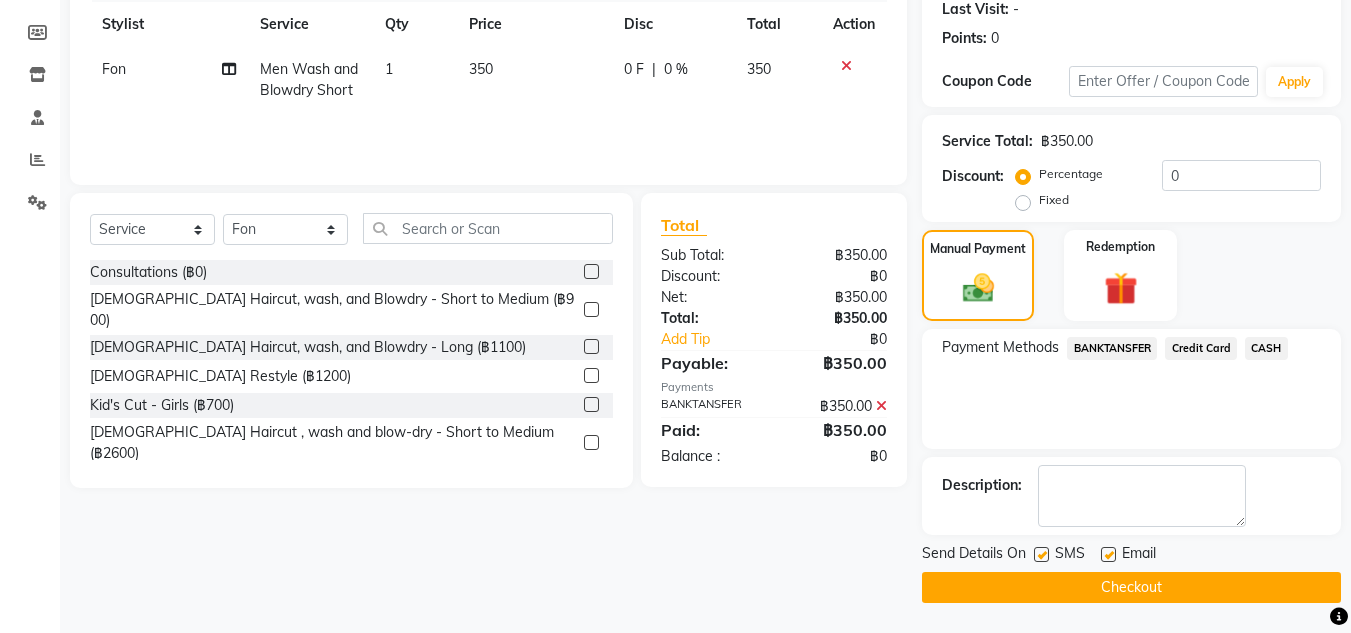 click on "Checkout" 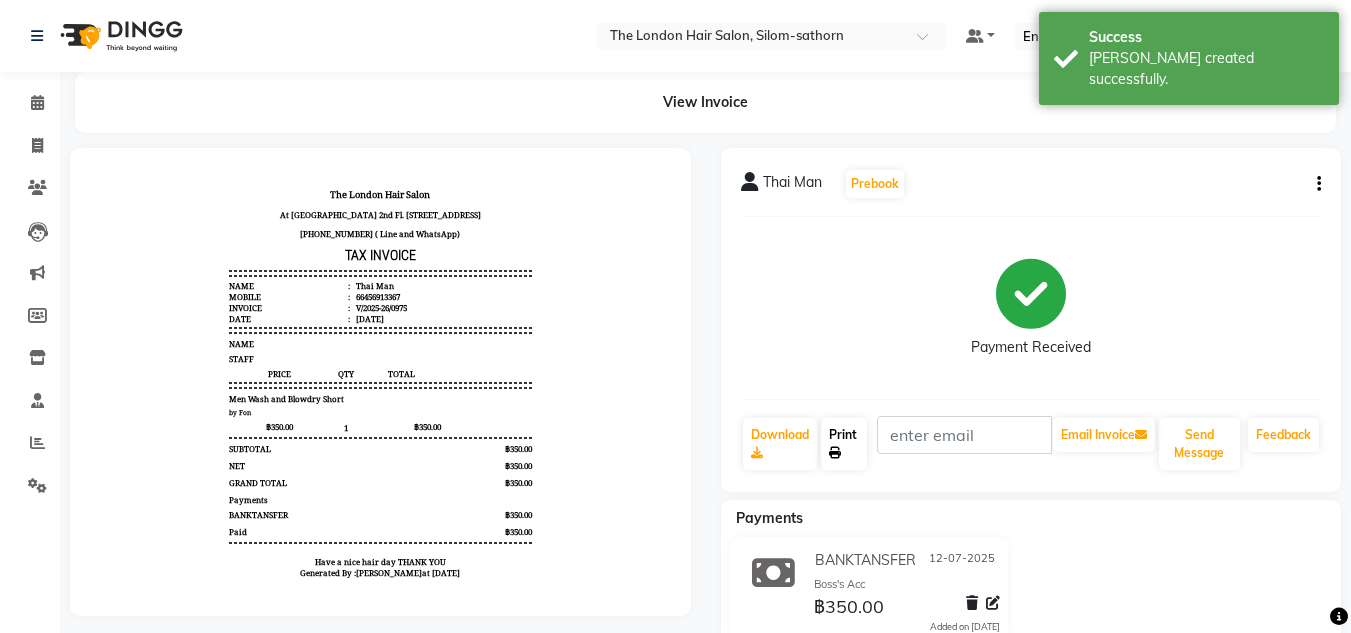 scroll, scrollTop: 0, scrollLeft: 0, axis: both 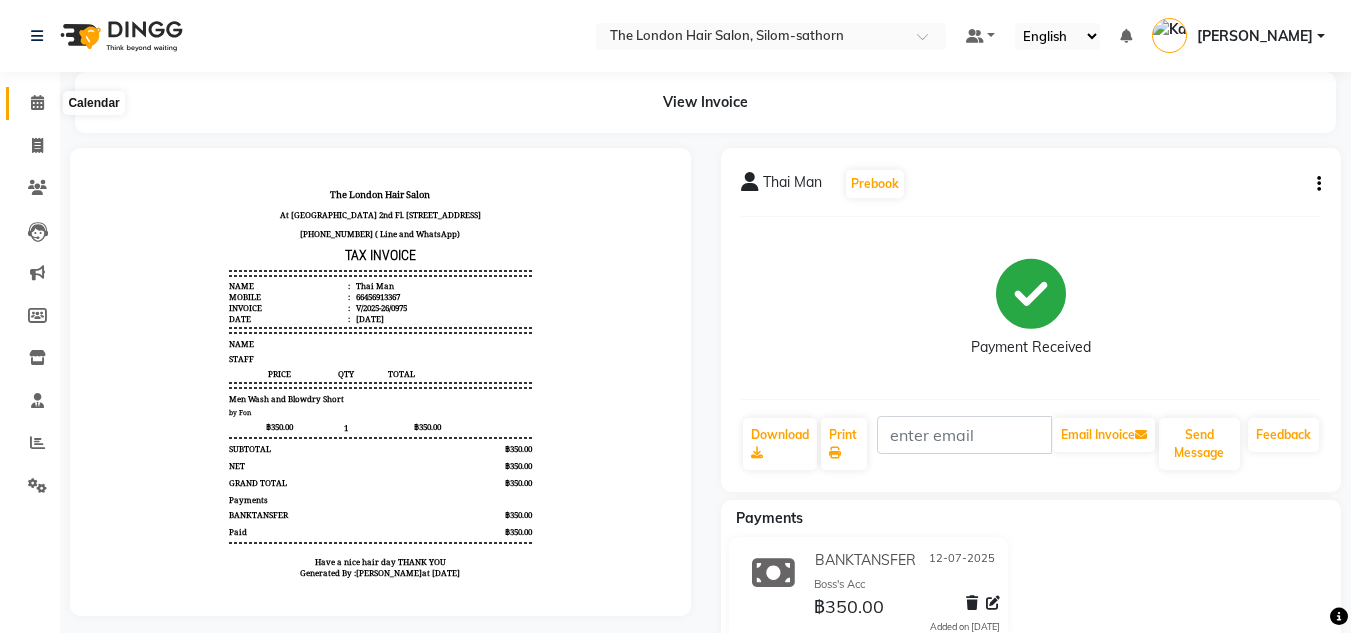 click 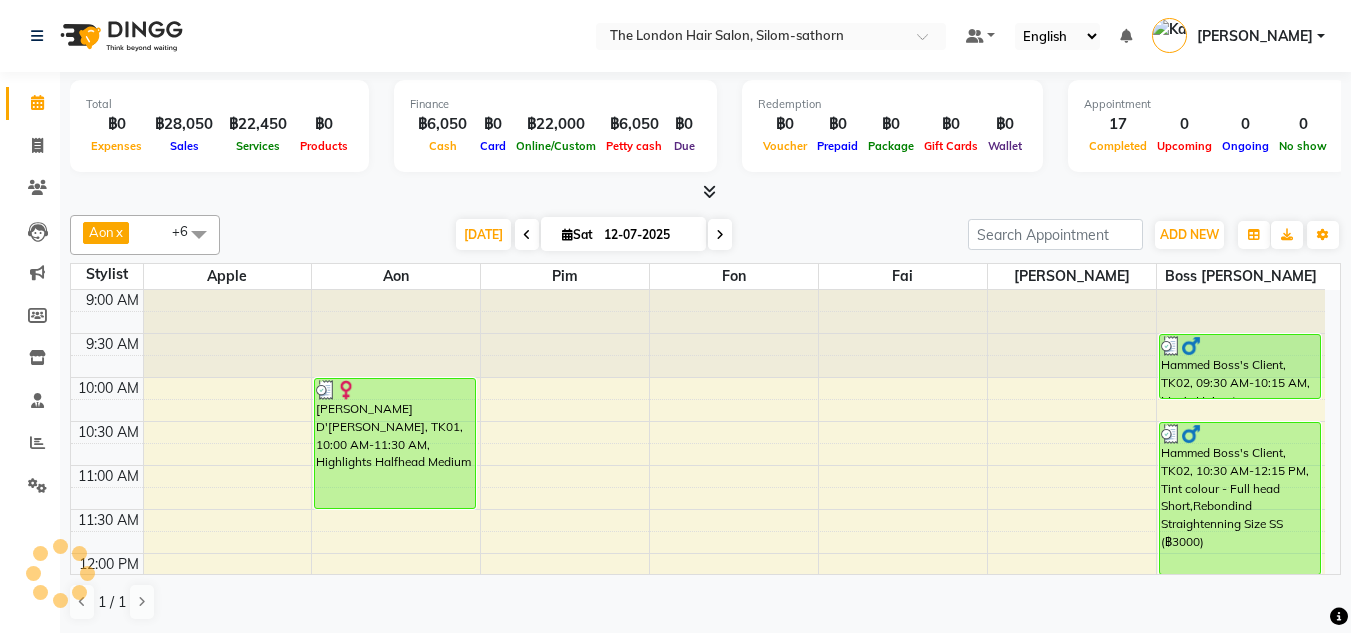 scroll, scrollTop: 0, scrollLeft: 0, axis: both 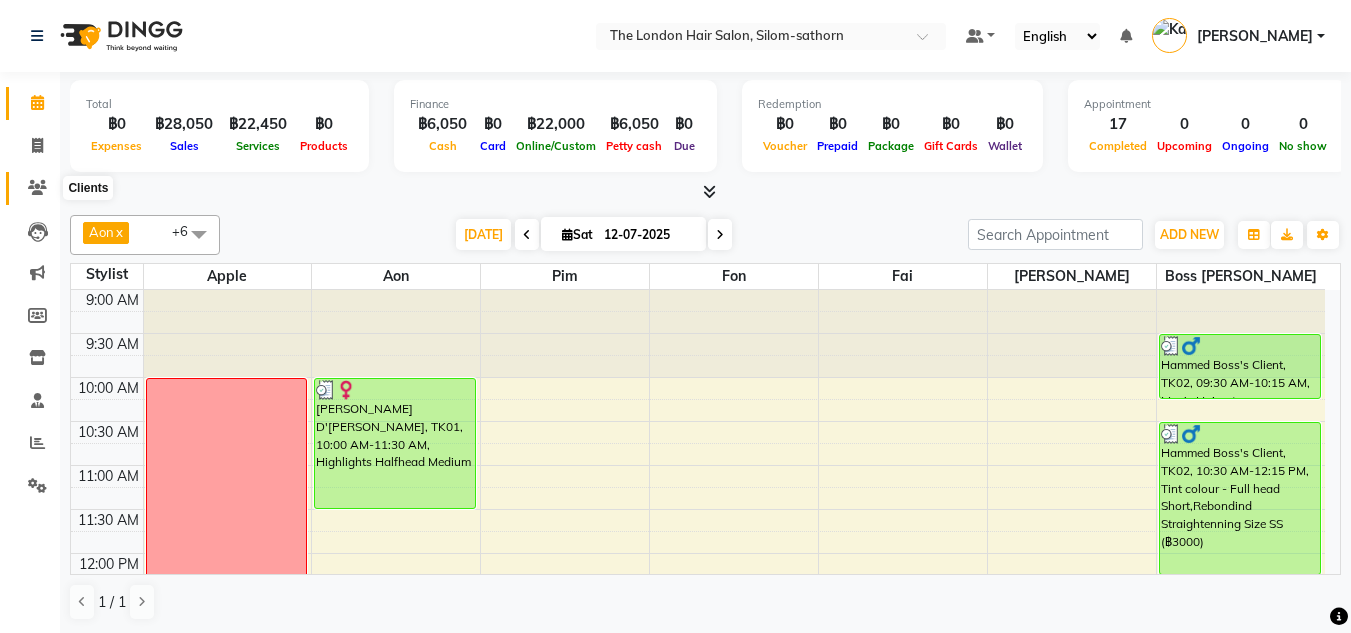 click 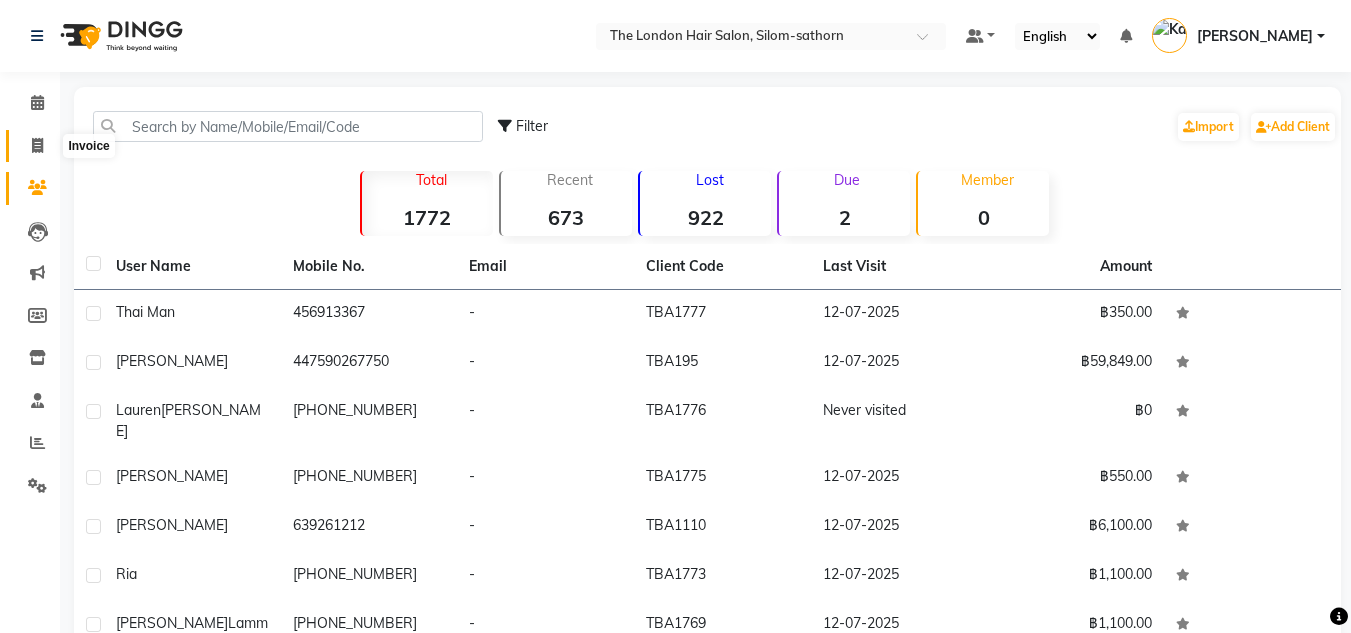 click 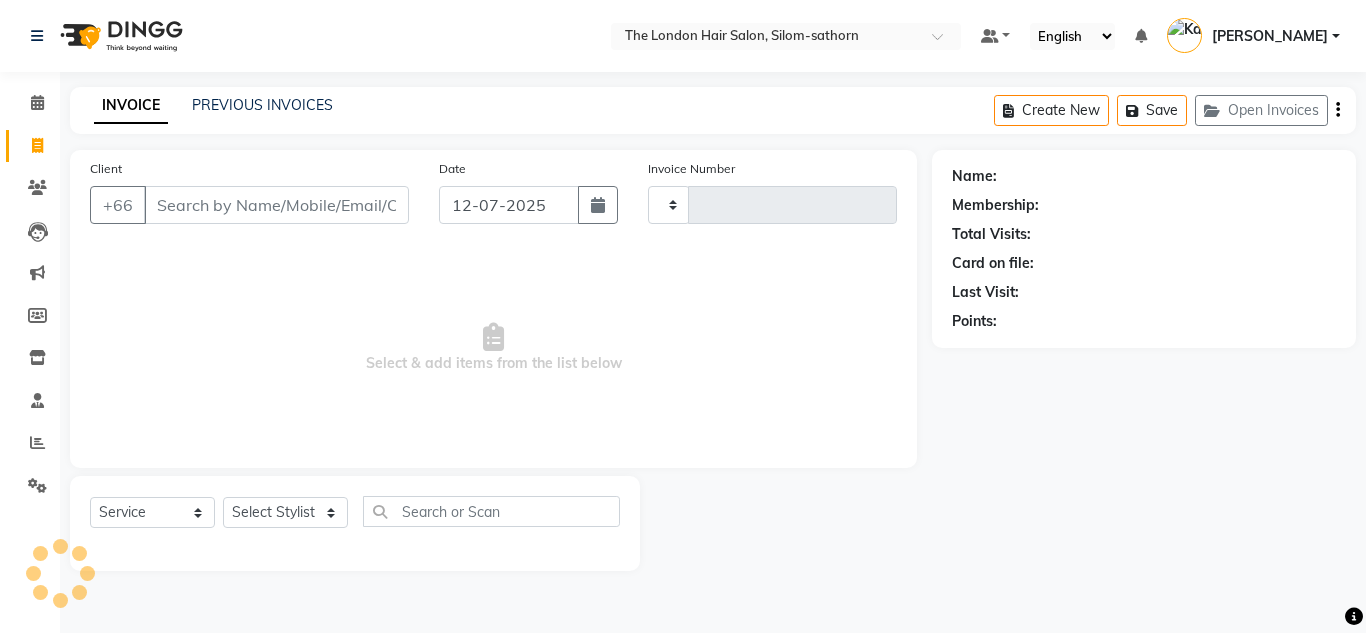 type on "0976" 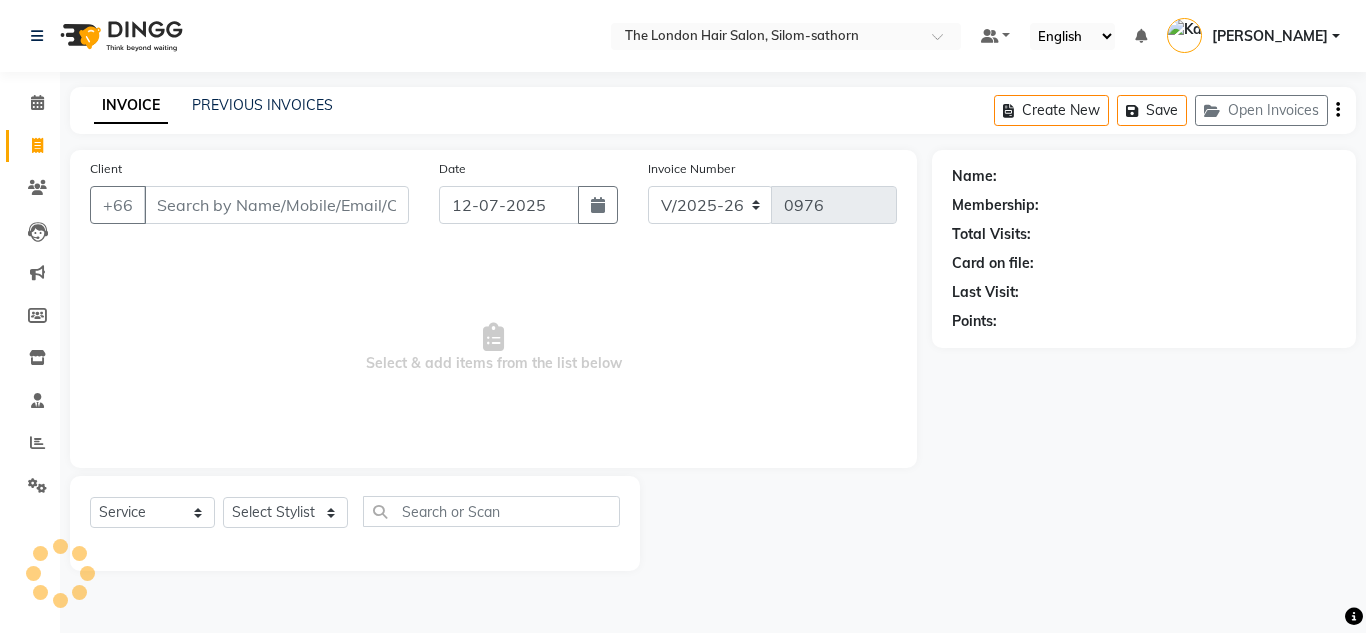 click on "INVOICE PREVIOUS INVOICES Create New   Save   Open Invoices" 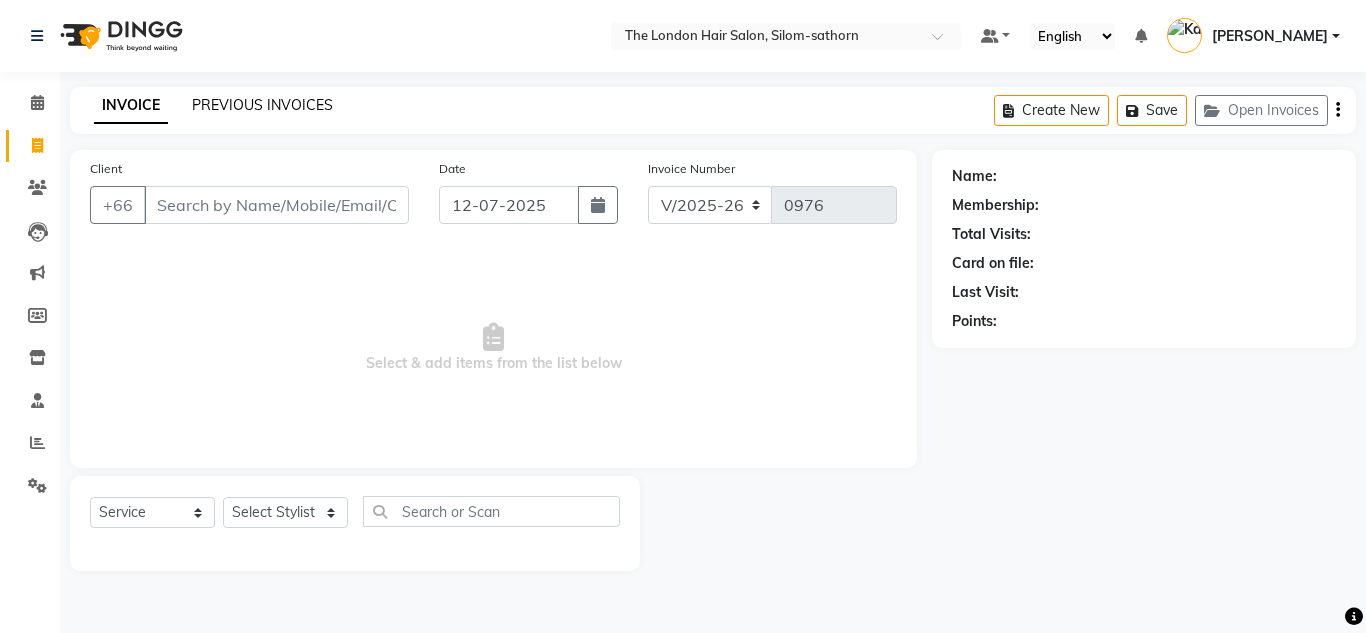 click on "PREVIOUS INVOICES" 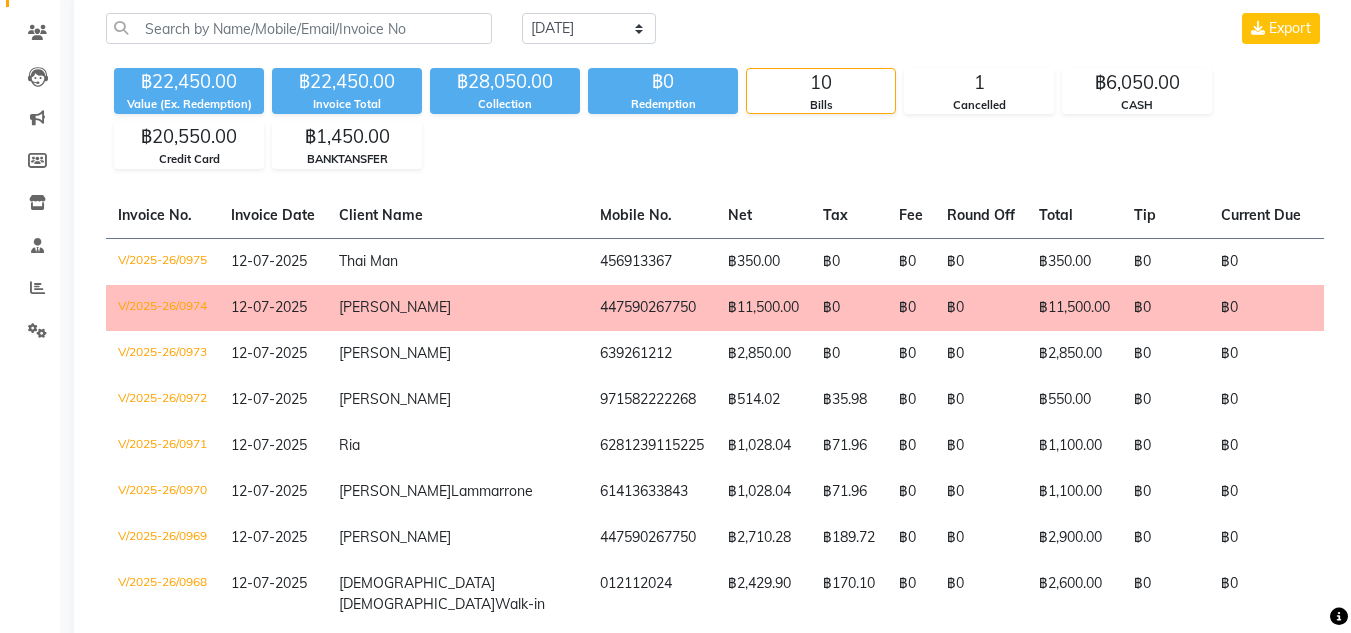 scroll, scrollTop: 156, scrollLeft: 0, axis: vertical 